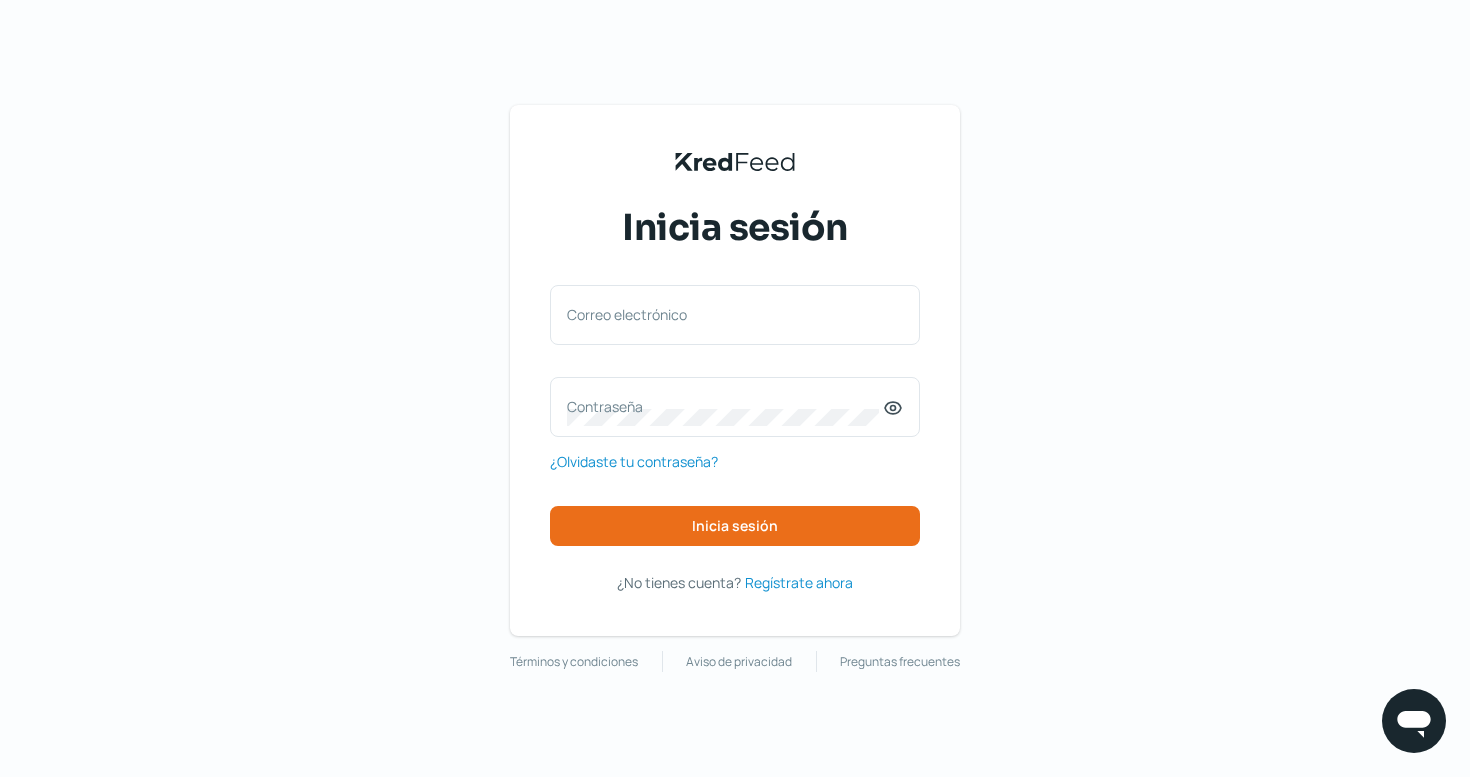 scroll, scrollTop: 0, scrollLeft: 0, axis: both 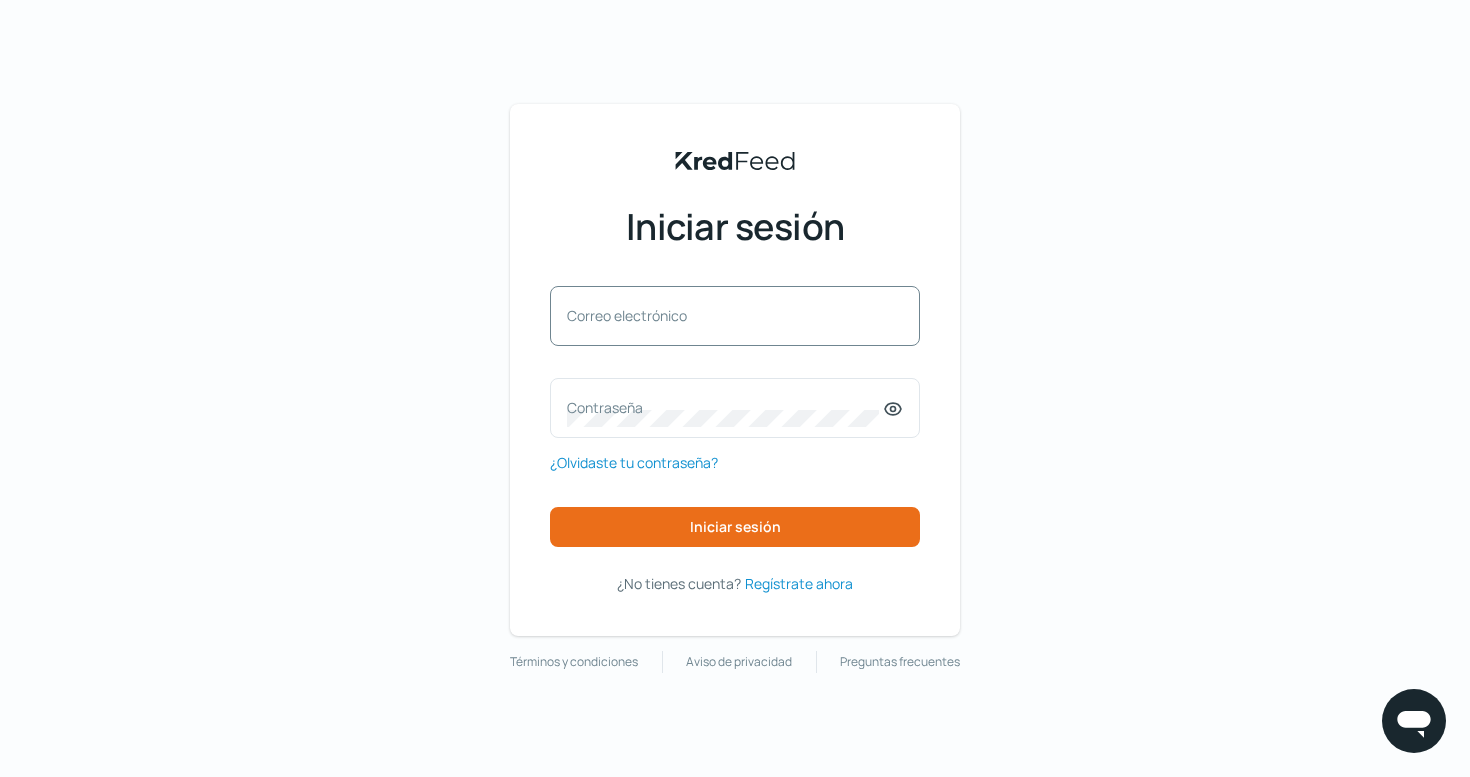 click on "Correo electrónico" at bounding box center [725, 315] 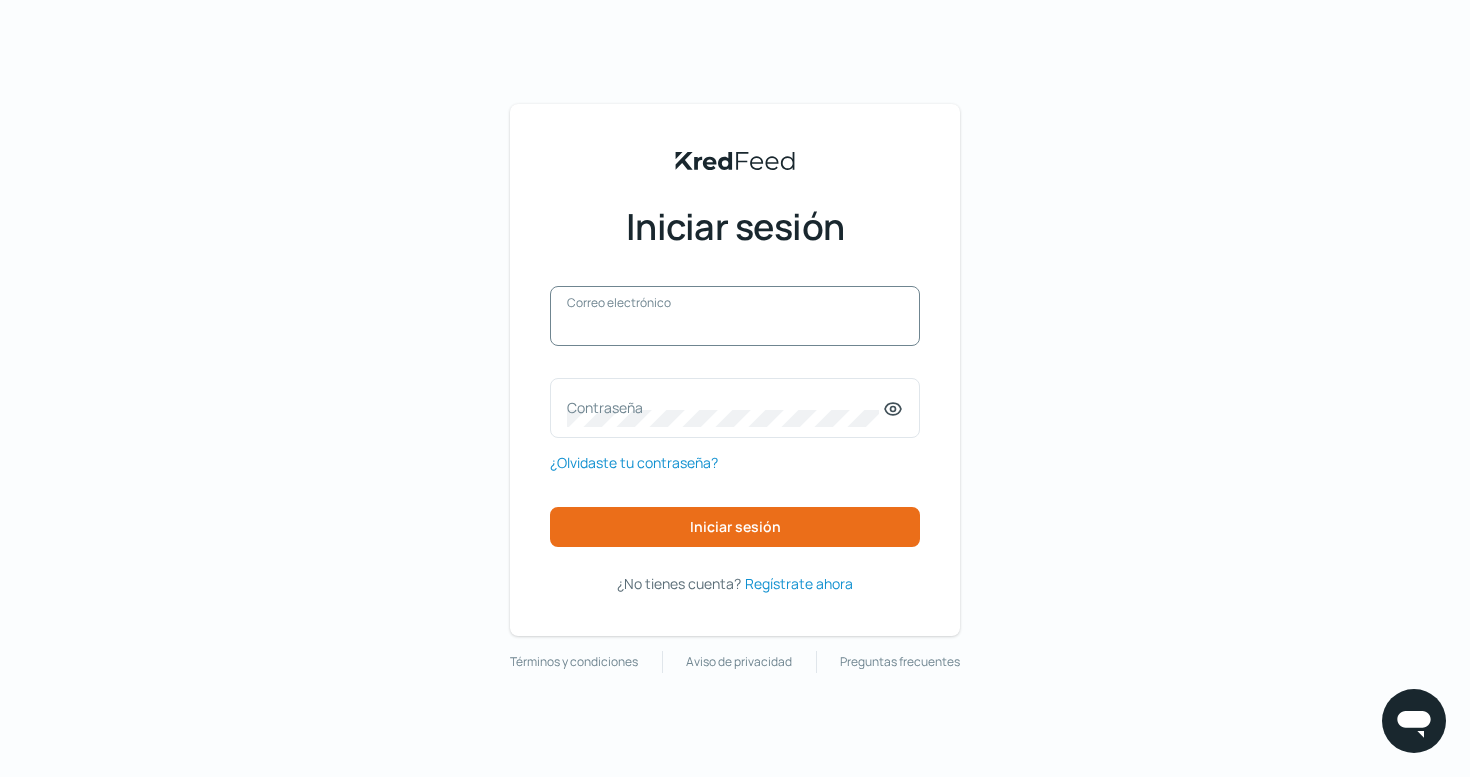 click on "Correo electrónico" at bounding box center (735, 326) 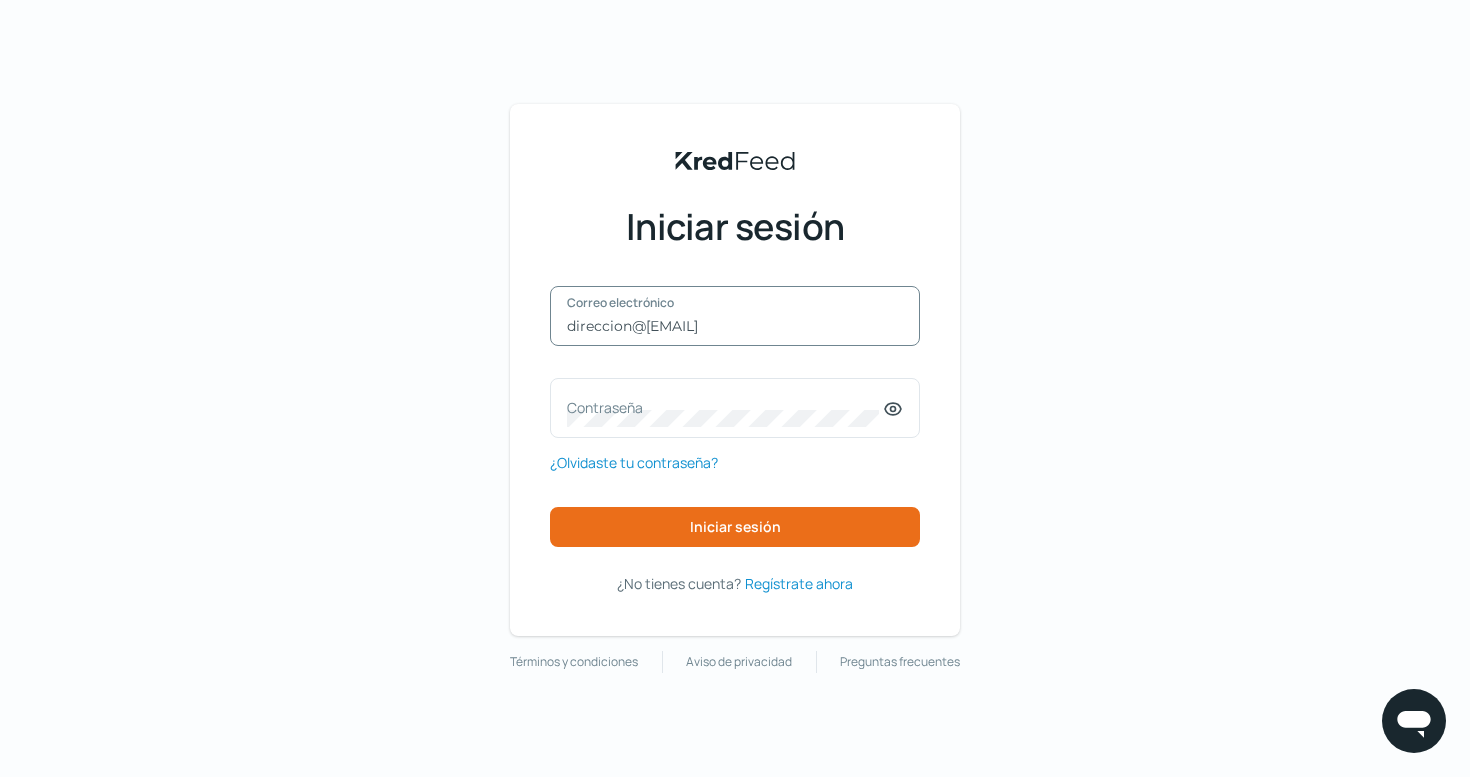 type on "[EMAIL]" 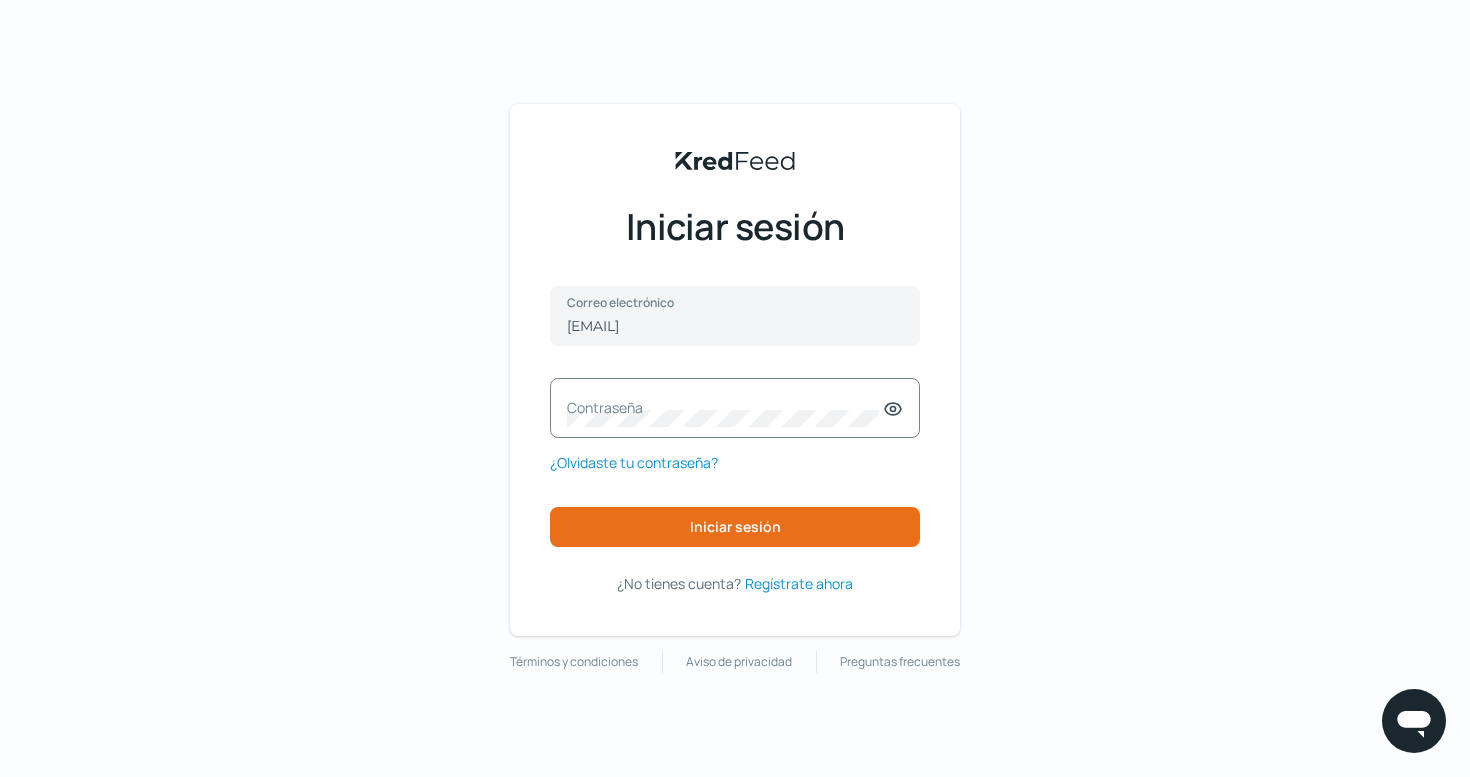 click on "Contraseña" at bounding box center (725, 407) 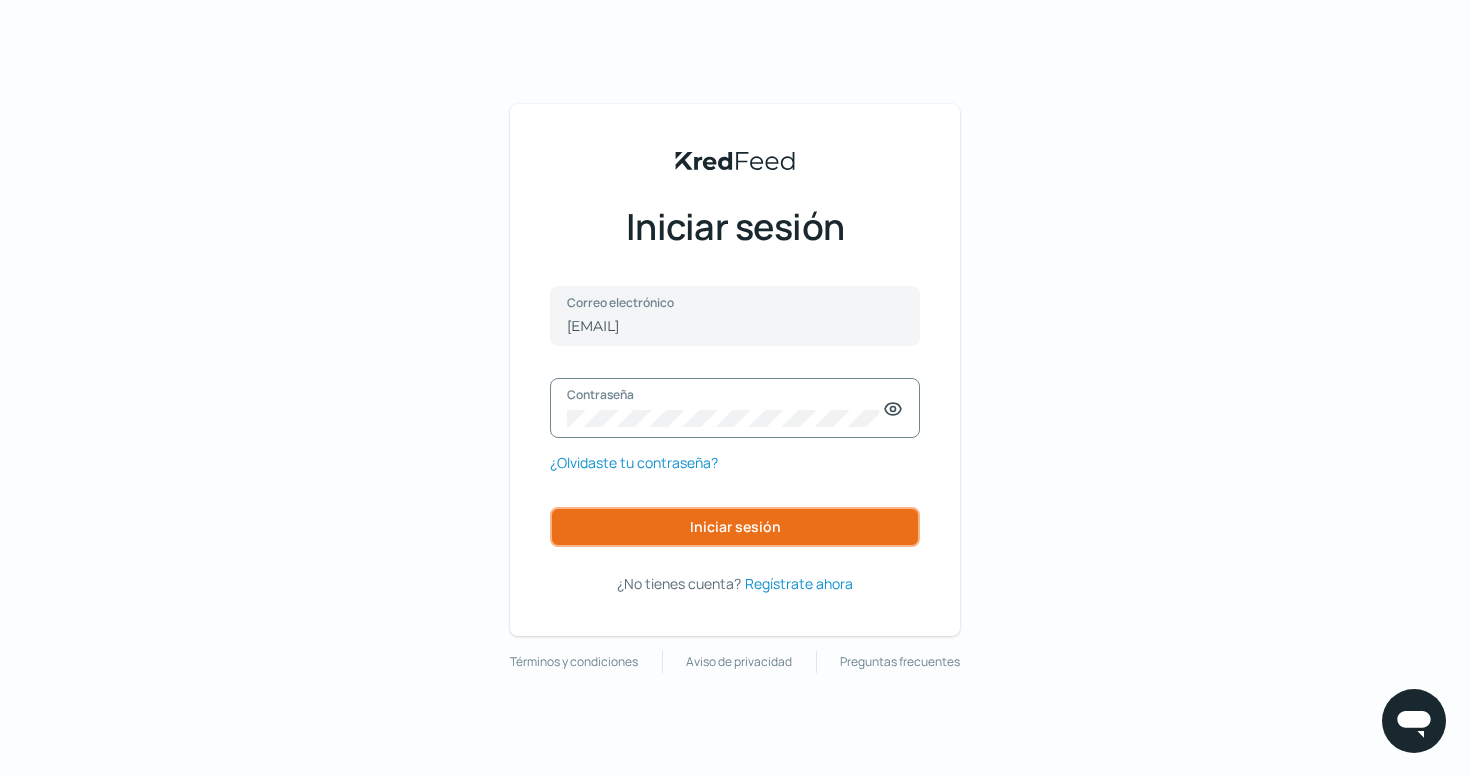 click on "Iniciar sesión" at bounding box center [735, 527] 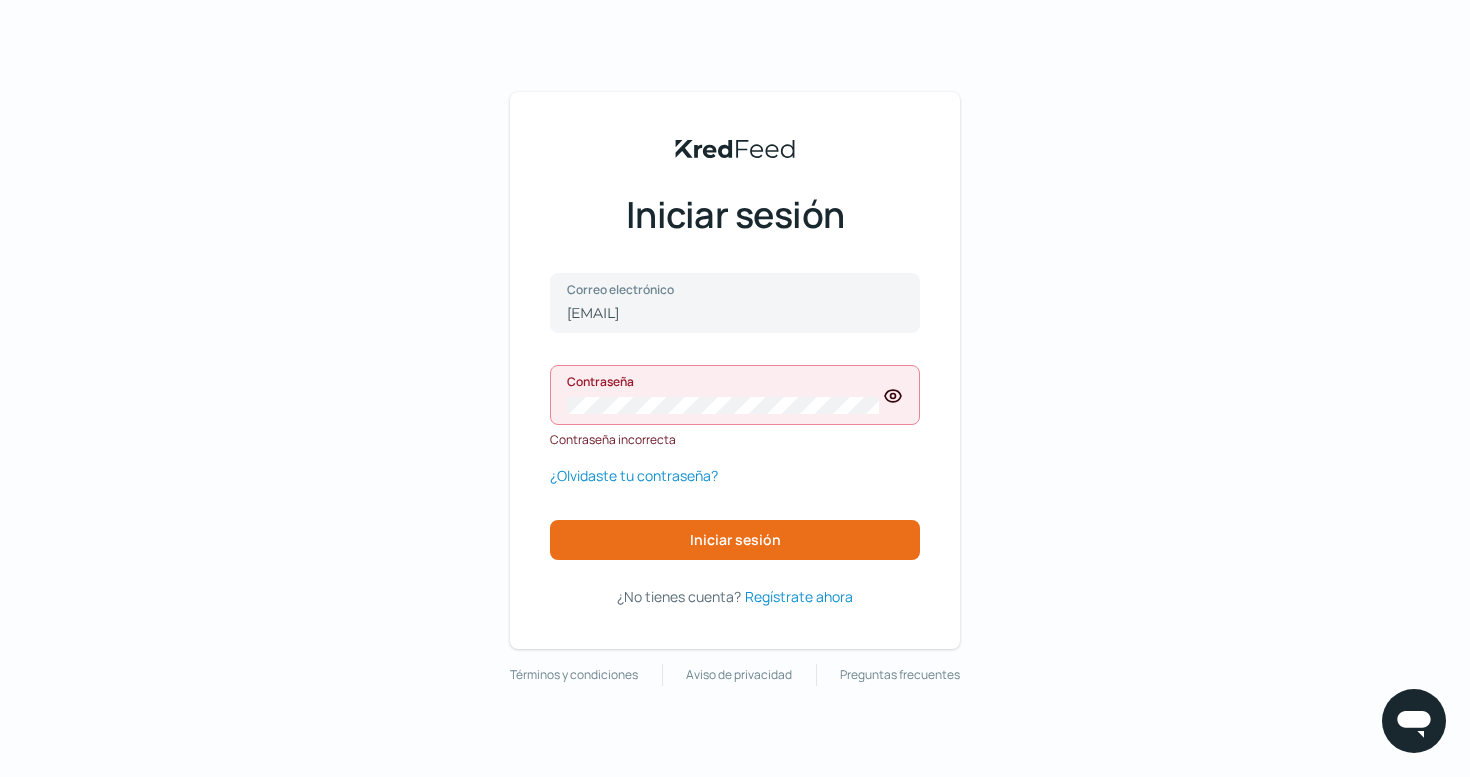 click at bounding box center [893, 396] 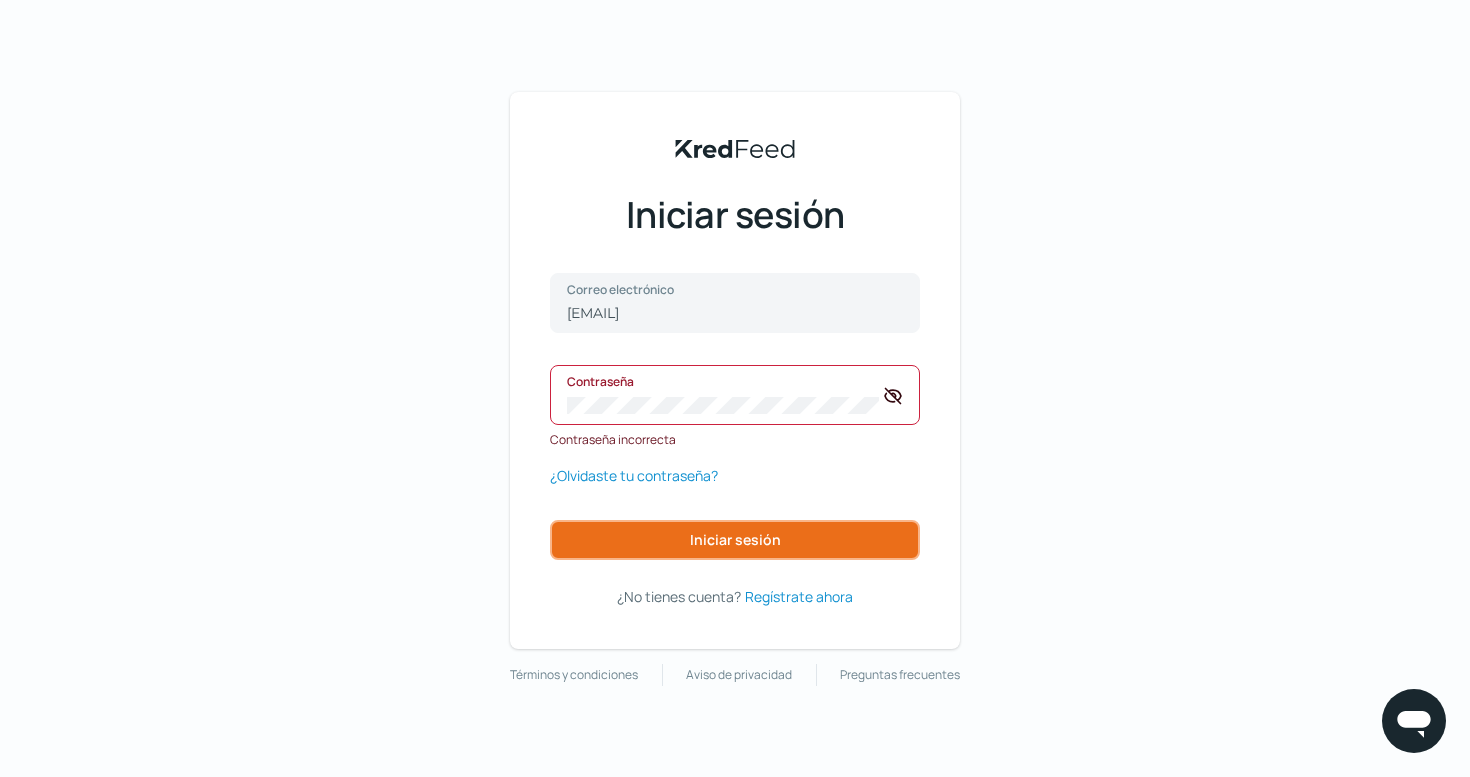 click on "Iniciar sesión" at bounding box center (735, 540) 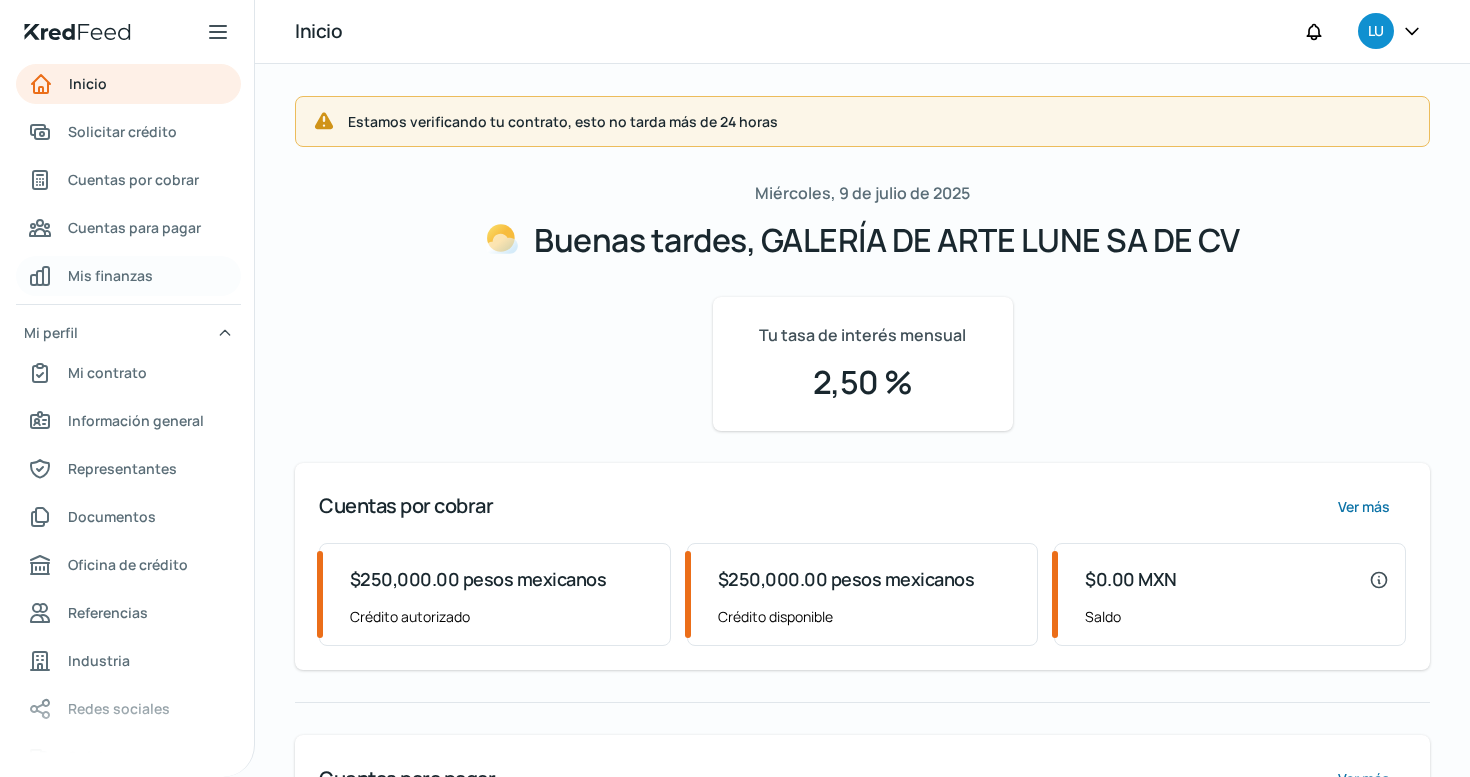 click on "Mis finanzas" at bounding box center [110, 275] 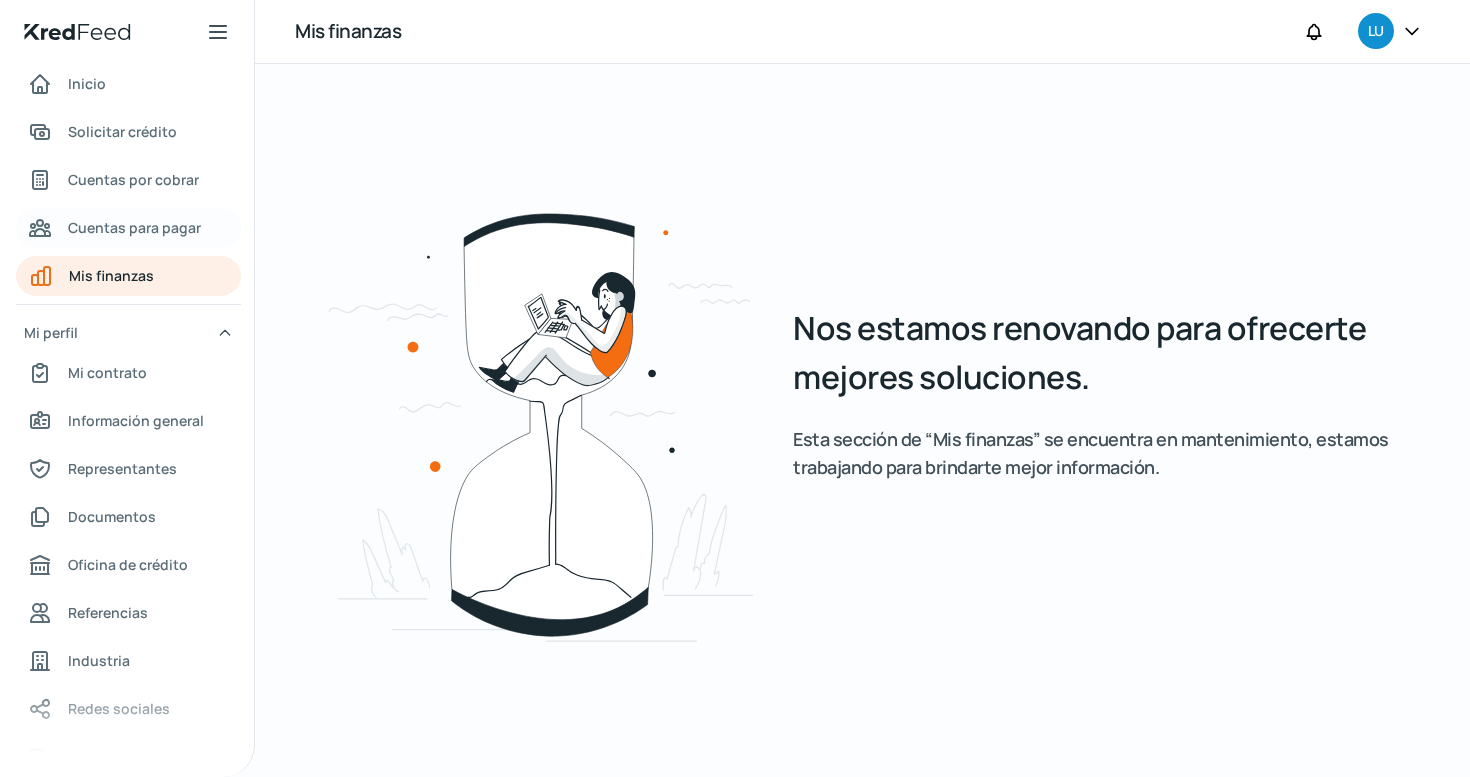 click on "Cuentas para pagar" at bounding box center (134, 227) 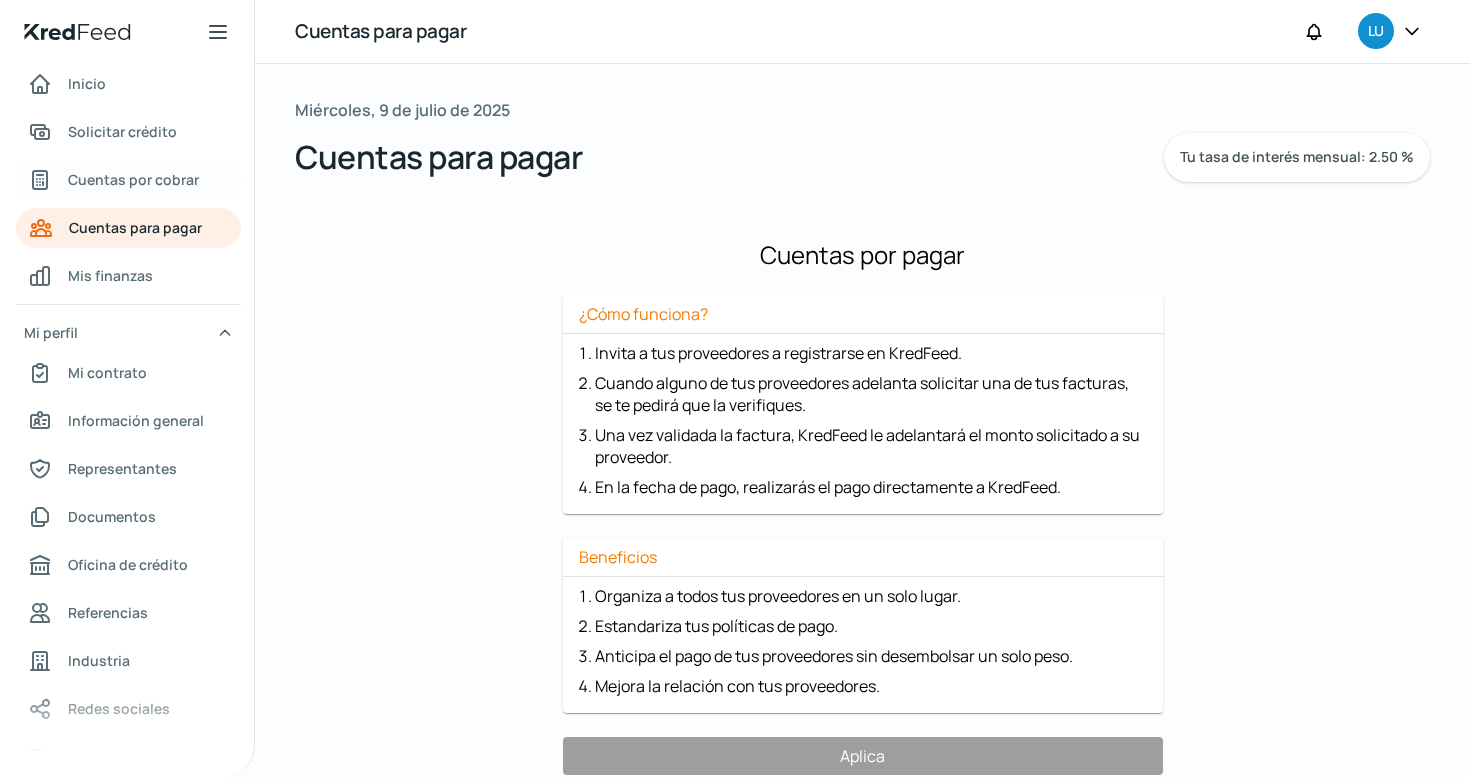 click on "Cuentas por cobrar" at bounding box center [133, 179] 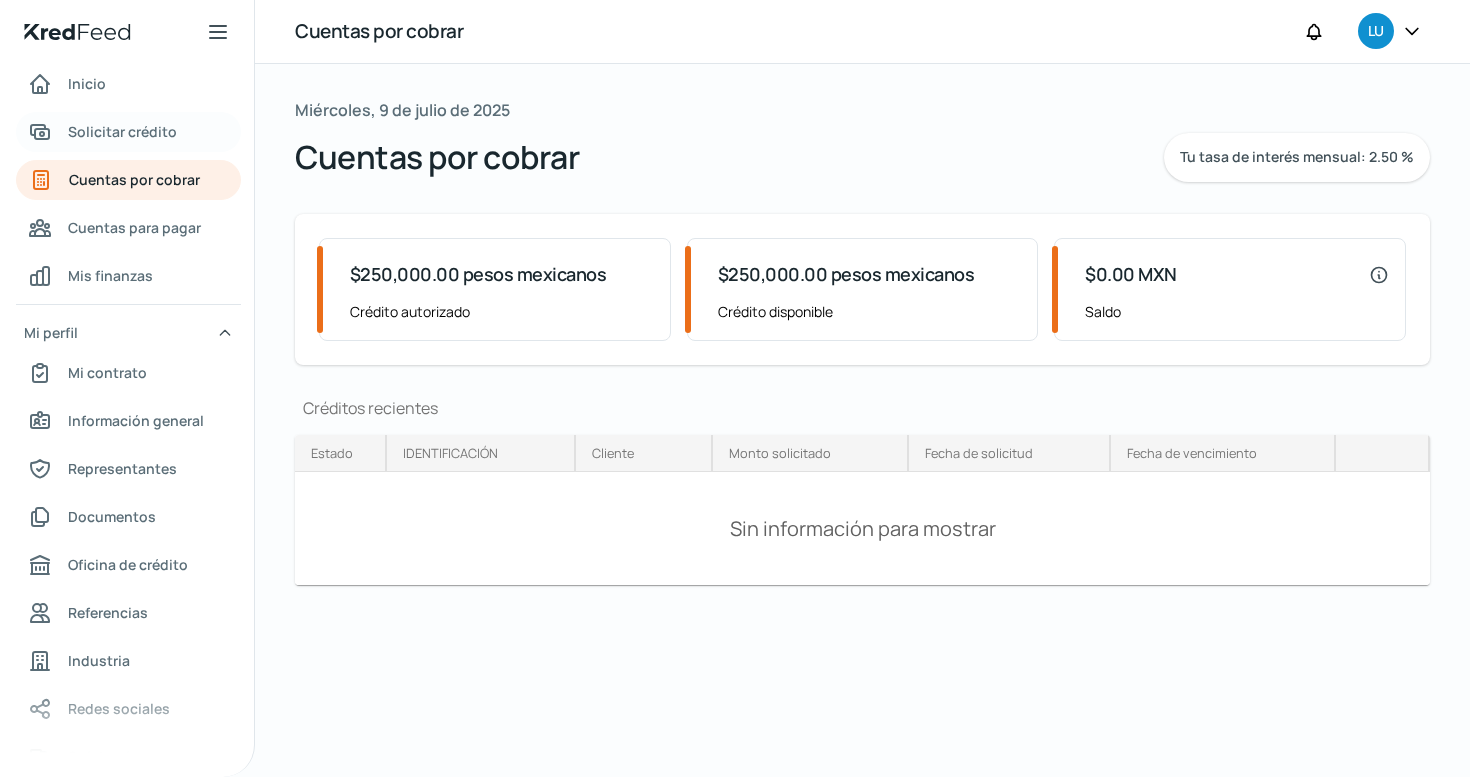 click on "Solicitar crédito" at bounding box center (122, 131) 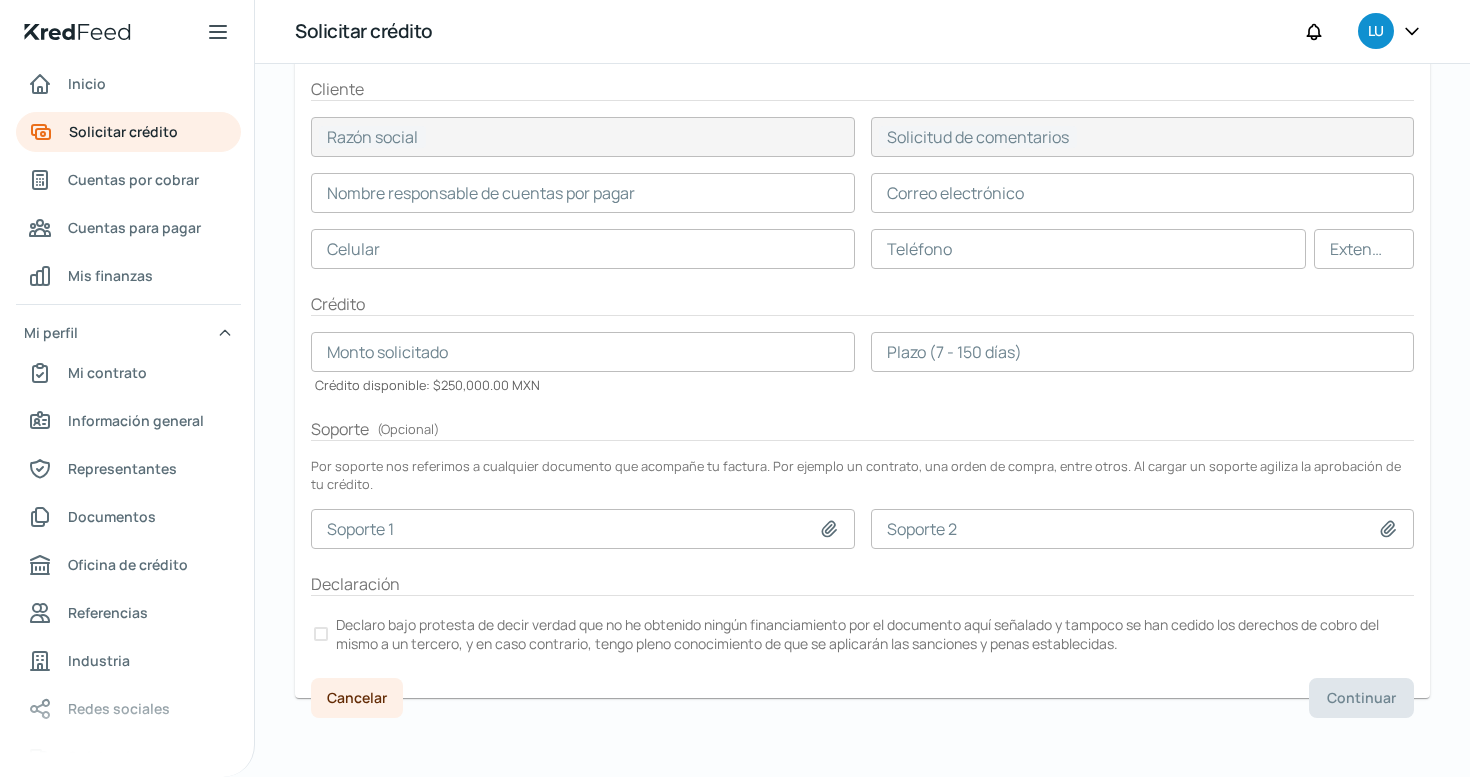 scroll, scrollTop: 0, scrollLeft: 0, axis: both 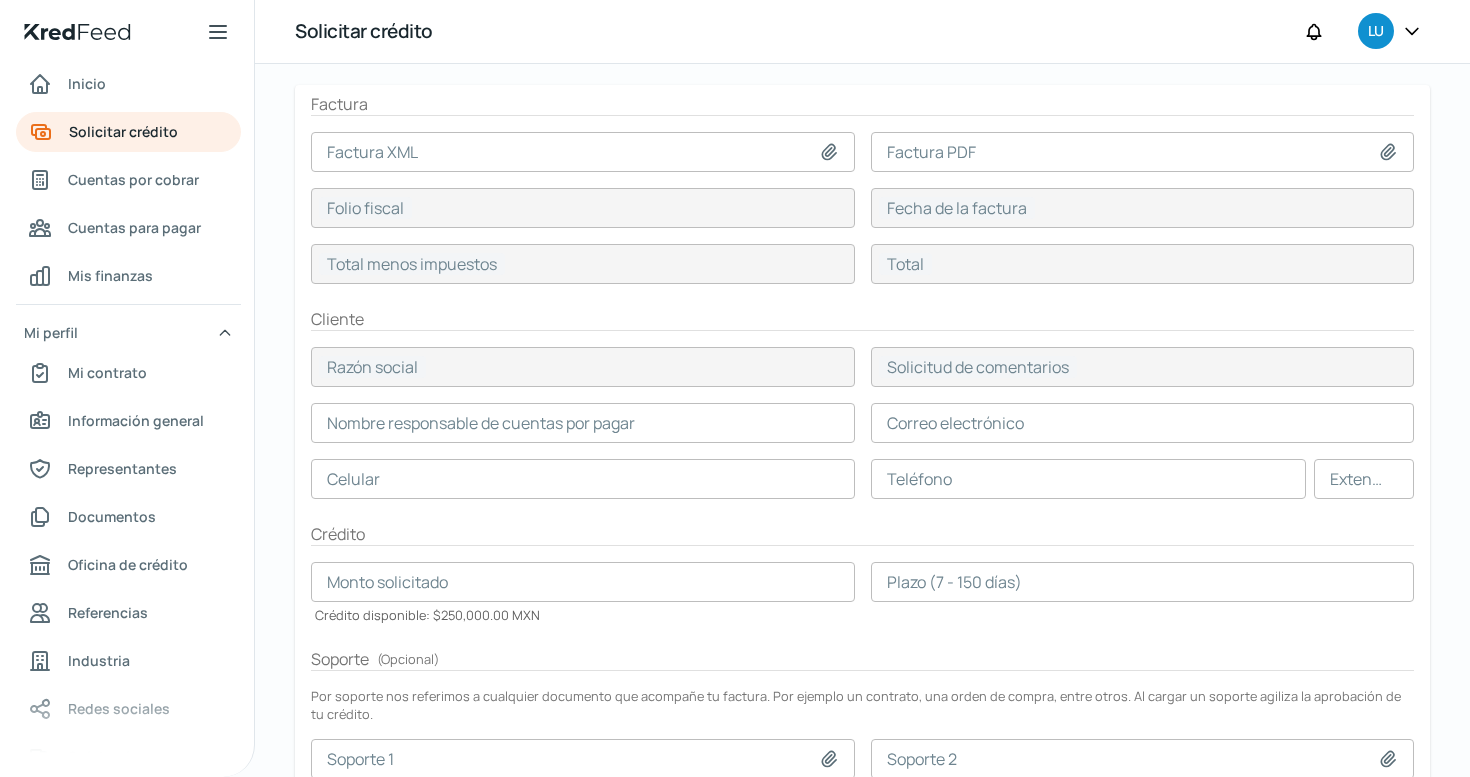click at bounding box center (1143, 582) 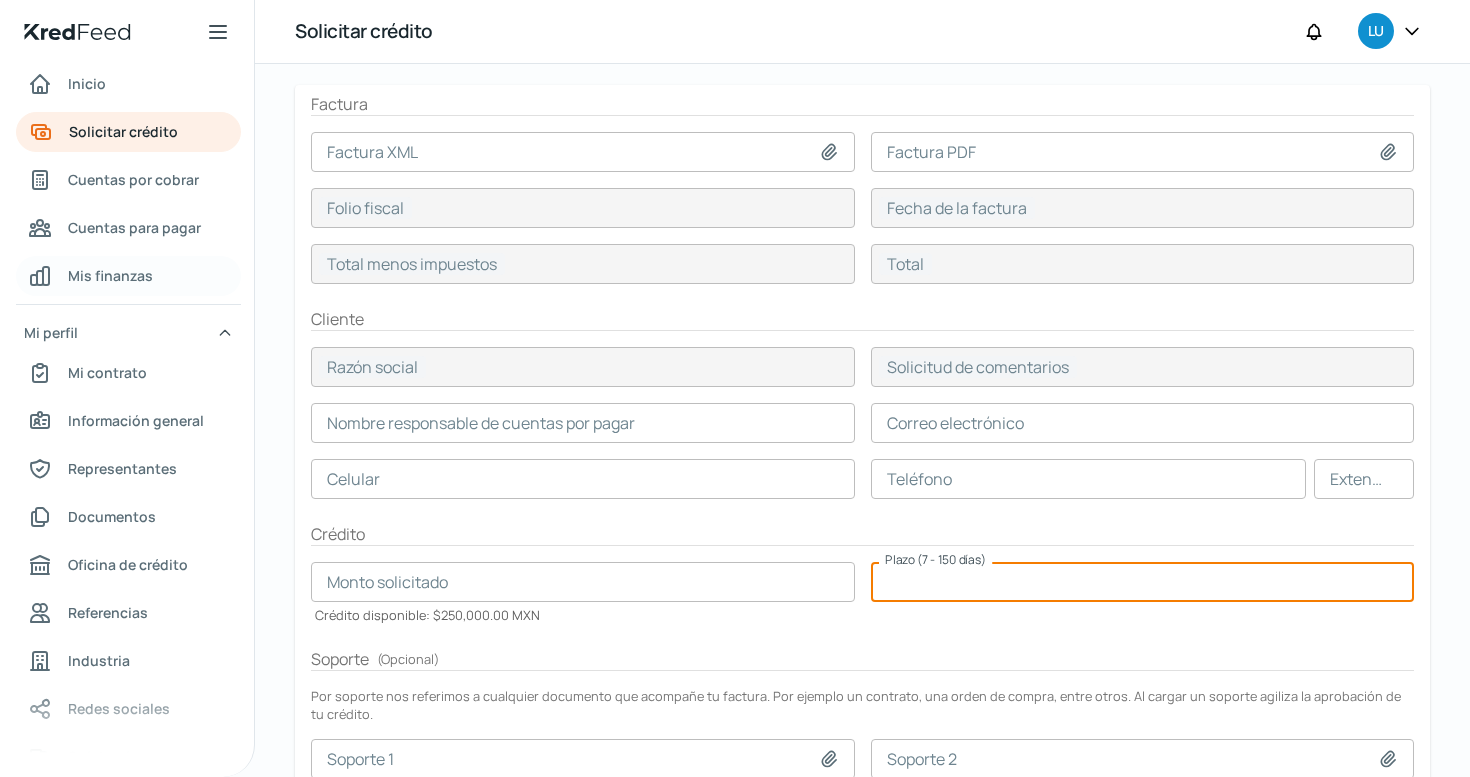 click on "Cuentas para pagar" at bounding box center [134, 227] 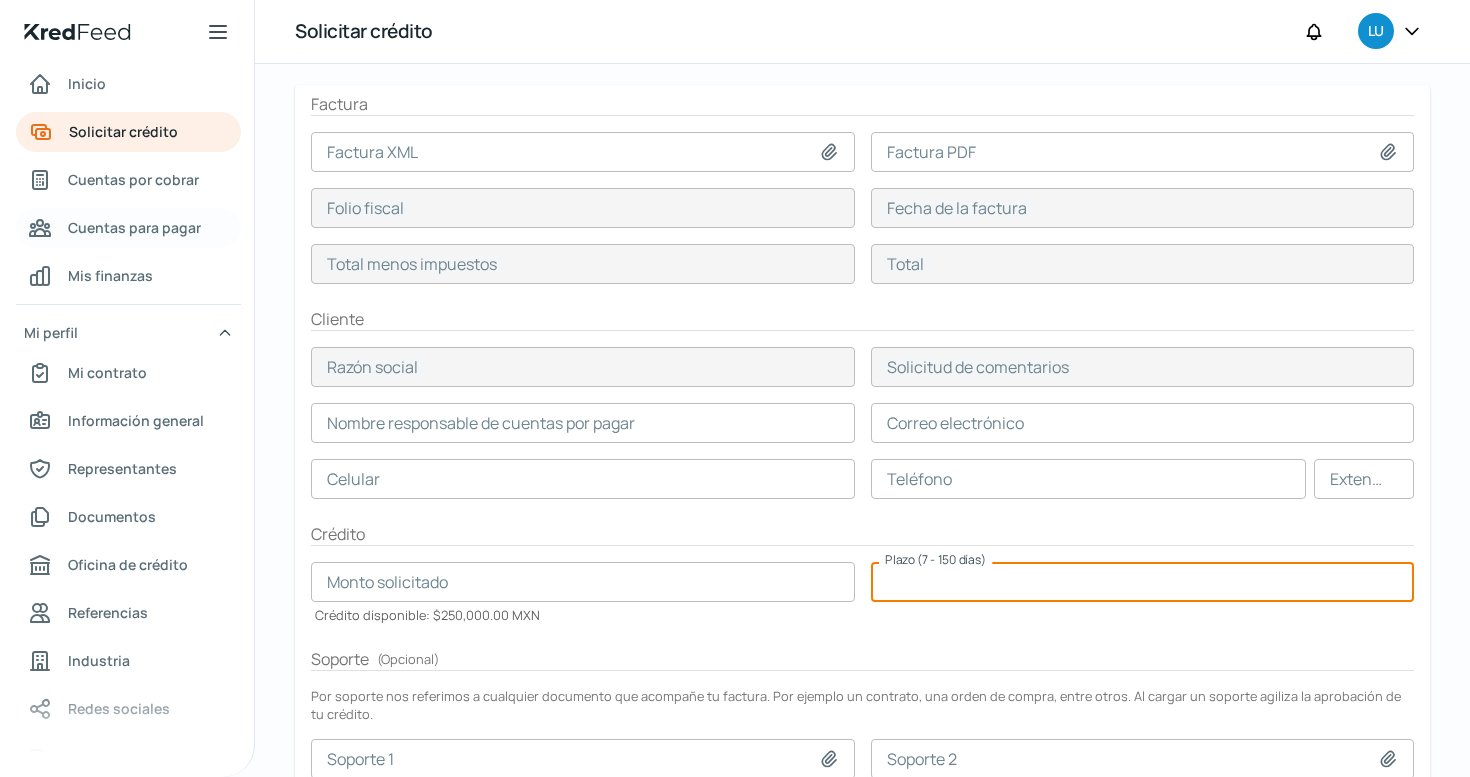 click on "Cuentas para pagar" at bounding box center [134, 227] 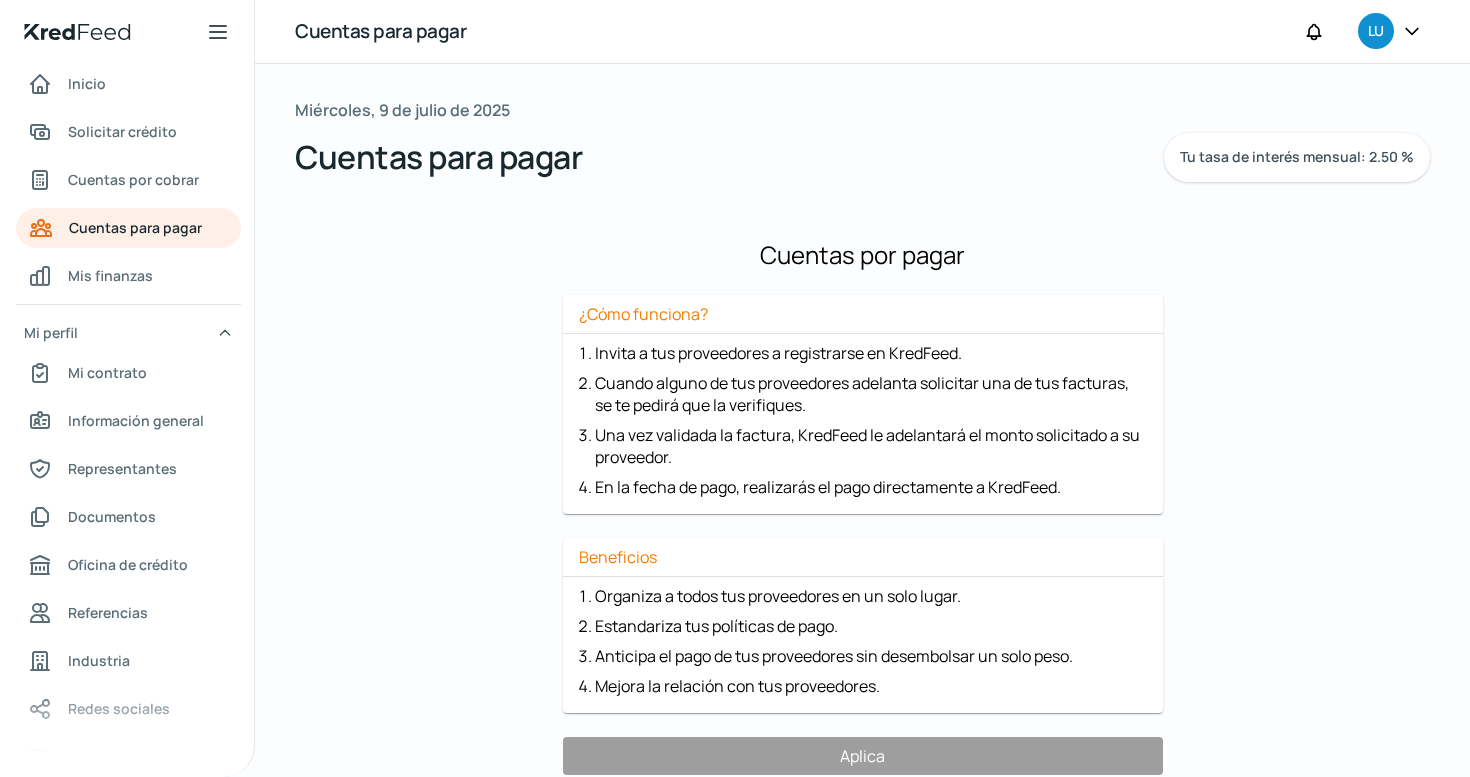 scroll, scrollTop: 0, scrollLeft: 0, axis: both 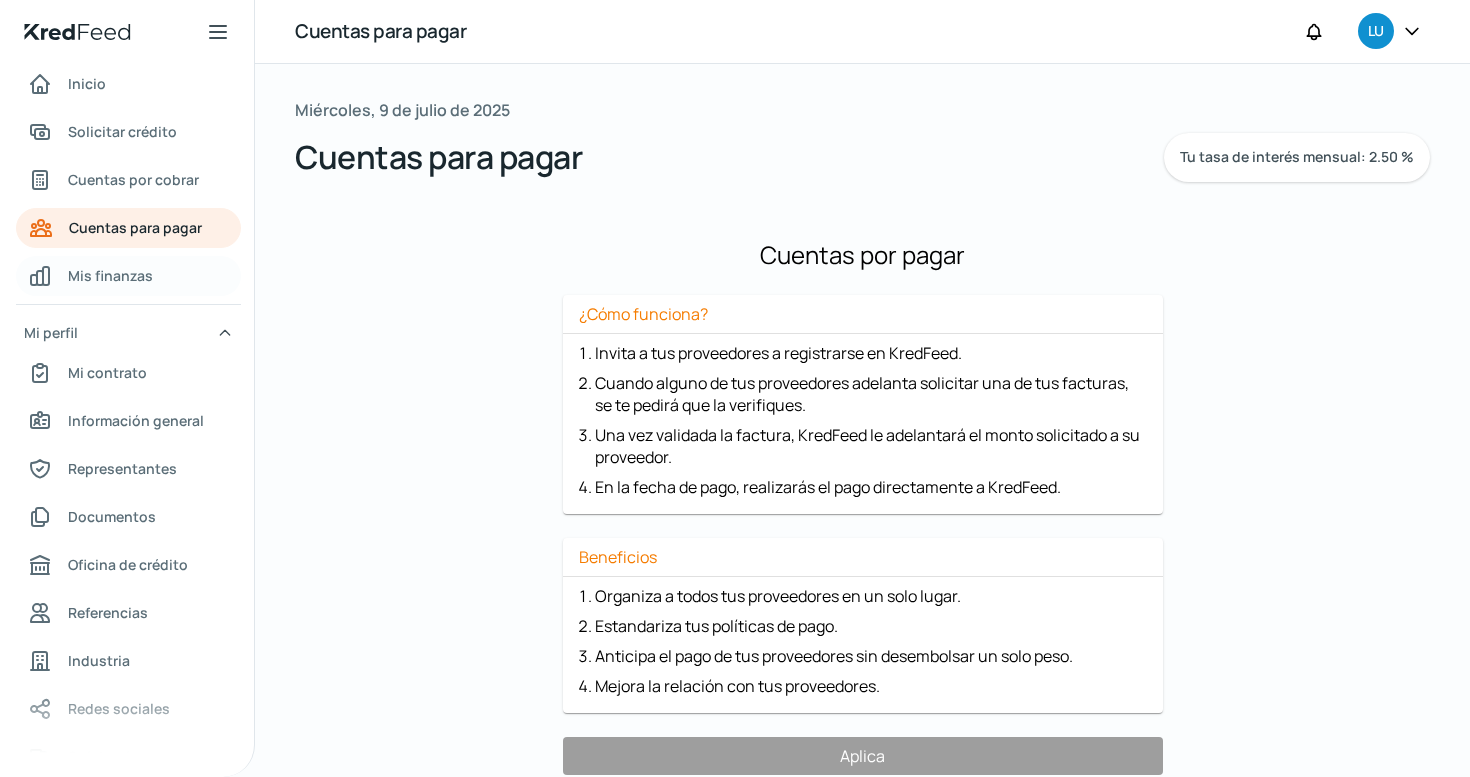 click on "Mis finanzas" at bounding box center [110, 275] 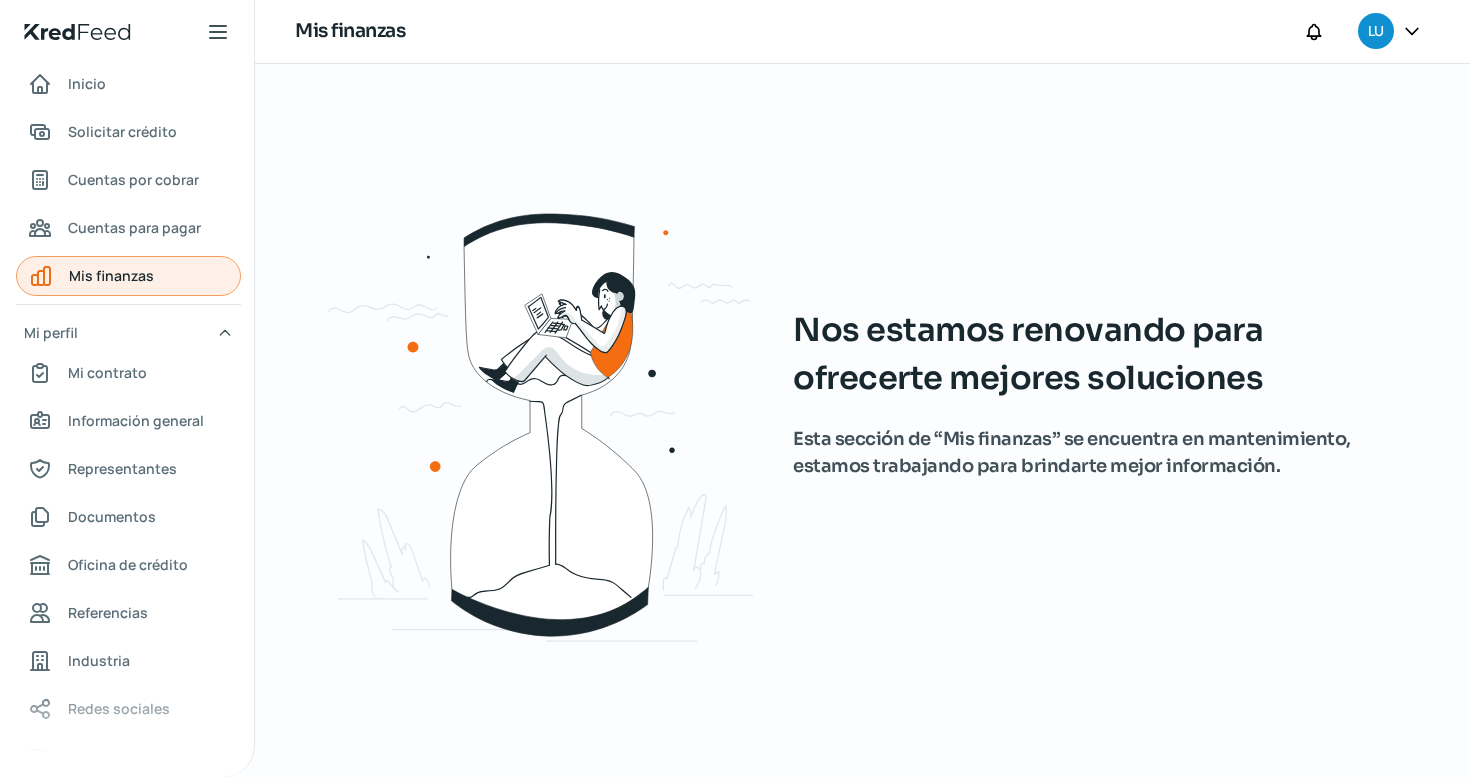 click on "Mis finanzas" at bounding box center (111, 275) 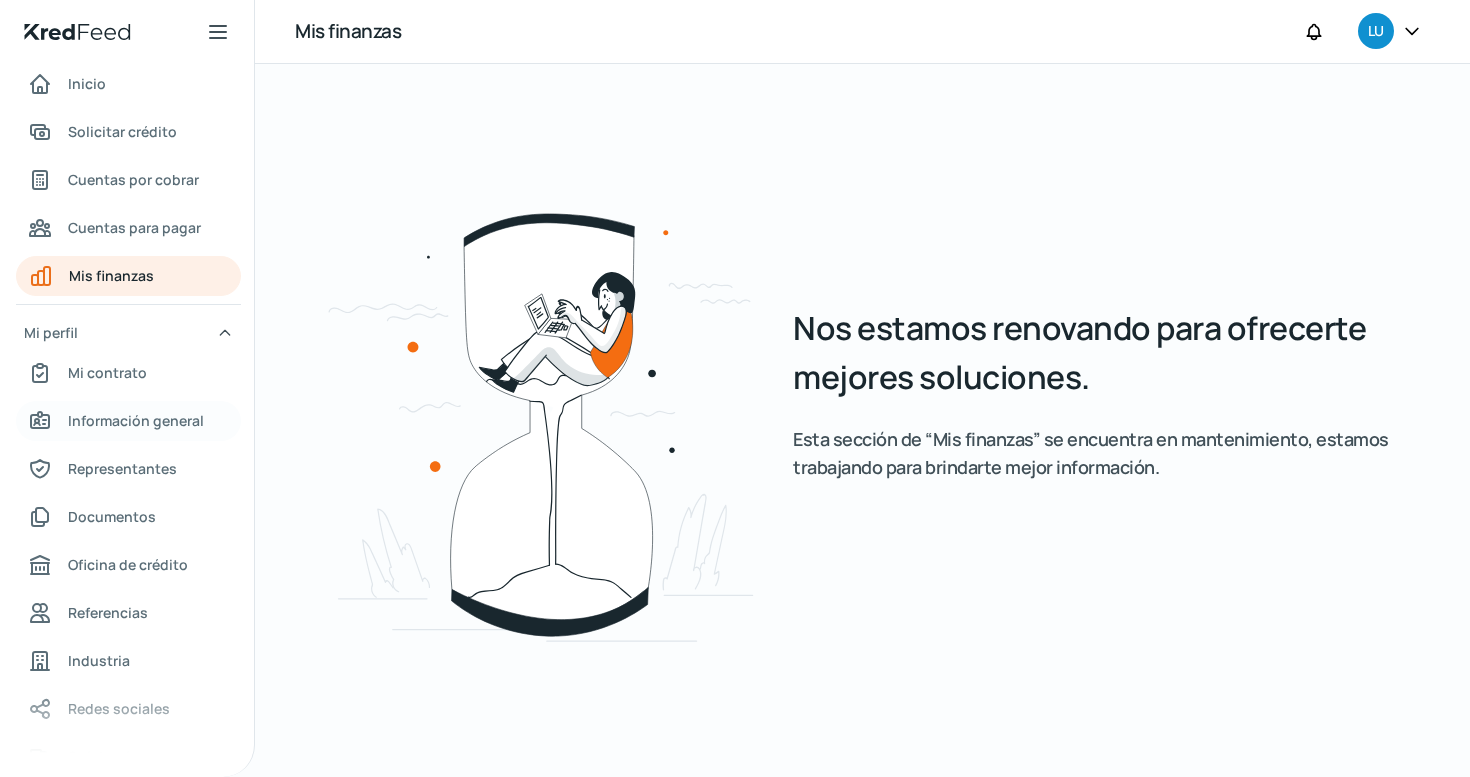 click on "Información general" at bounding box center [136, 420] 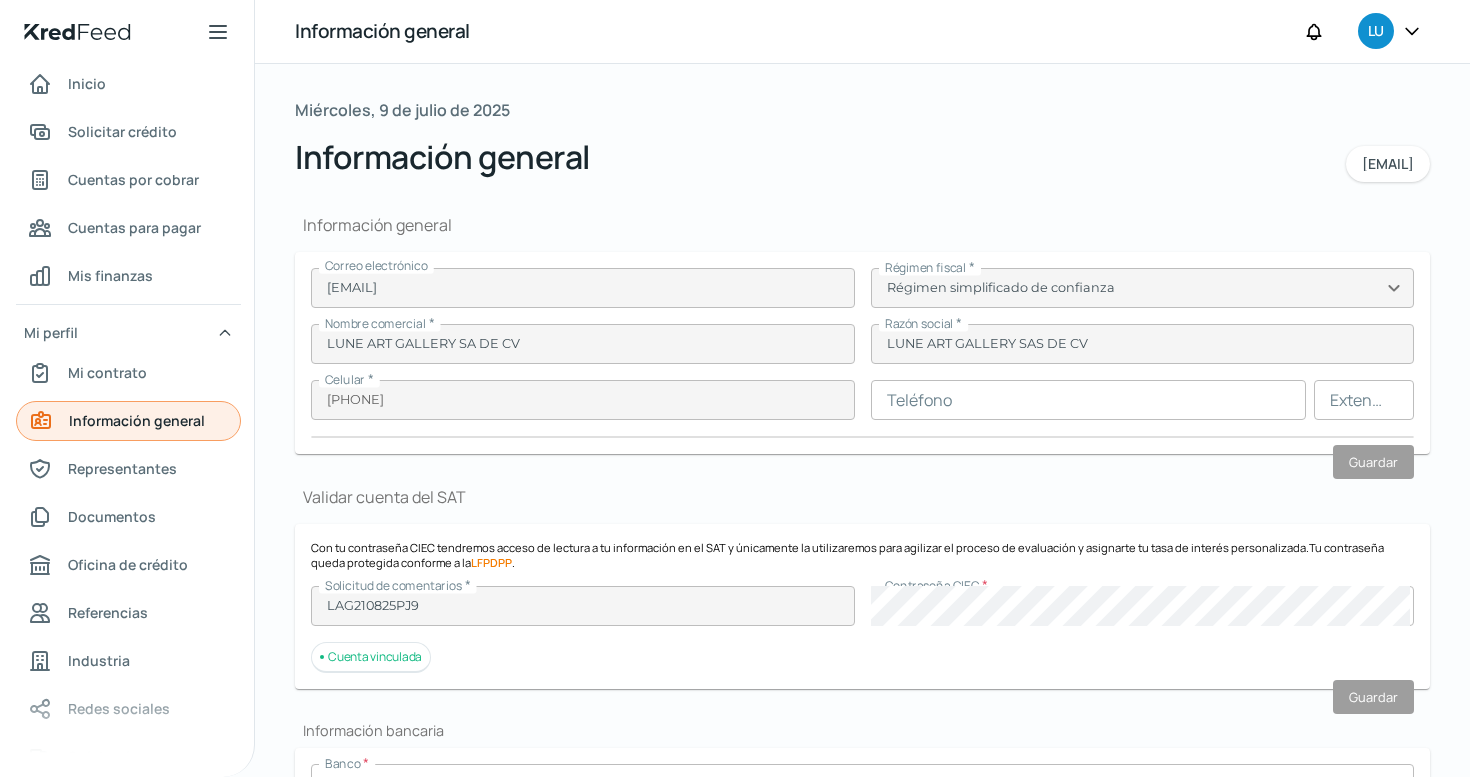 scroll, scrollTop: 72, scrollLeft: 0, axis: vertical 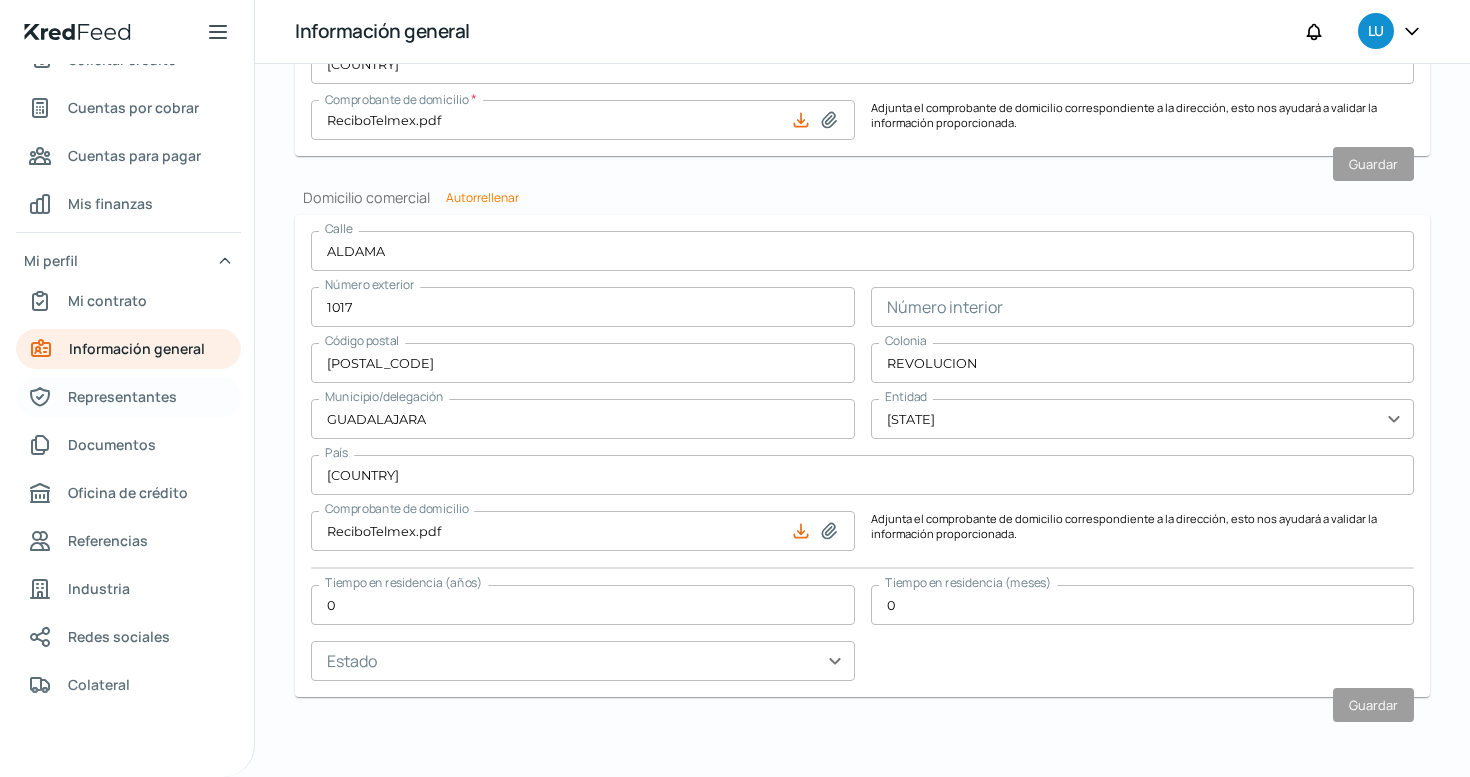 click on "Representantes" at bounding box center [122, 396] 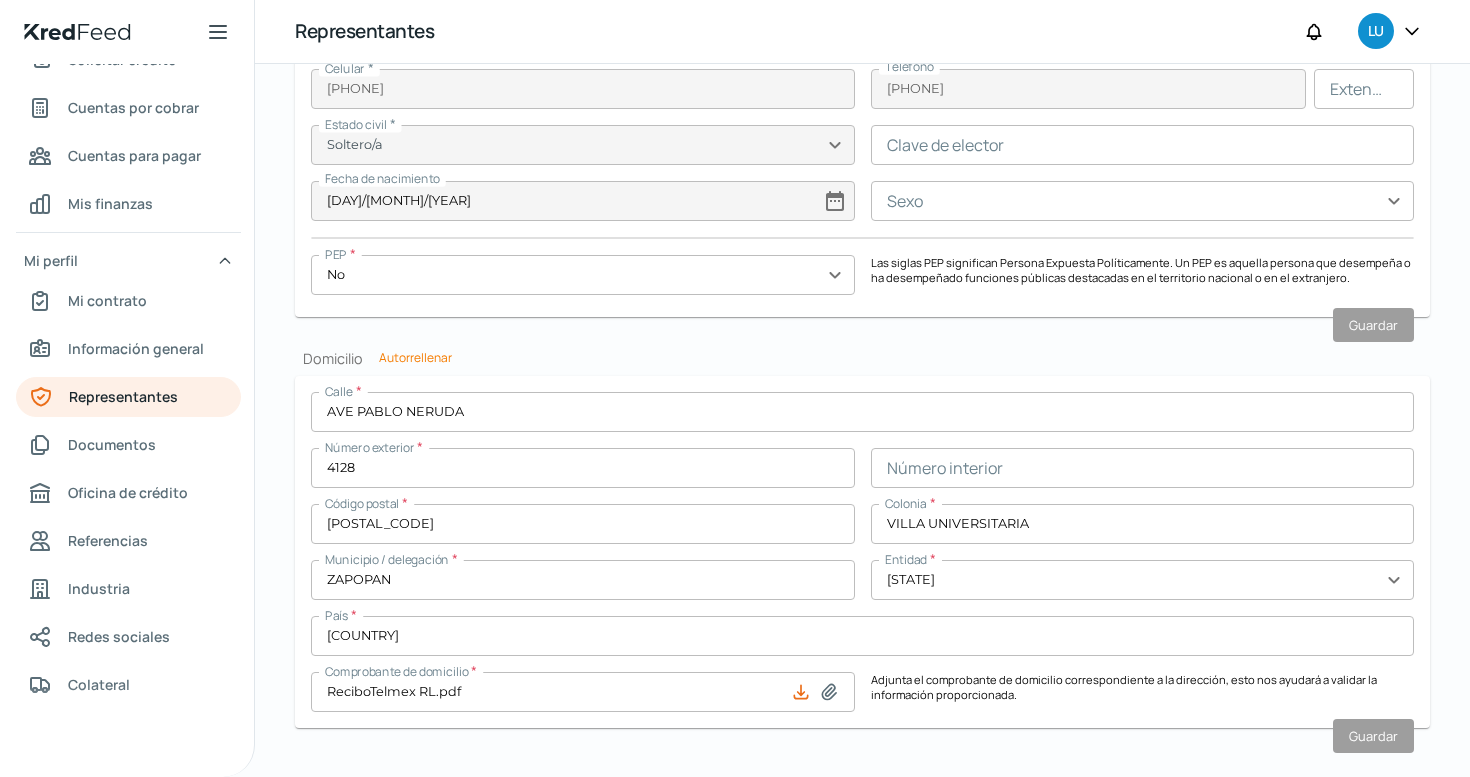 scroll, scrollTop: 1780, scrollLeft: 0, axis: vertical 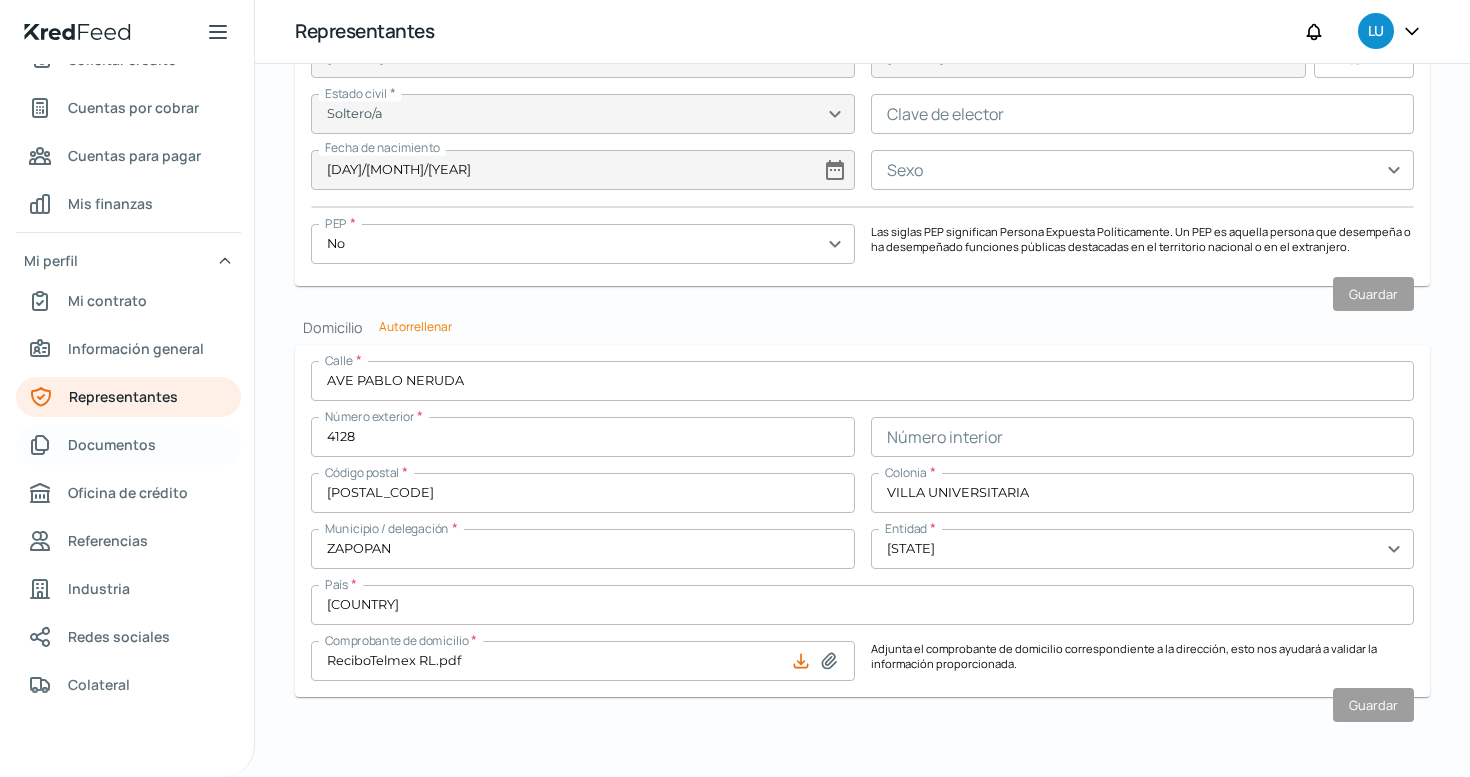 click on "Documentos" at bounding box center [112, 444] 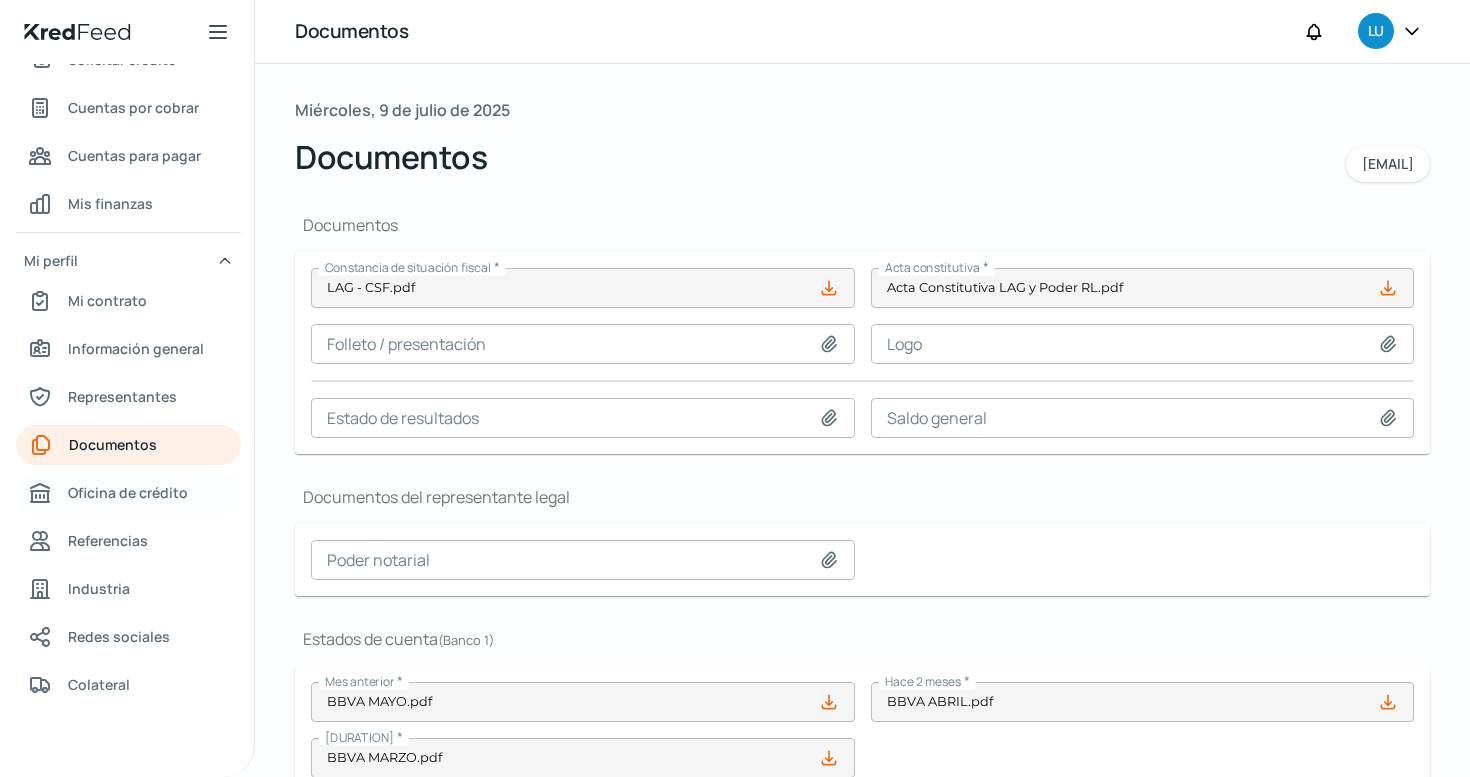 click on "Oficina de crédito" at bounding box center (128, 492) 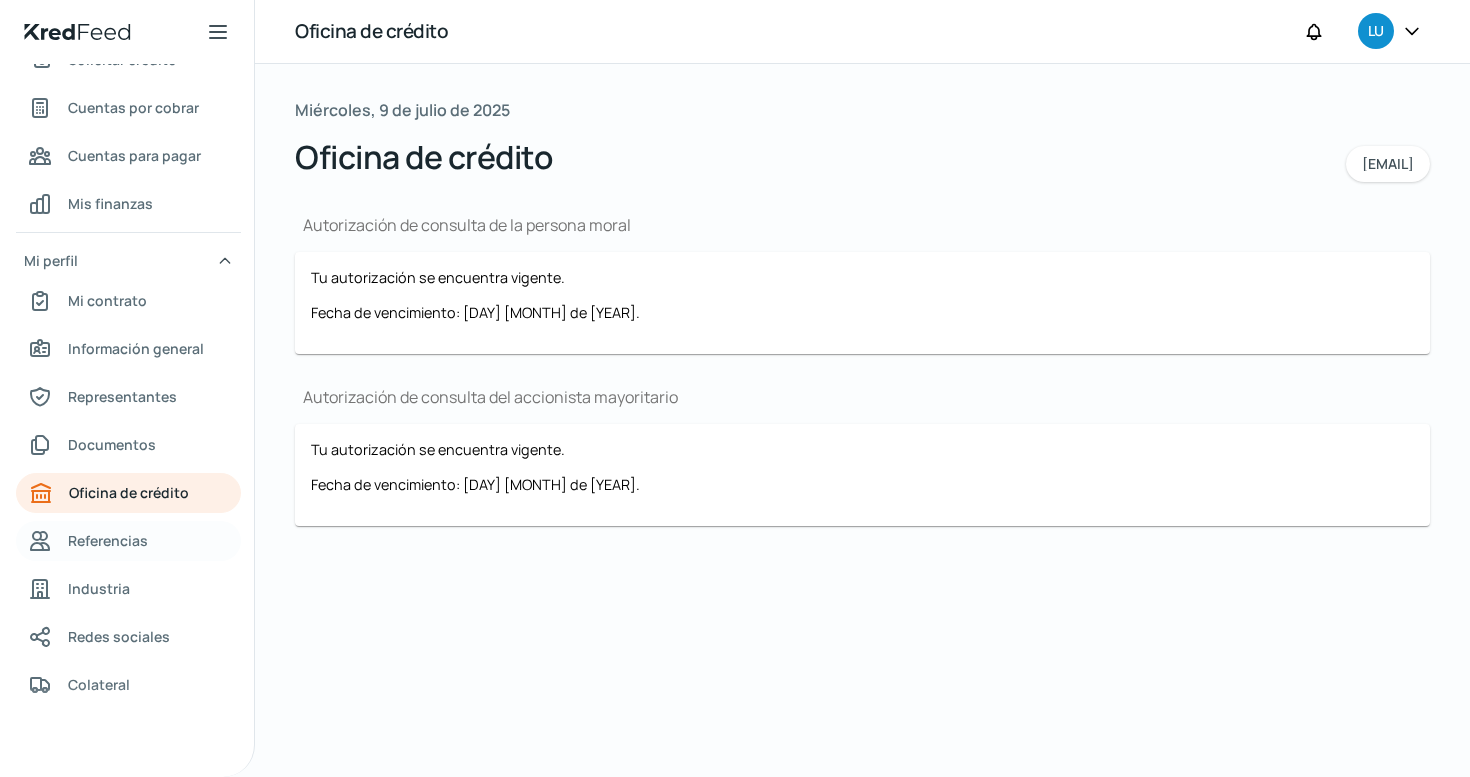 click on "Referencias" at bounding box center (108, 540) 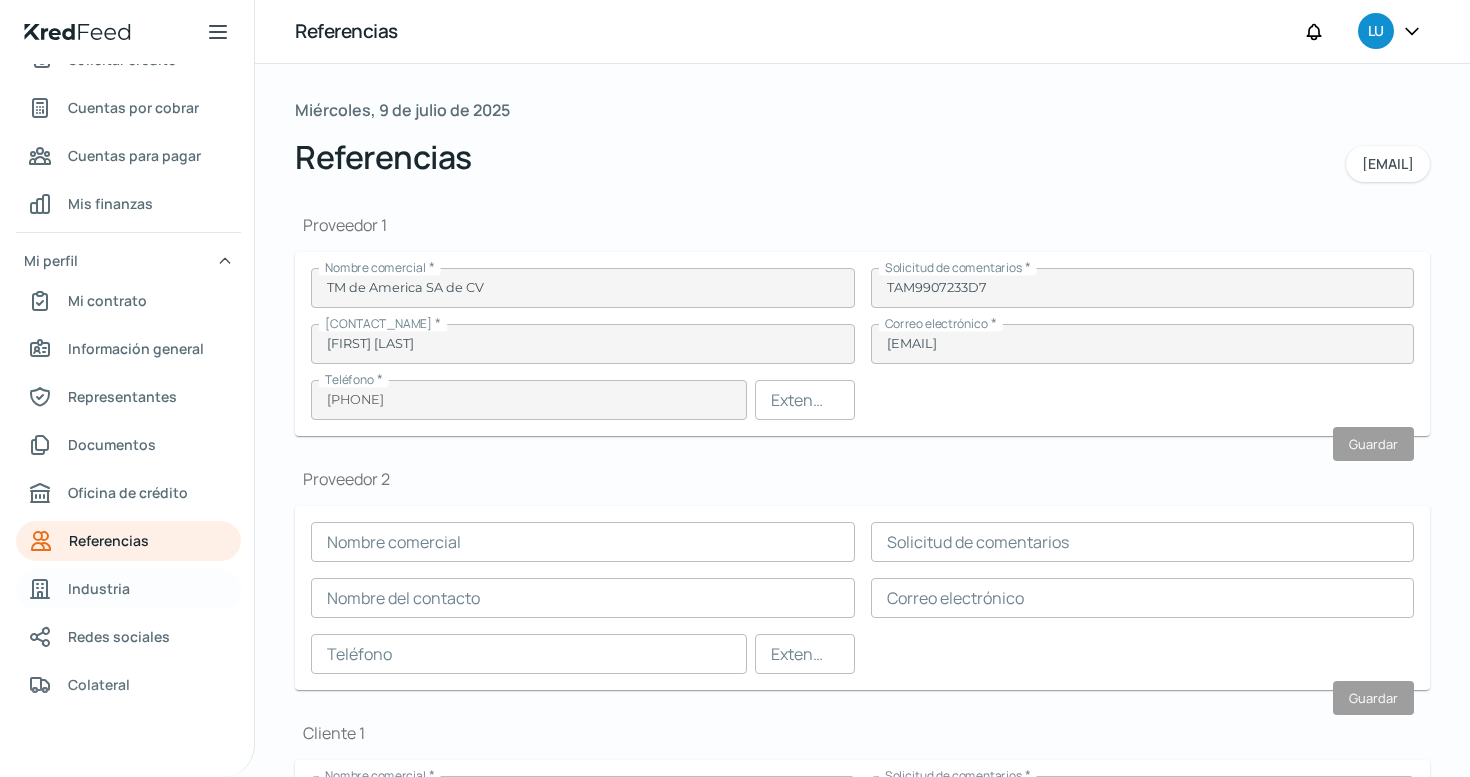 click on "Industria" at bounding box center [99, 588] 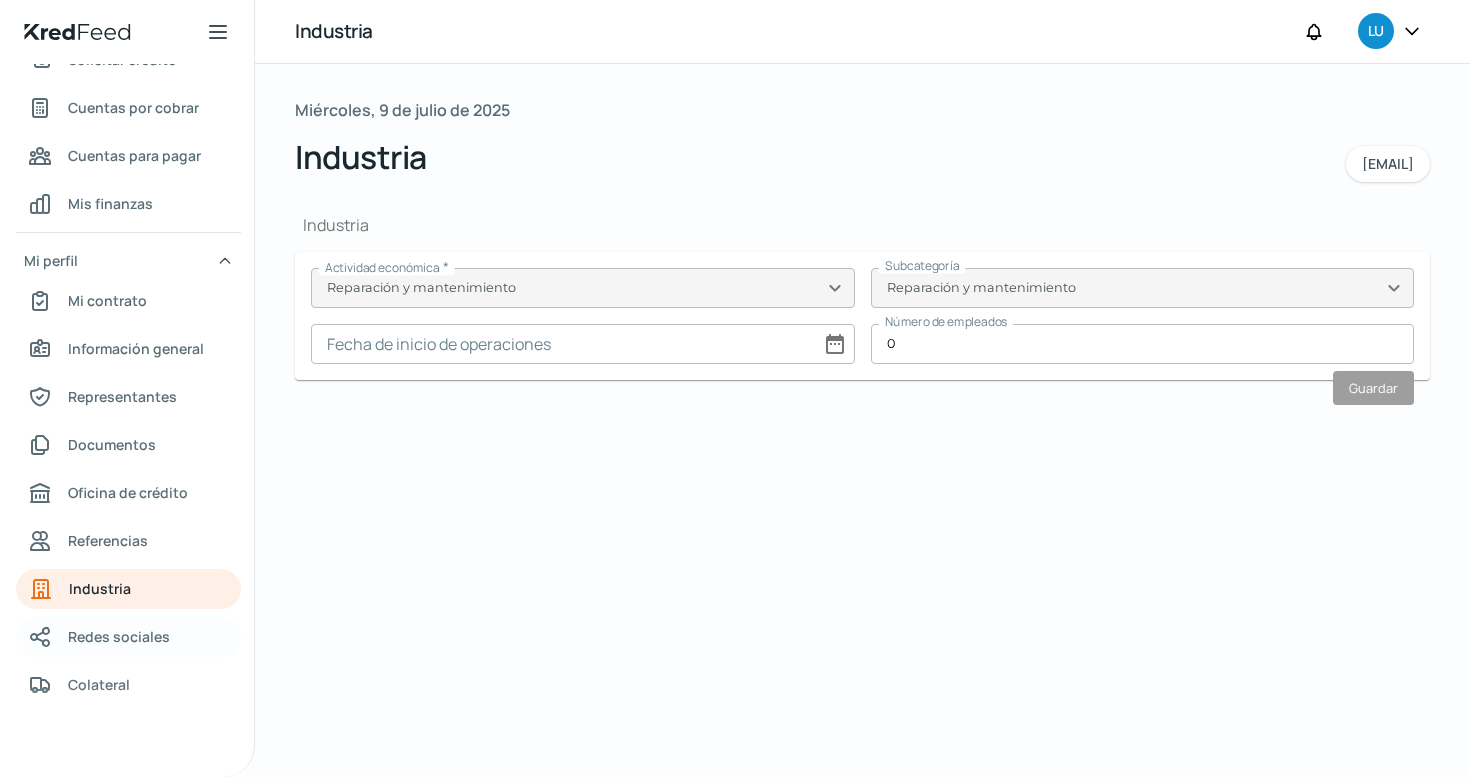 click on "Redes sociales" at bounding box center (119, 636) 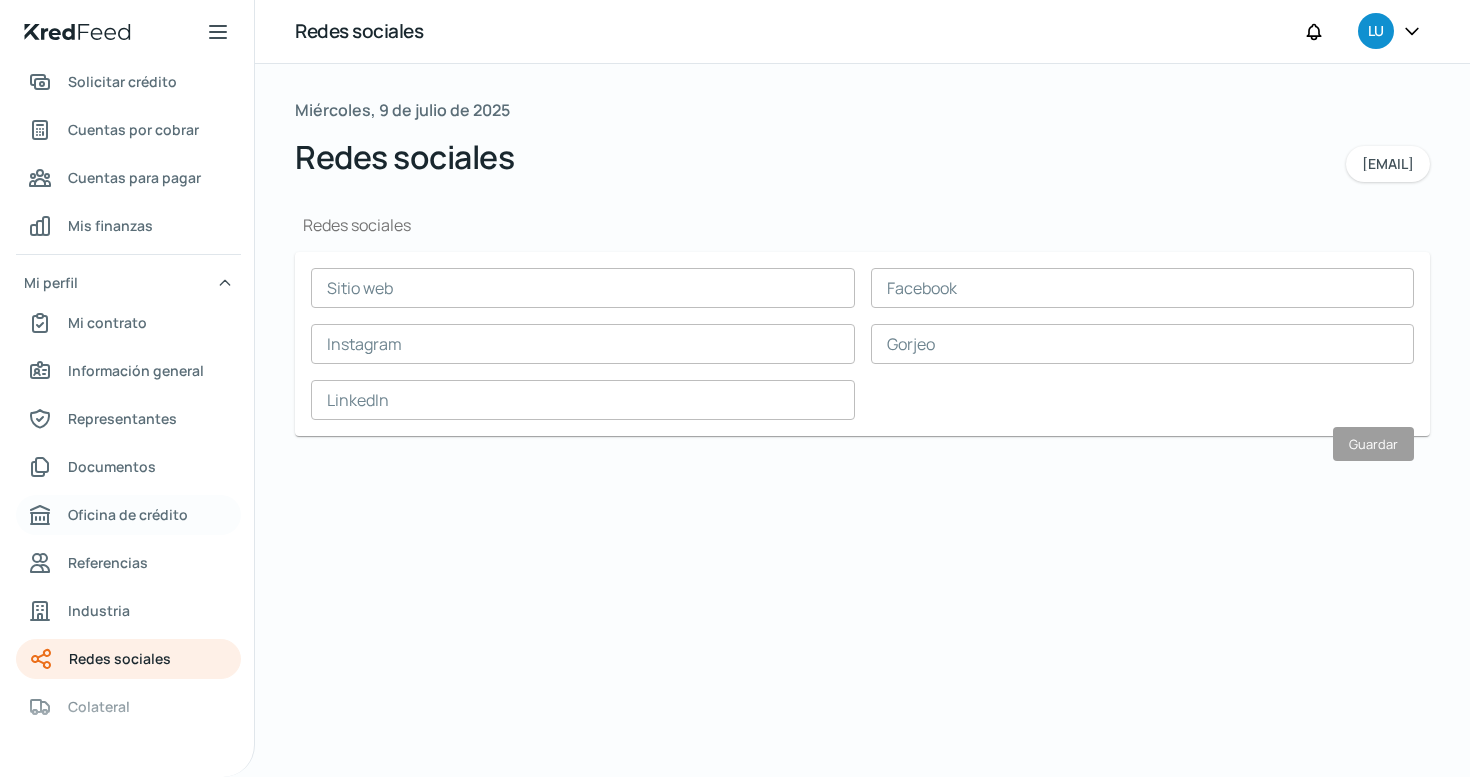 scroll, scrollTop: 72, scrollLeft: 0, axis: vertical 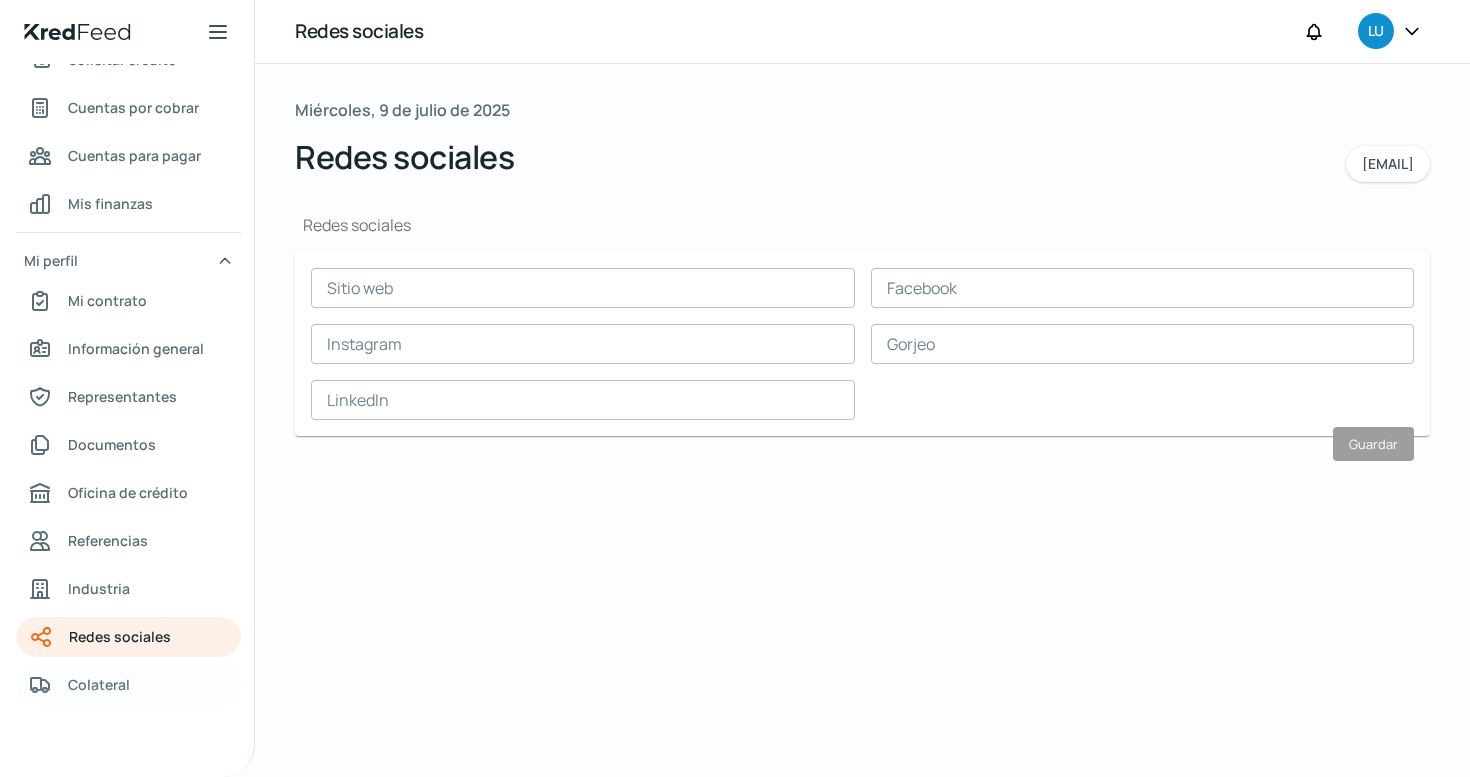 click on "Colateral" at bounding box center [99, 684] 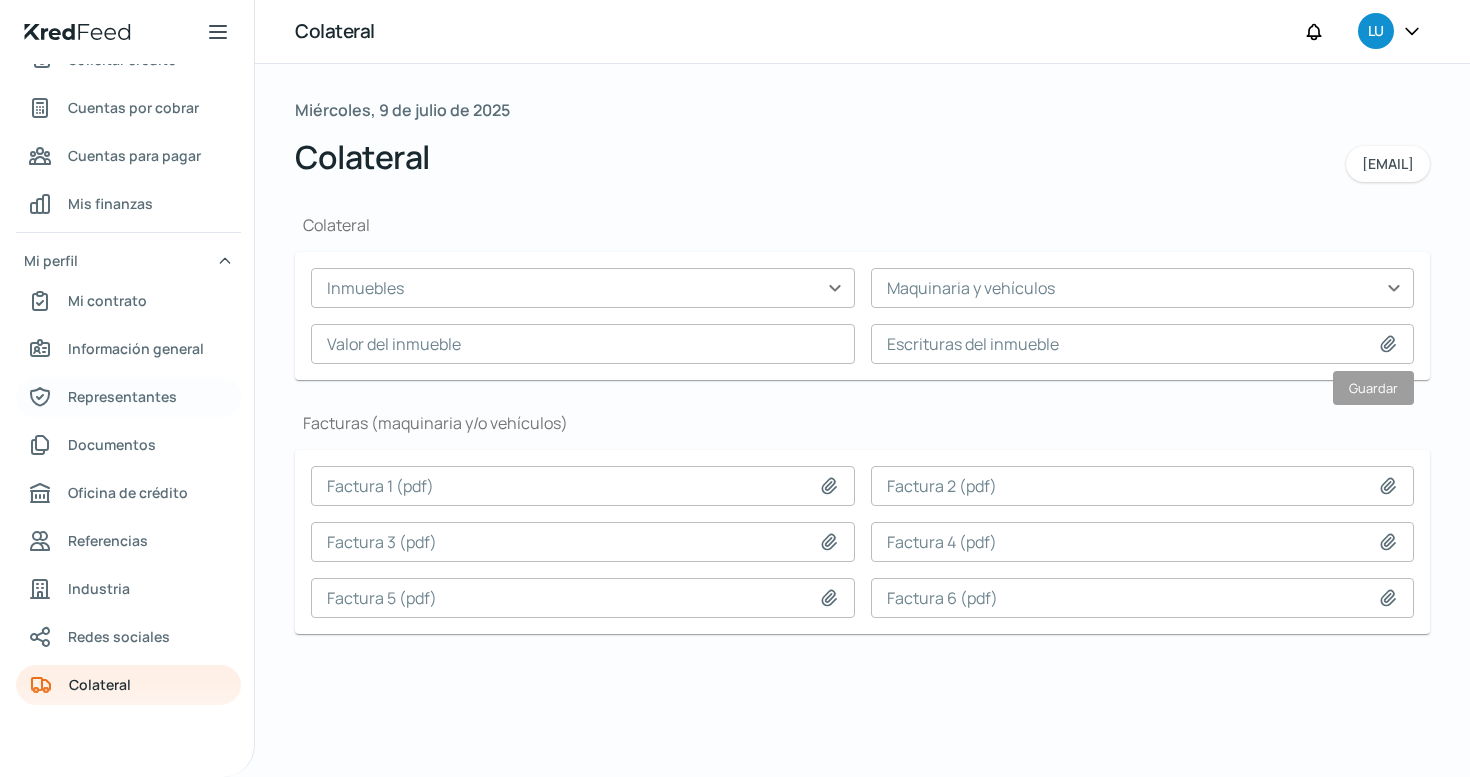 scroll, scrollTop: 0, scrollLeft: 0, axis: both 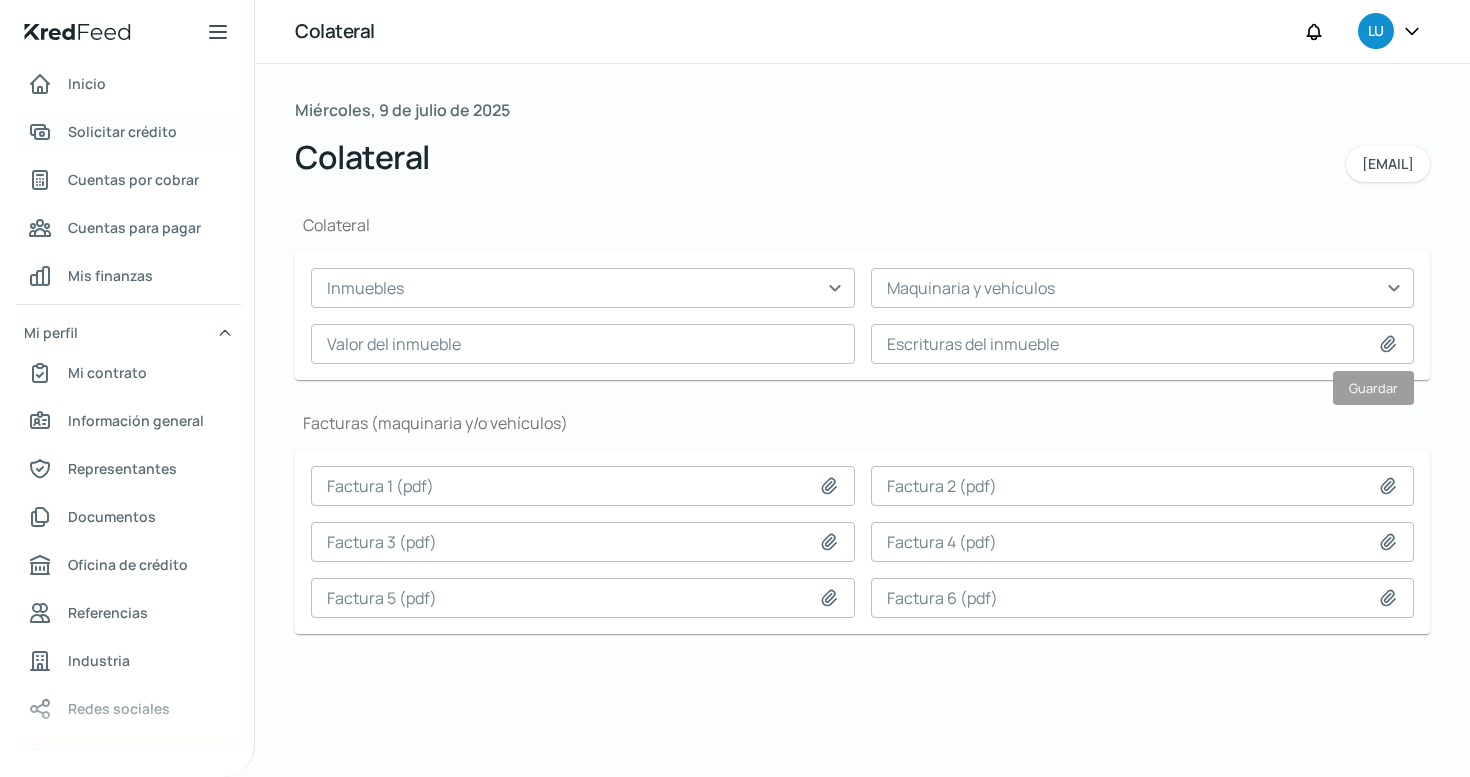 click on "Solicitar crédito" at bounding box center (122, 131) 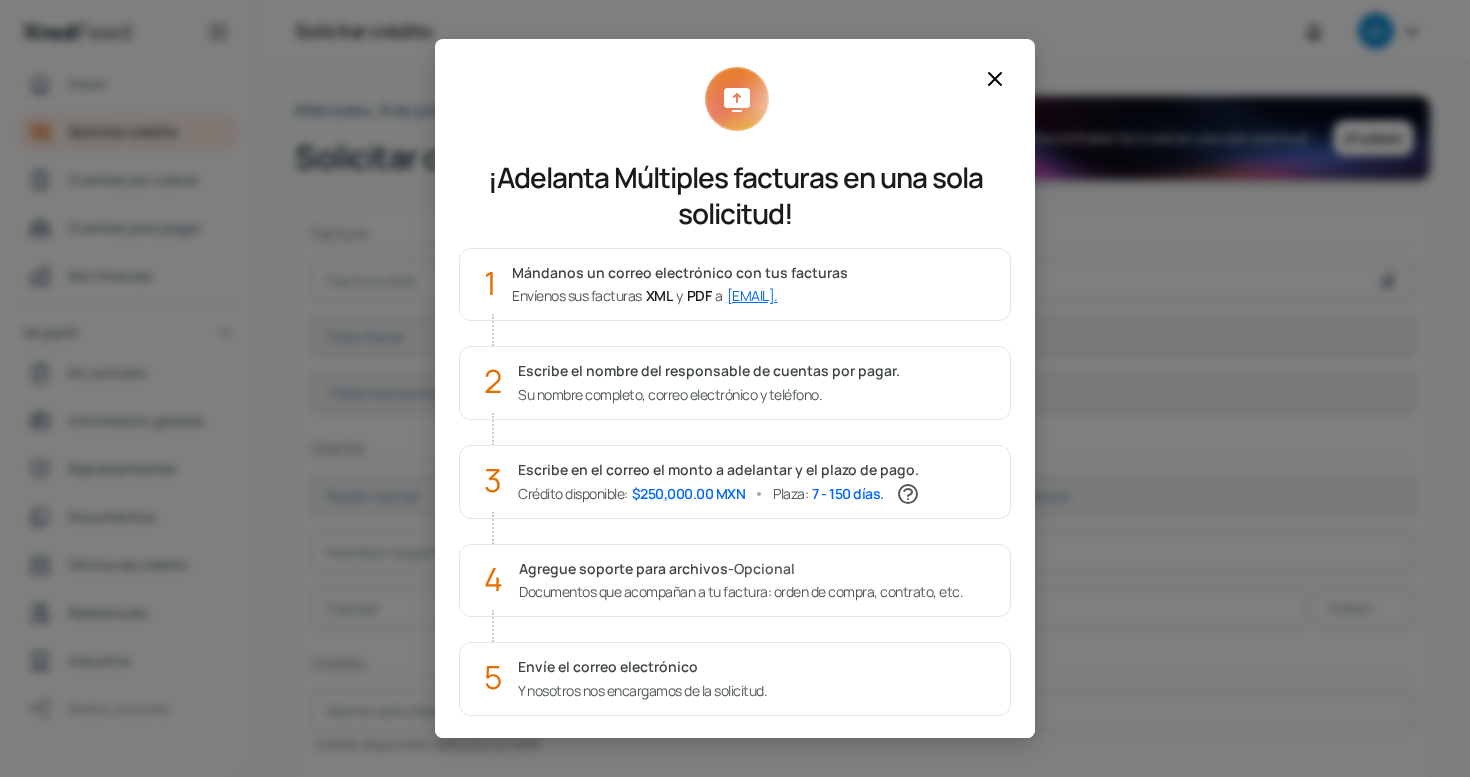 click at bounding box center (995, 79) 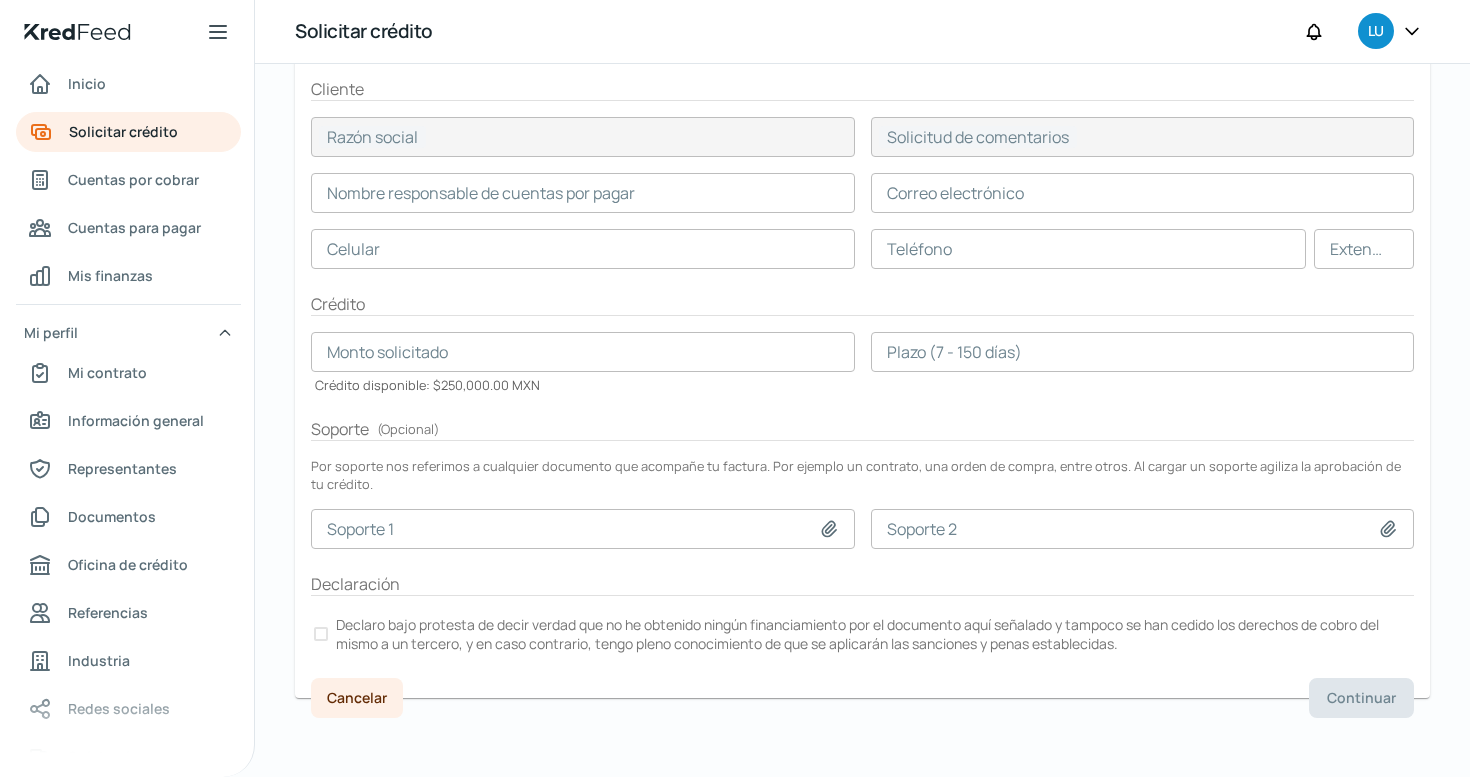 scroll, scrollTop: 0, scrollLeft: 0, axis: both 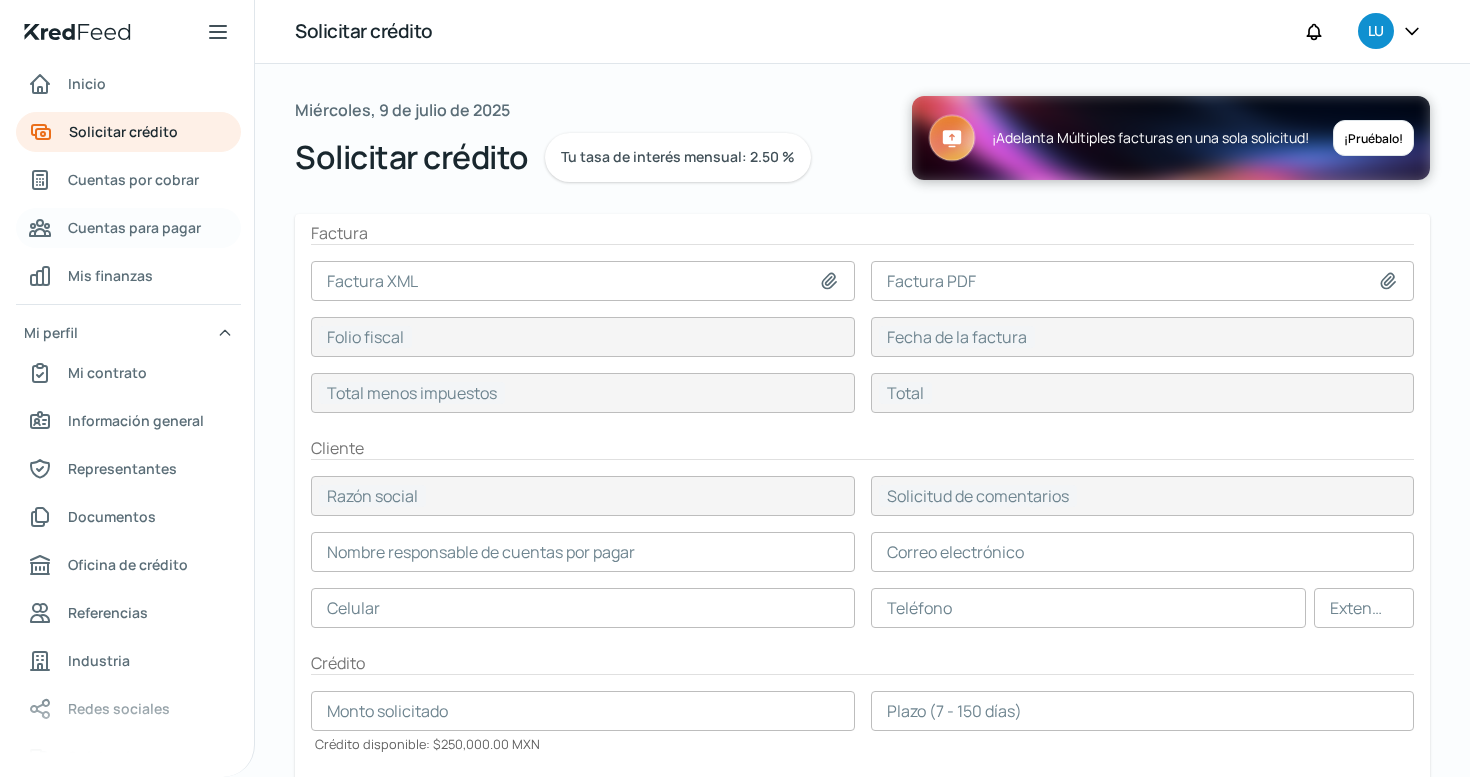 click on "Cuentas para pagar" at bounding box center (134, 227) 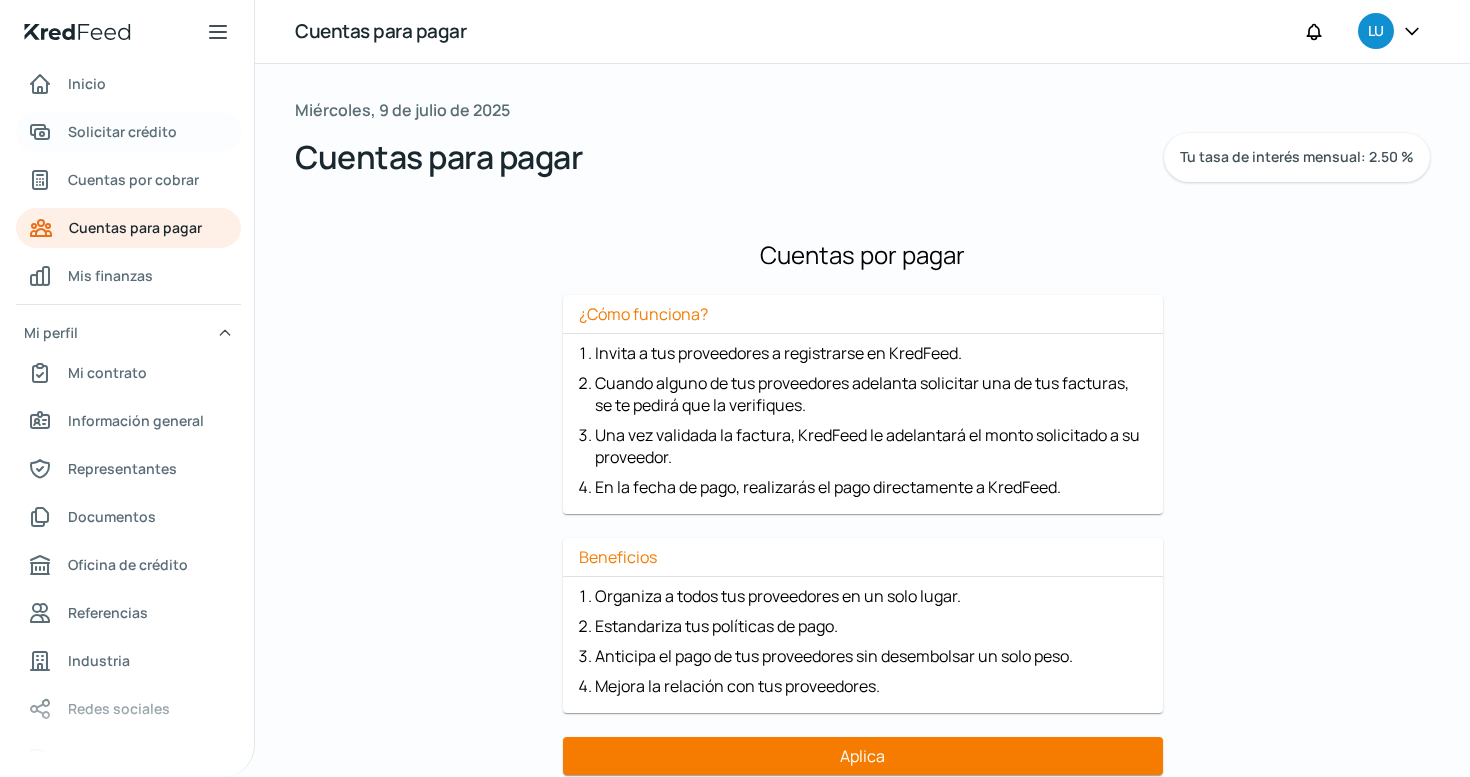 click on "Solicitar crédito" at bounding box center [122, 131] 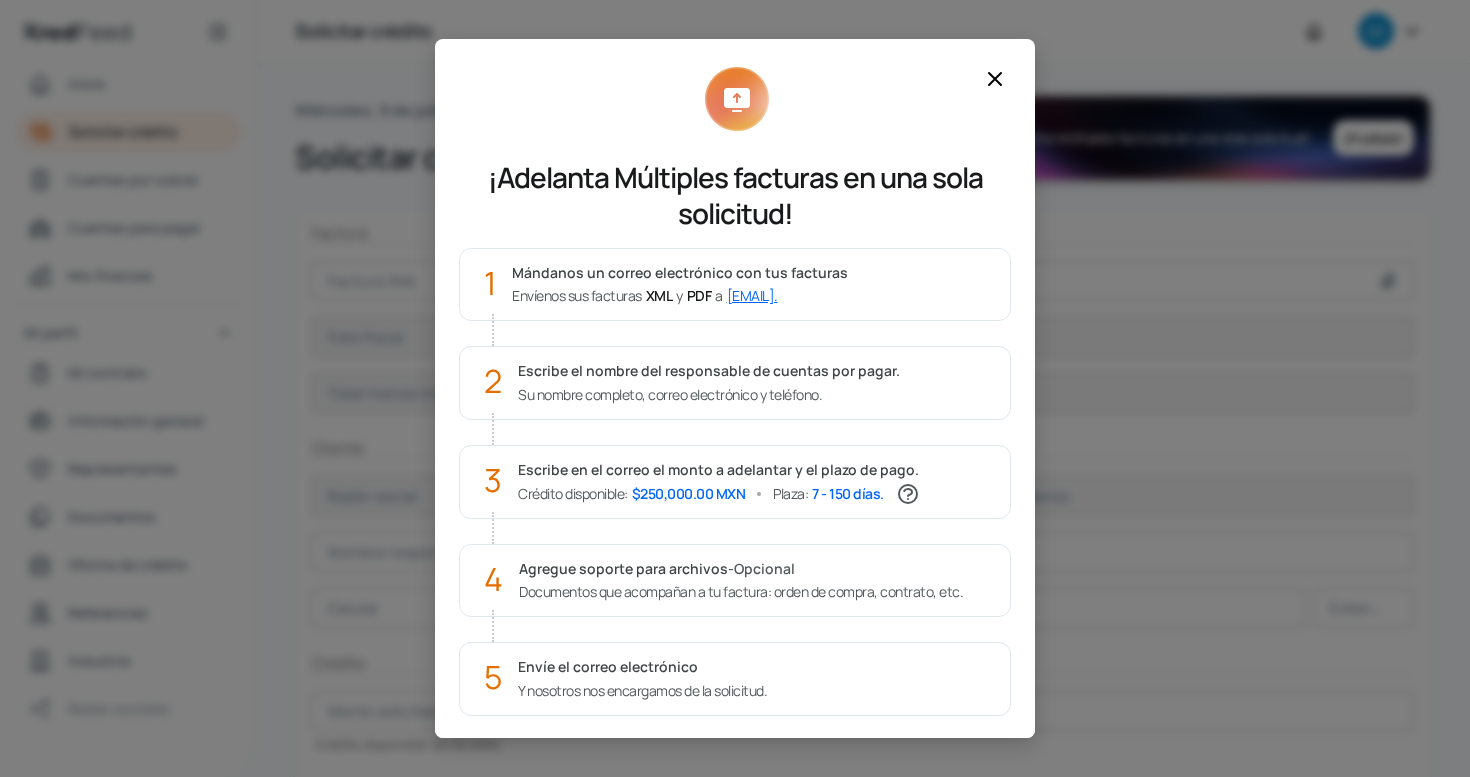 click at bounding box center [995, 79] 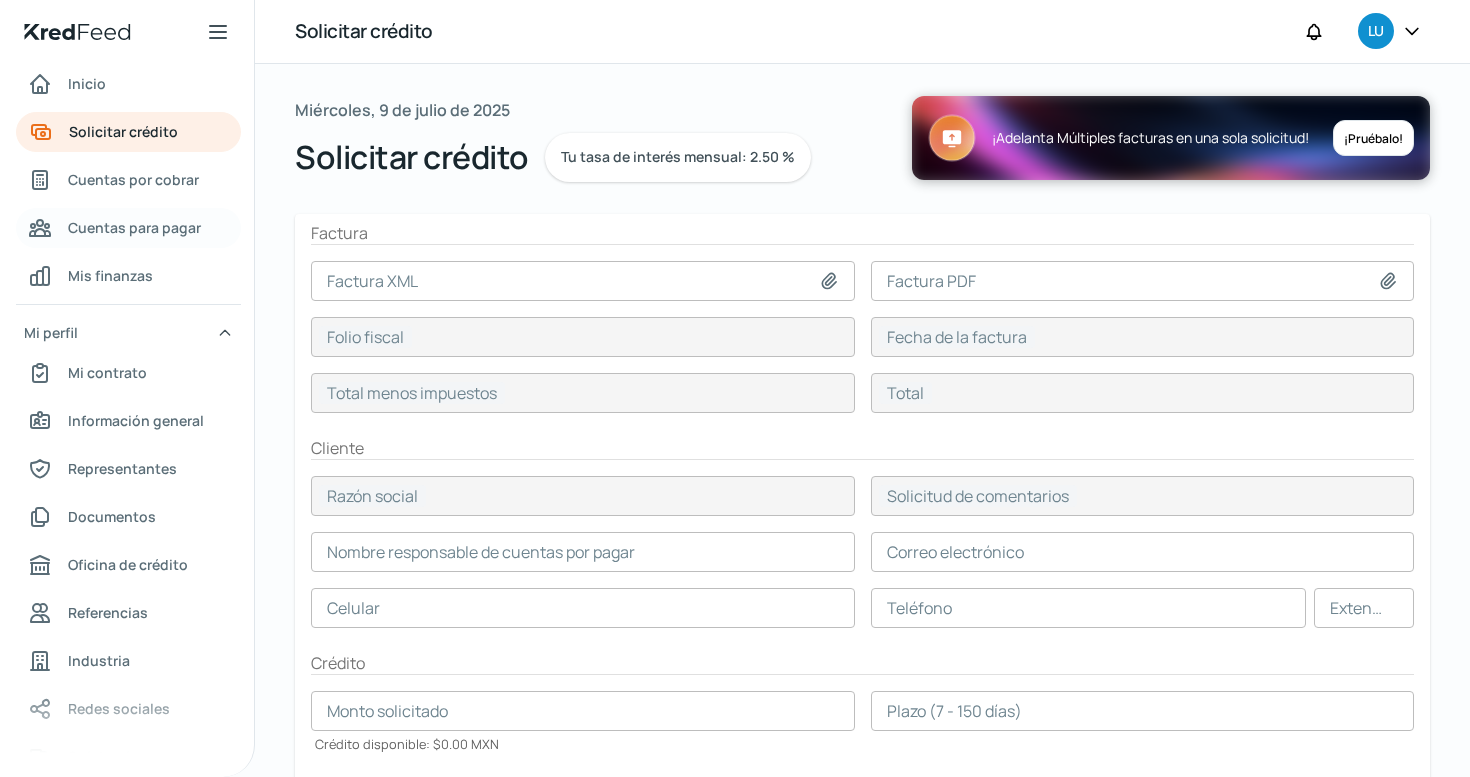 click on "Cuentas para pagar" at bounding box center (134, 227) 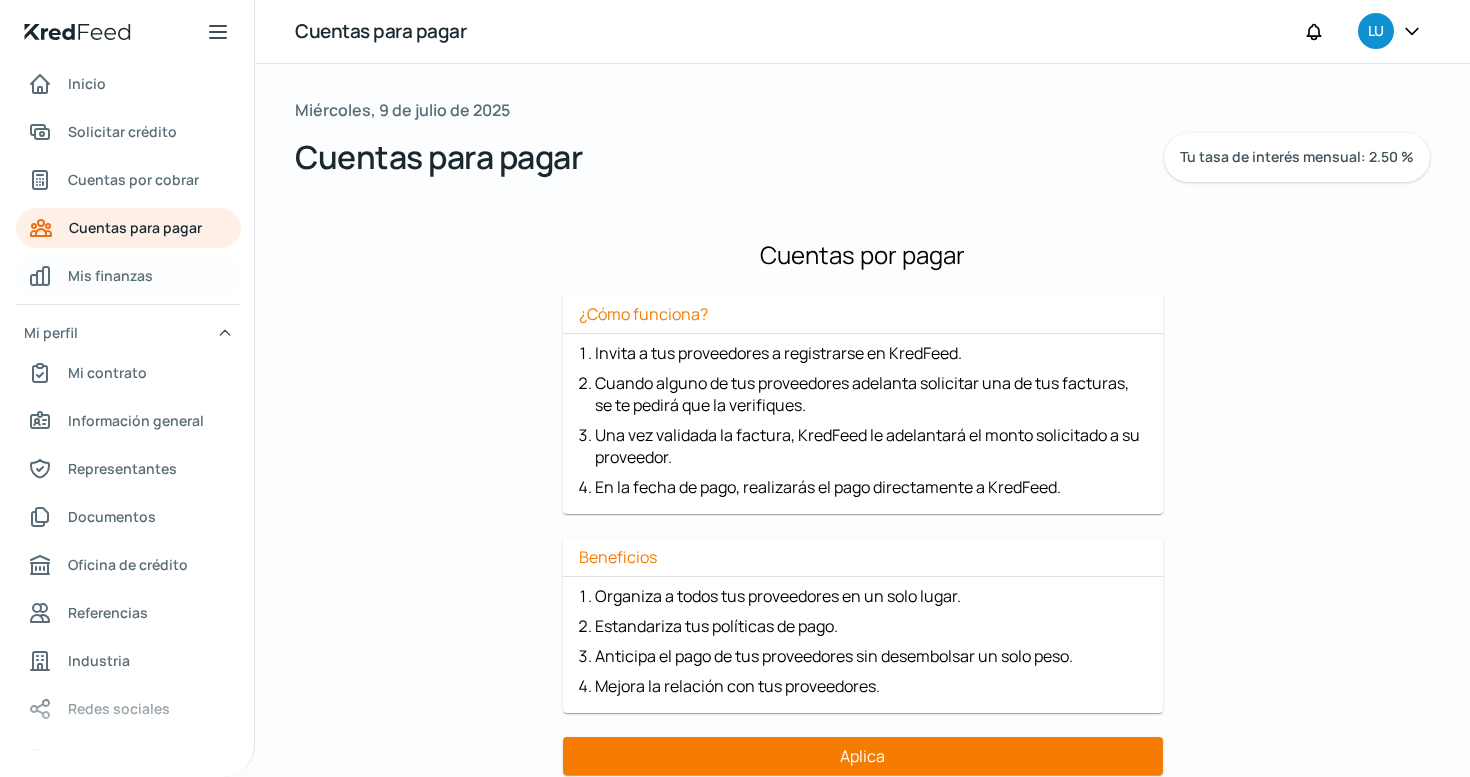 click on "Mis finanzas" at bounding box center [110, 275] 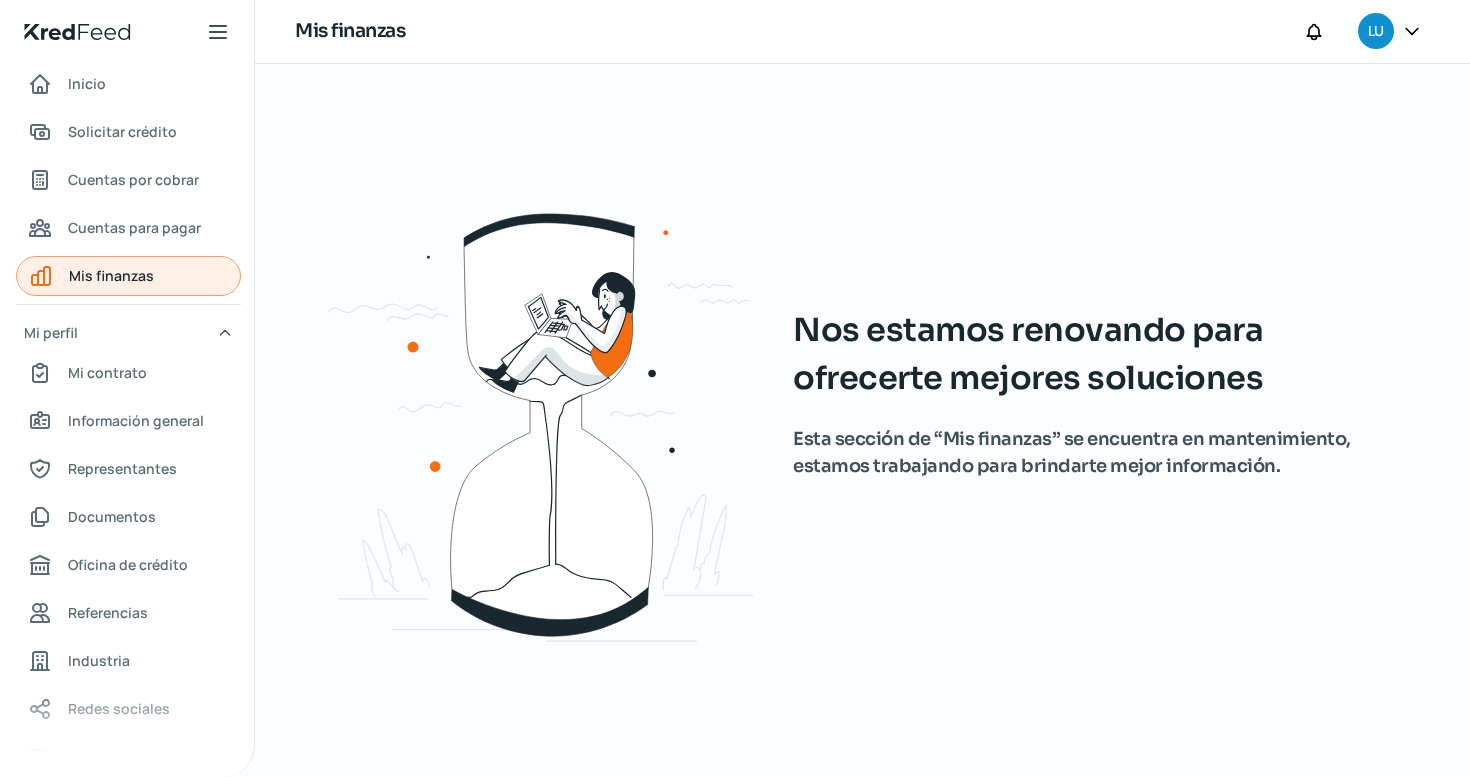 click on "Mis finanzas" at bounding box center (111, 275) 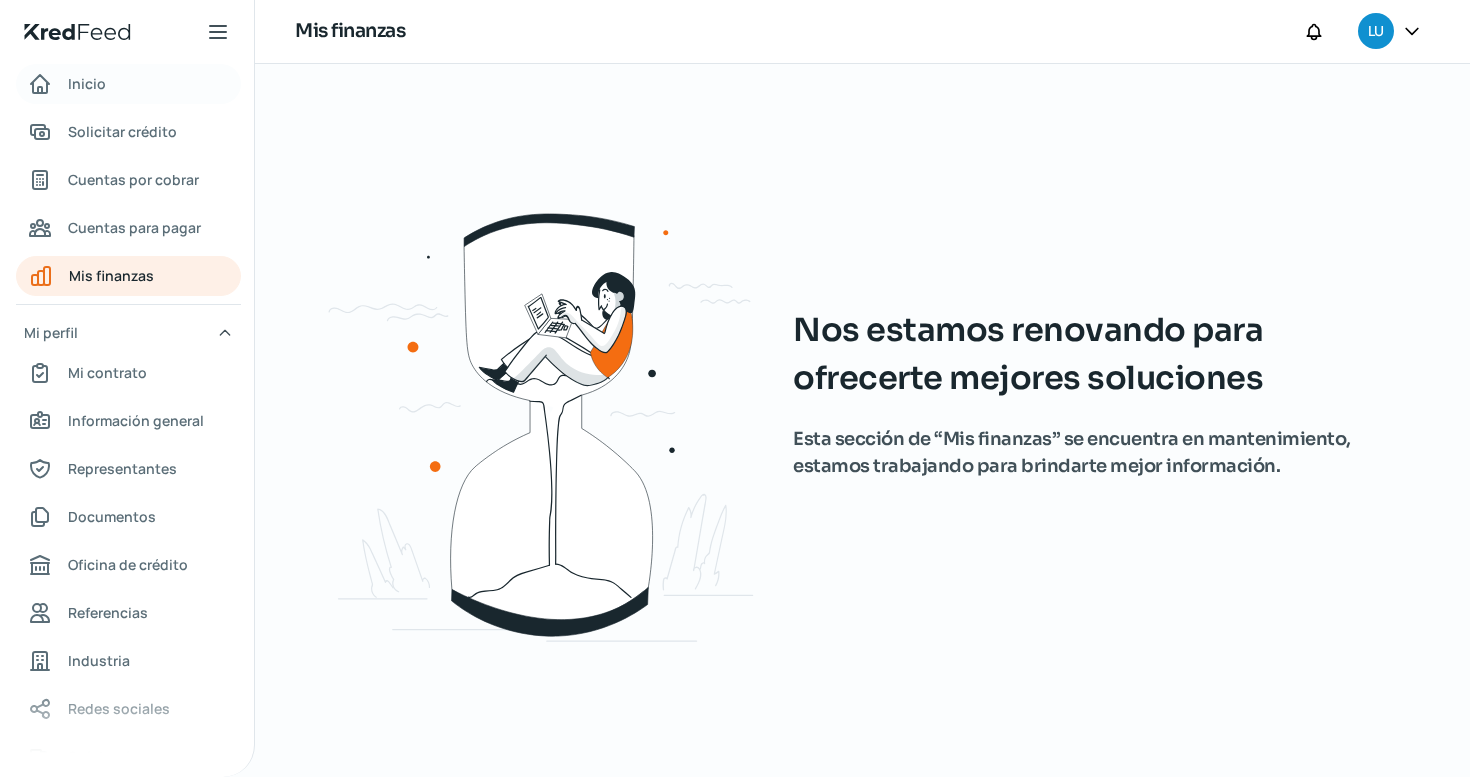 click on "Inicio" at bounding box center (128, 84) 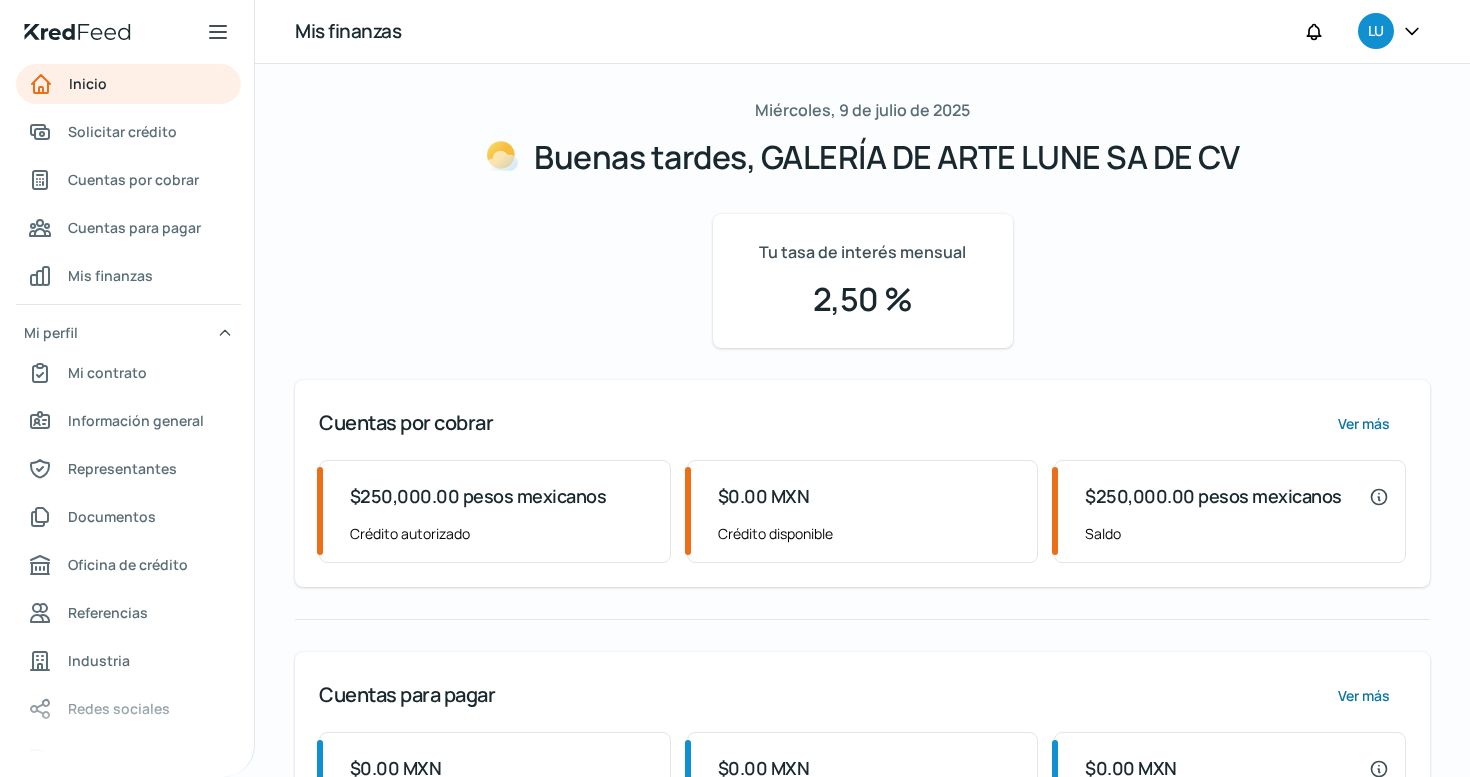 click at bounding box center (218, 32) 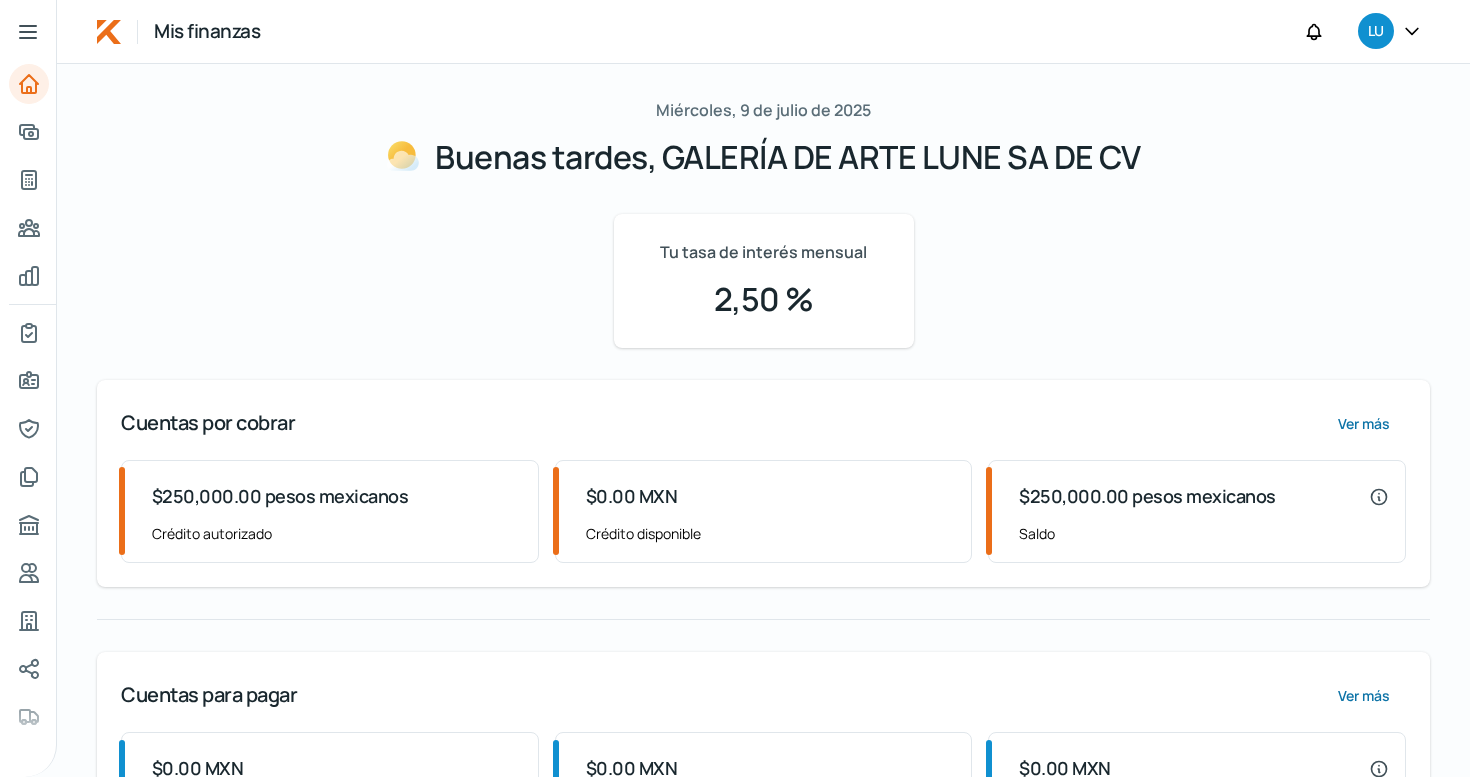 click at bounding box center (28, 32) 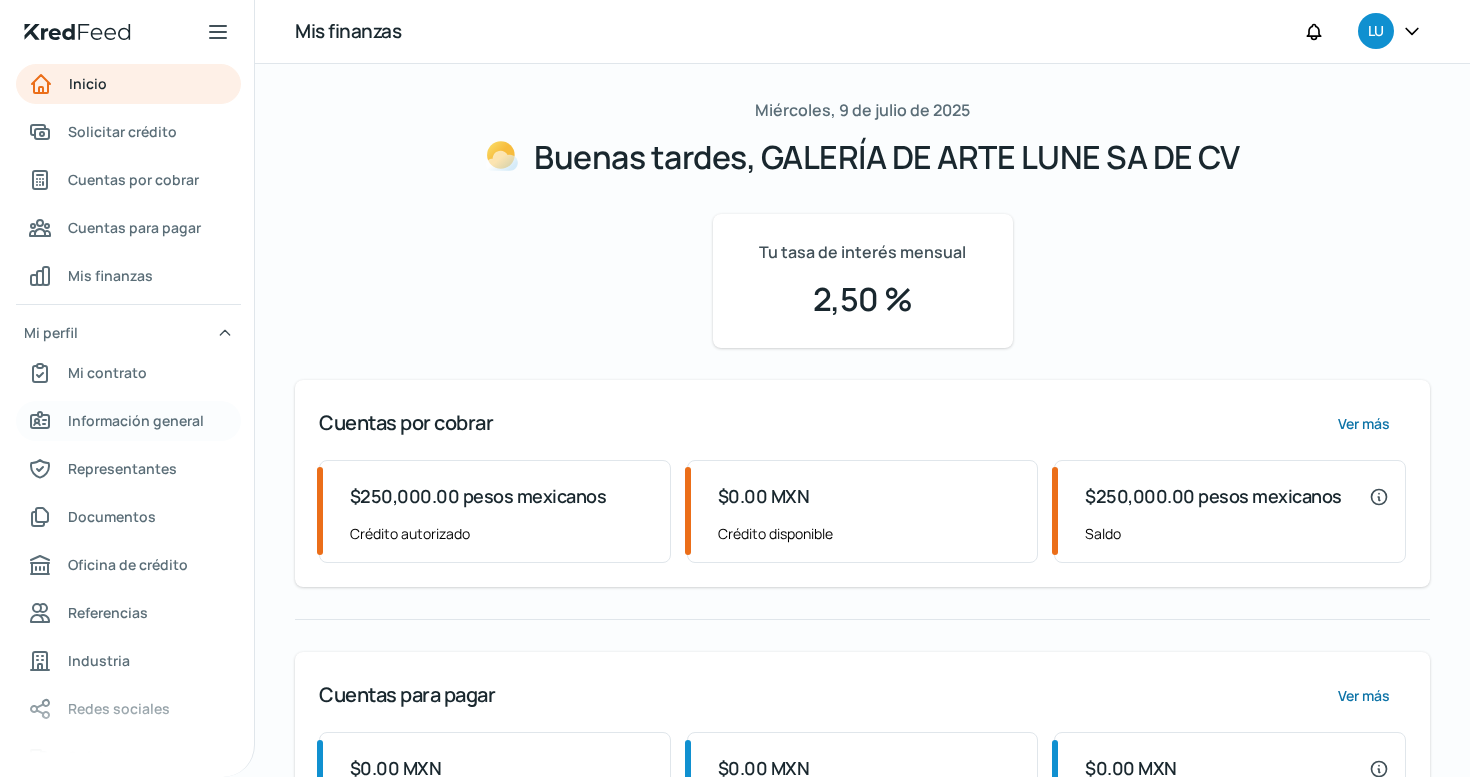 click on "Información general" at bounding box center (136, 420) 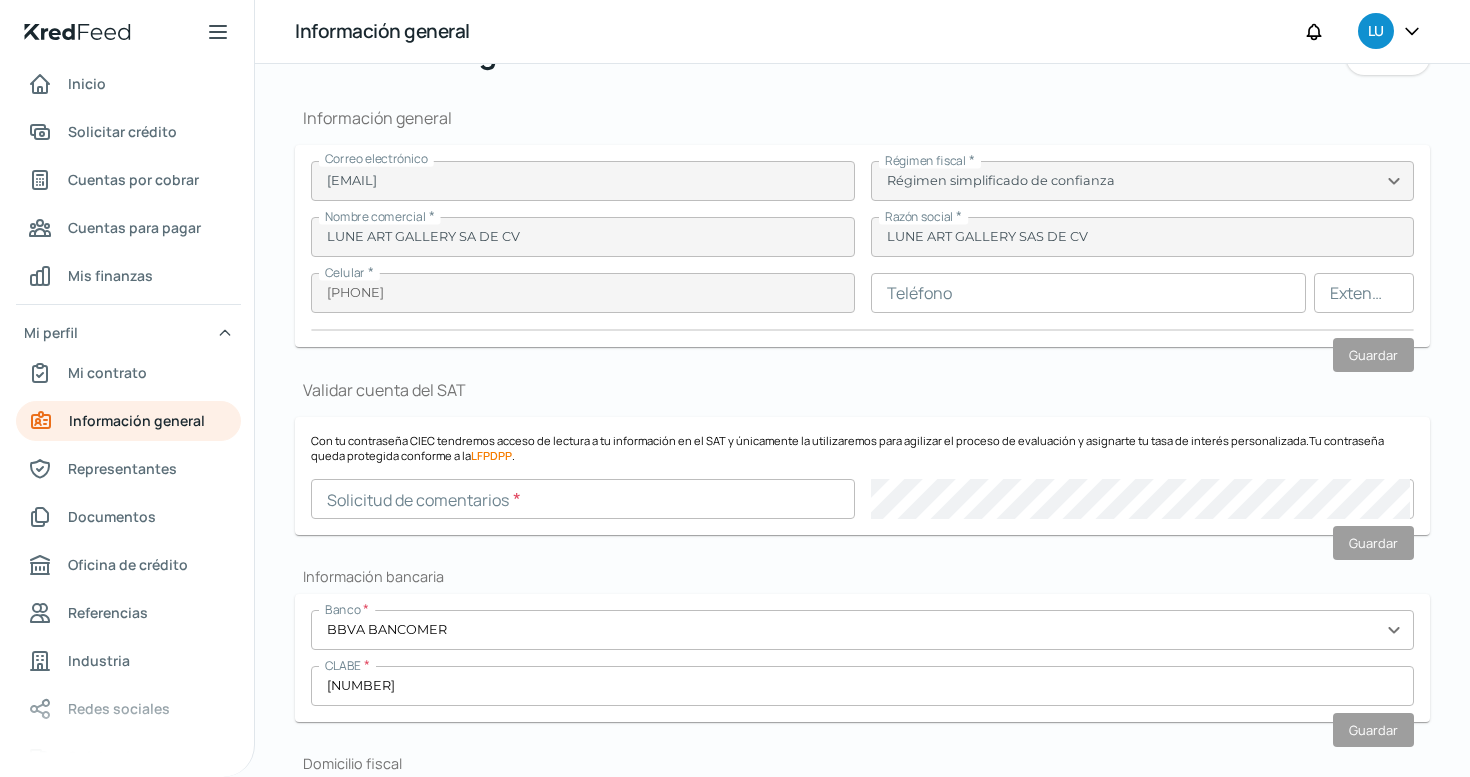 scroll, scrollTop: 242, scrollLeft: 0, axis: vertical 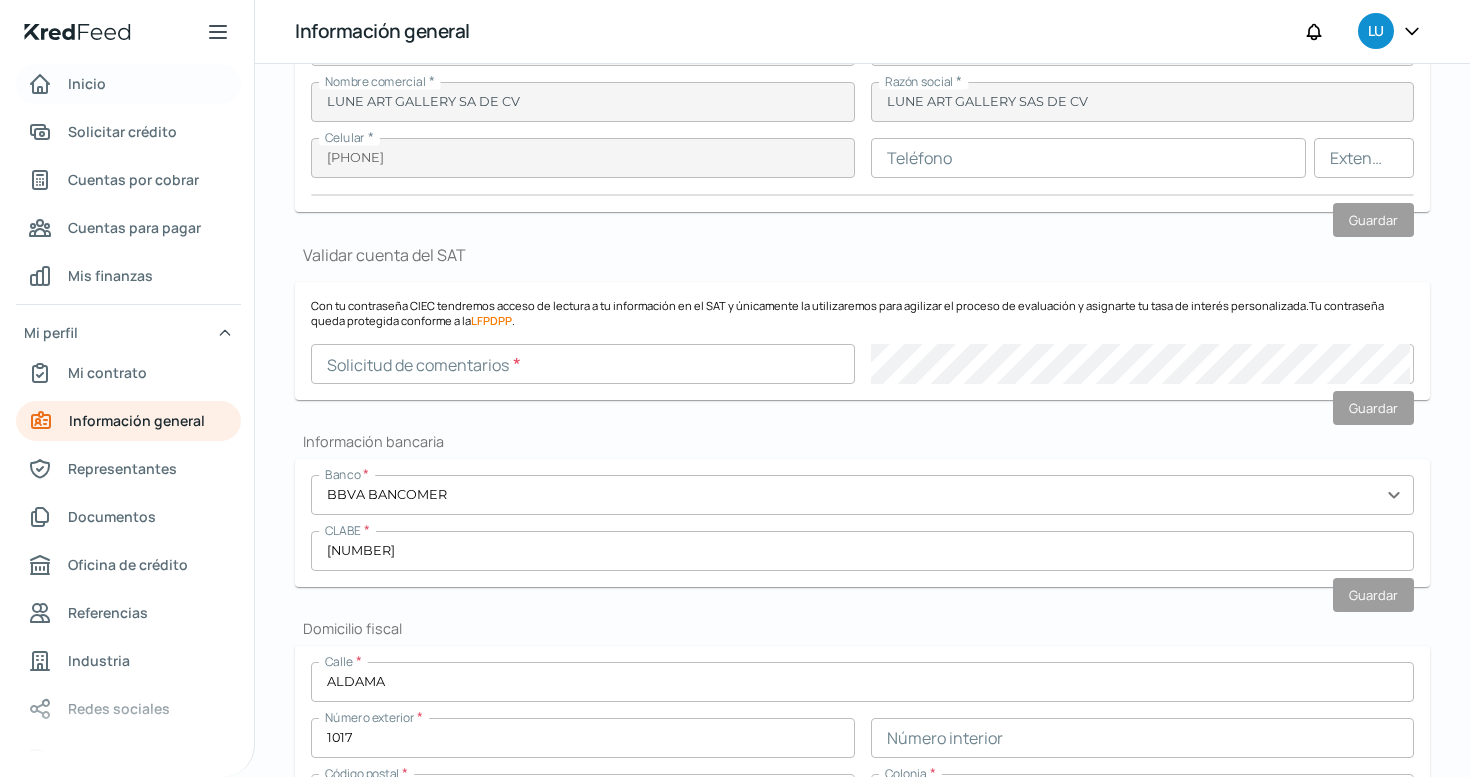click on "Inicio" at bounding box center (87, 83) 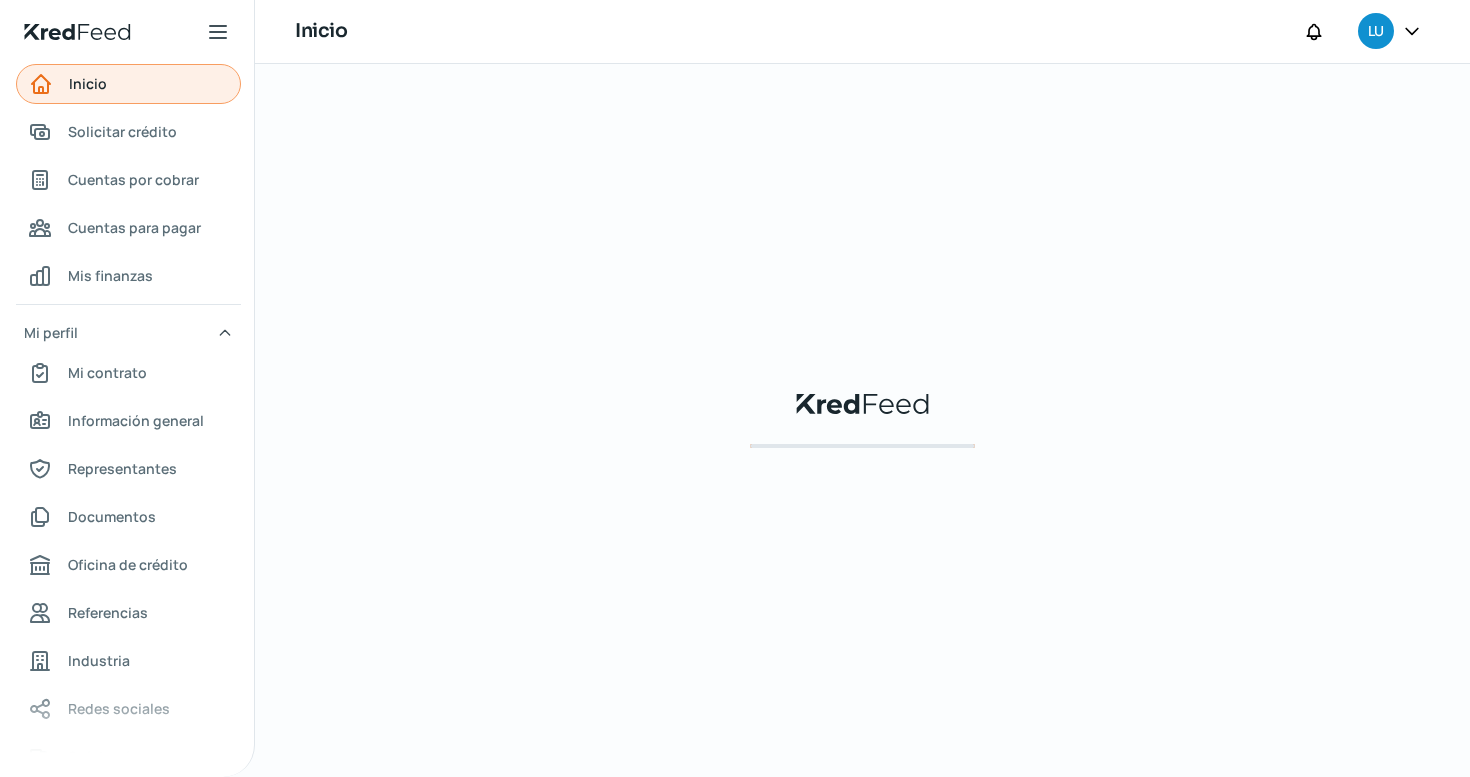 scroll, scrollTop: 0, scrollLeft: 0, axis: both 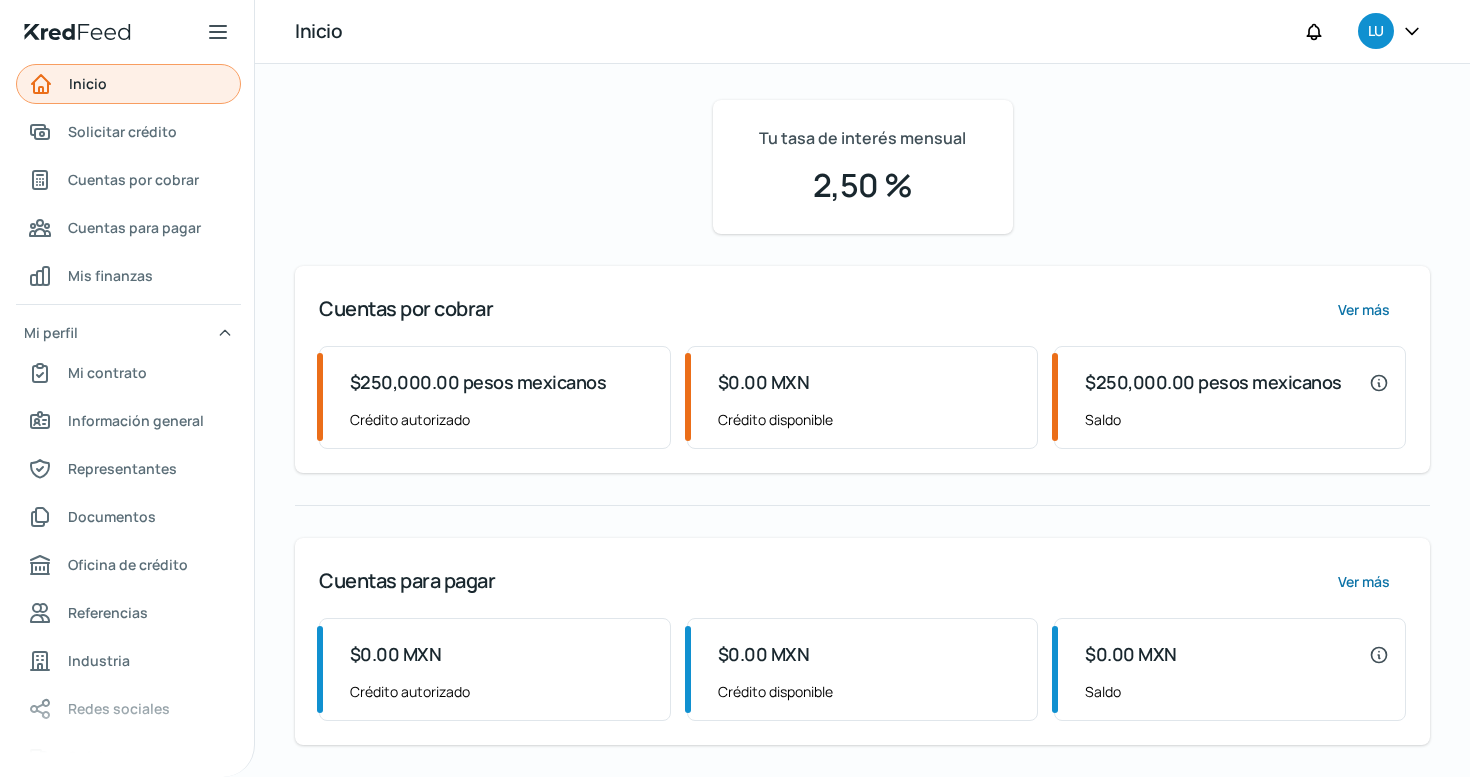click on "Inicio" at bounding box center (88, 83) 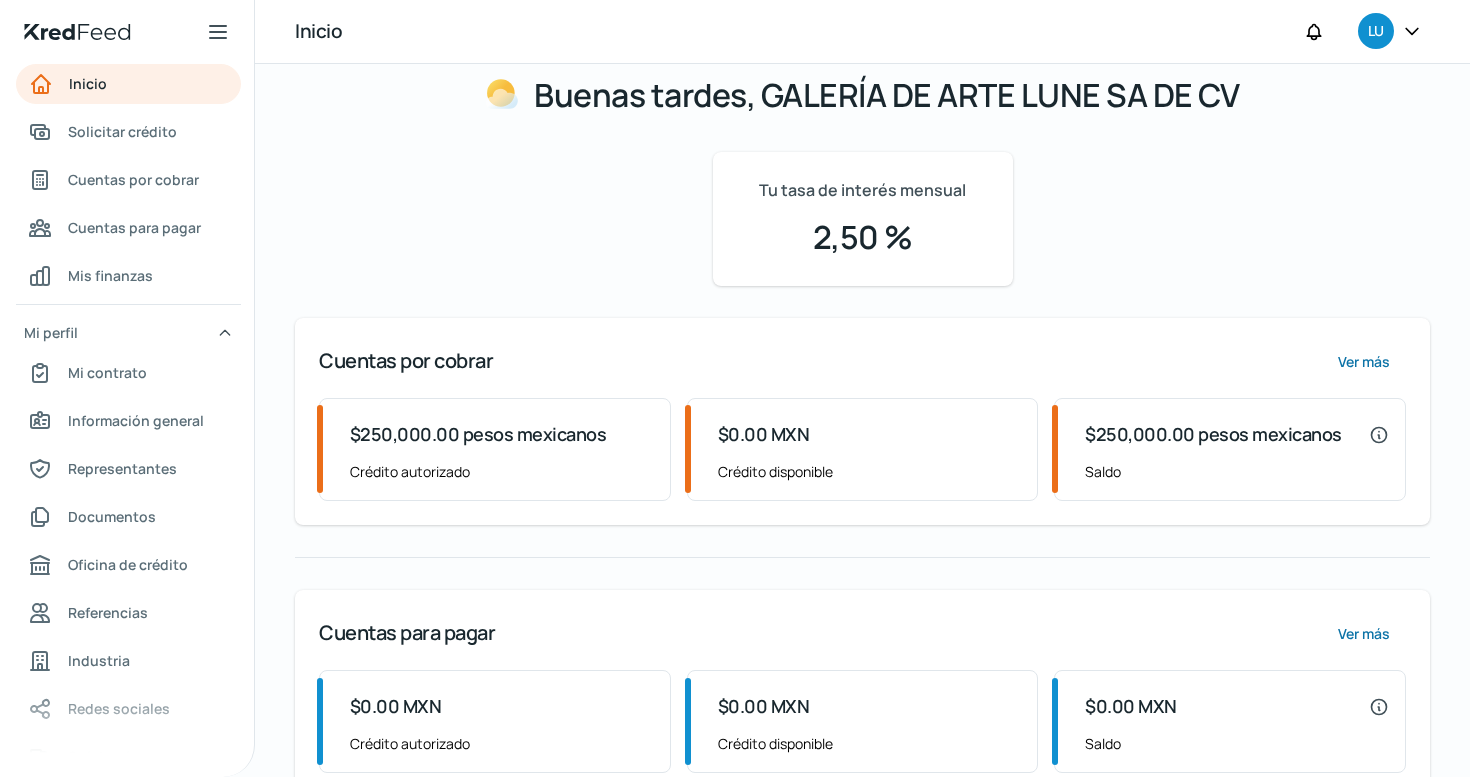 scroll, scrollTop: 0, scrollLeft: 0, axis: both 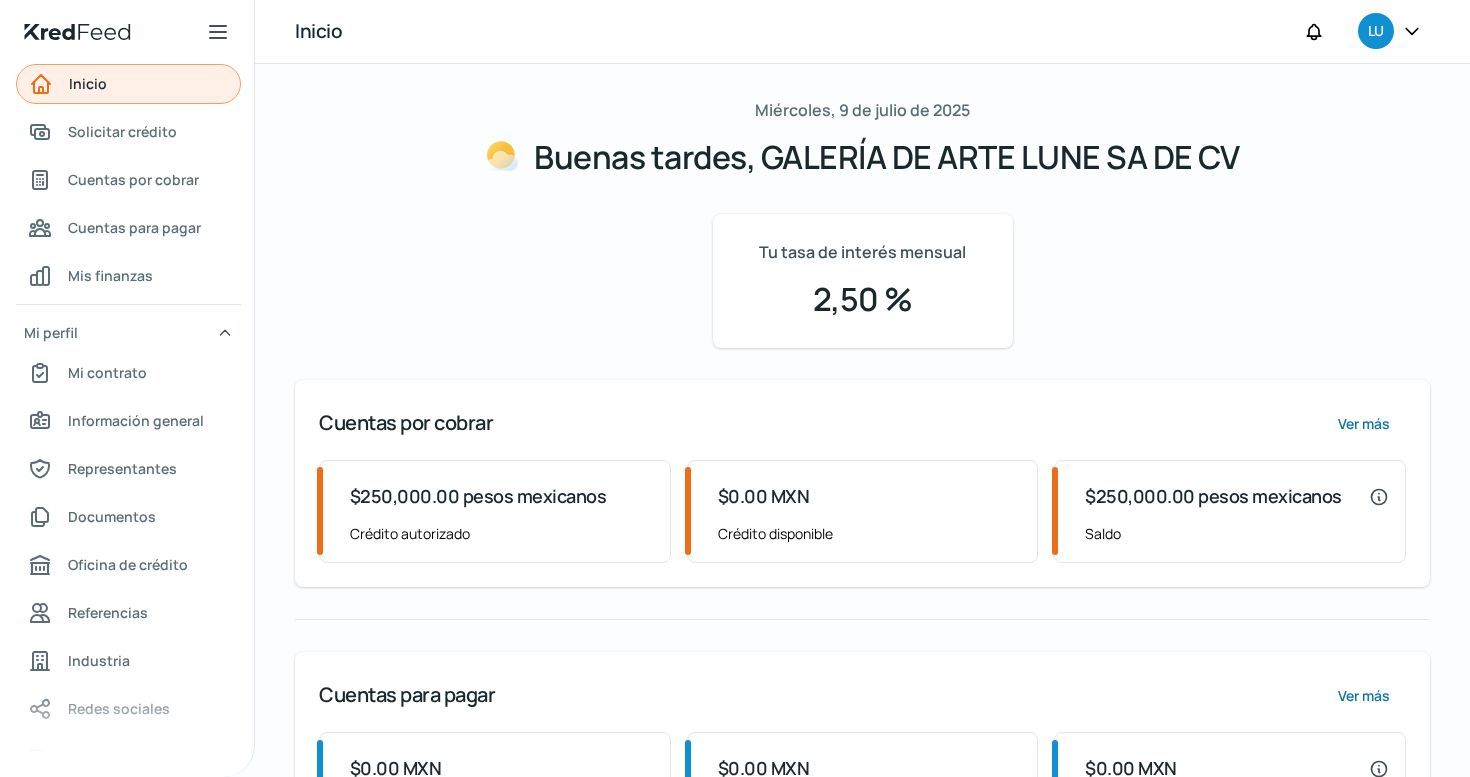 click on "Inicio" at bounding box center (128, 84) 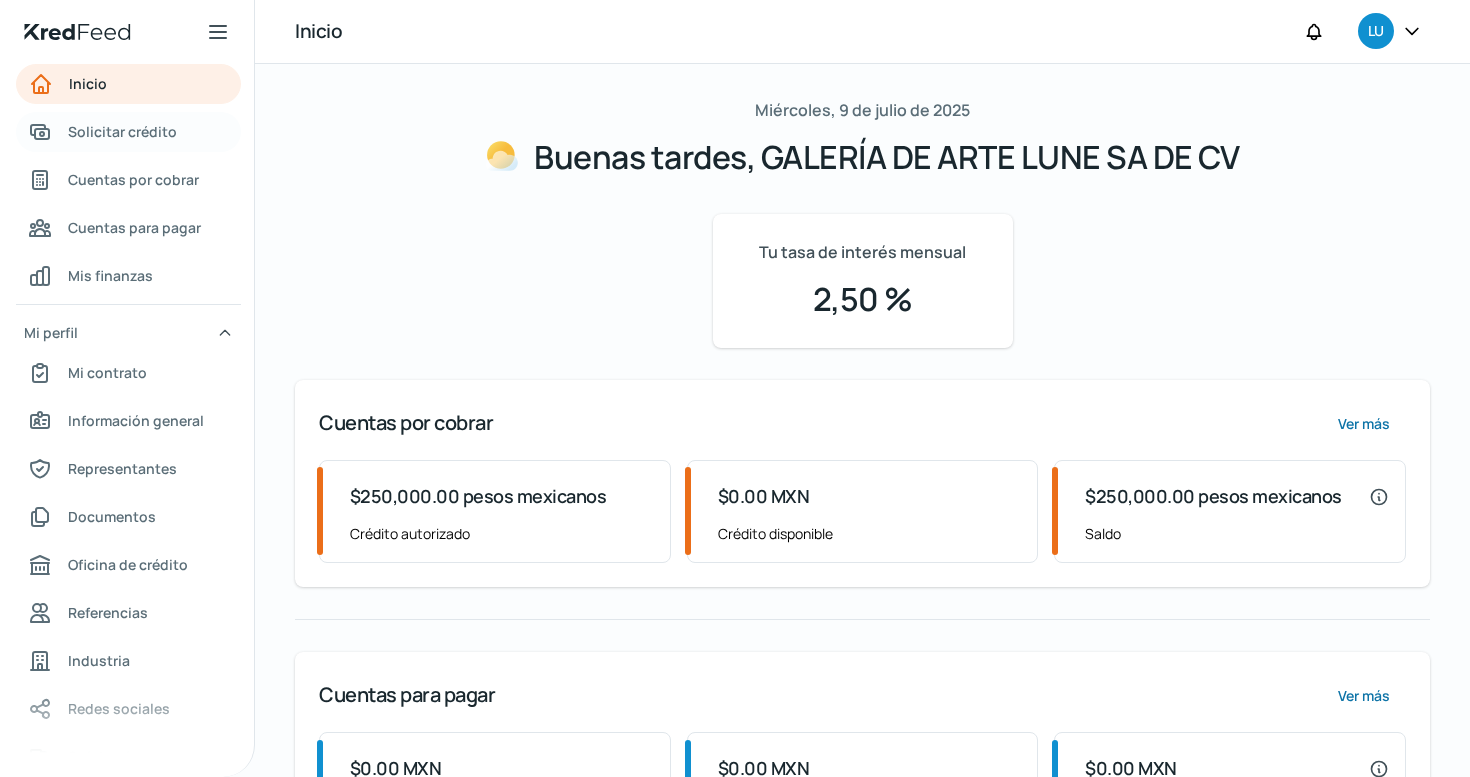 click on "Solicitar crédito" at bounding box center [122, 131] 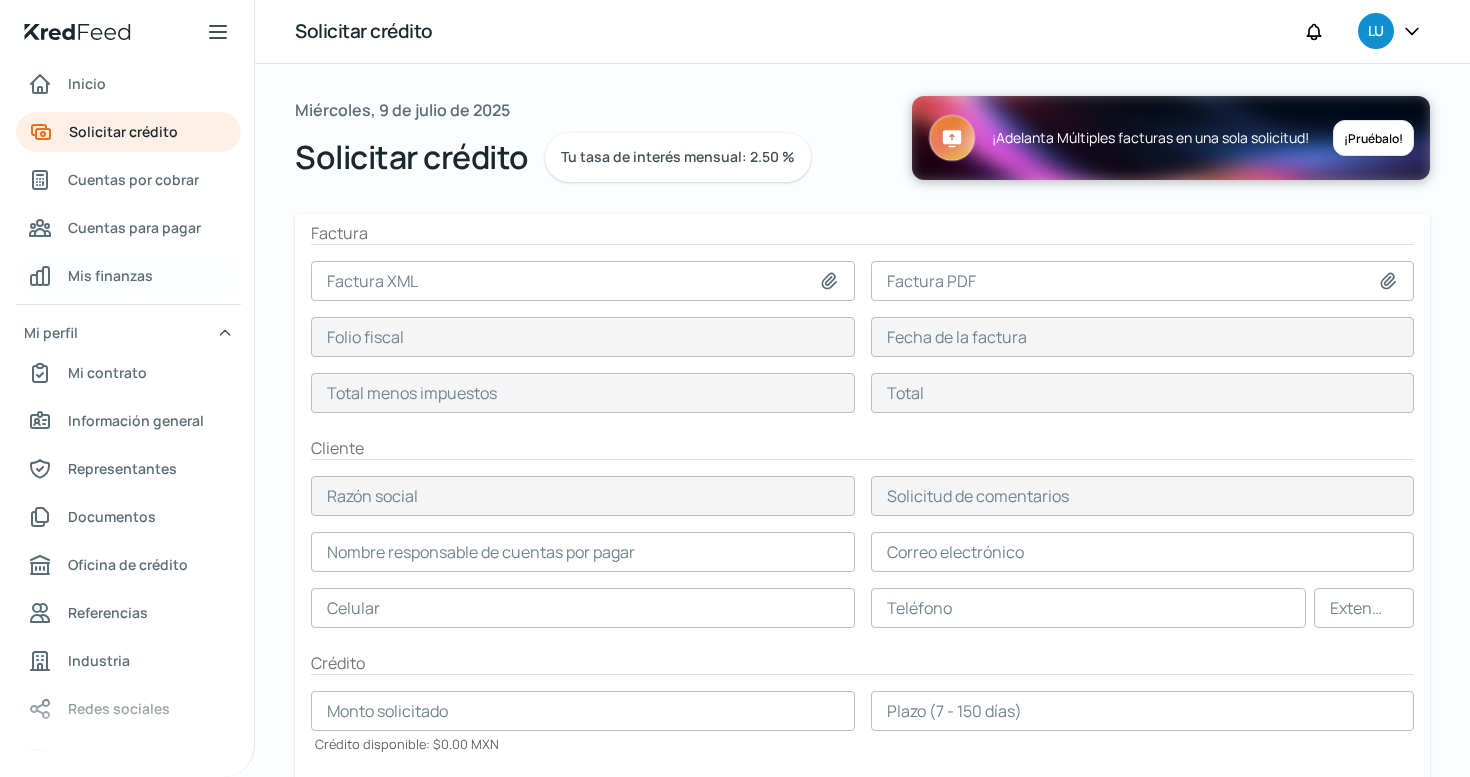 click on "Mis finanzas" at bounding box center [110, 275] 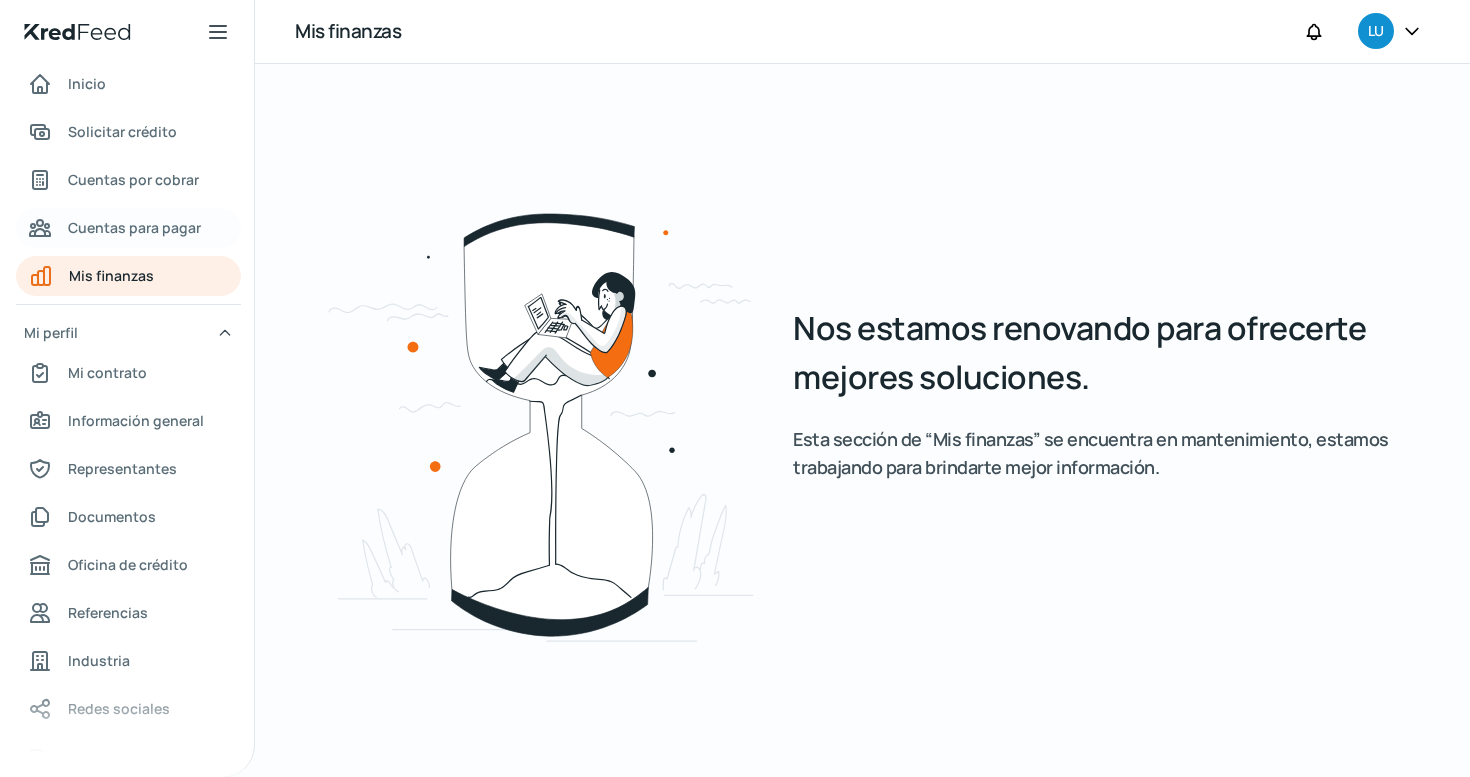 click on "Cuentas para pagar" at bounding box center [134, 227] 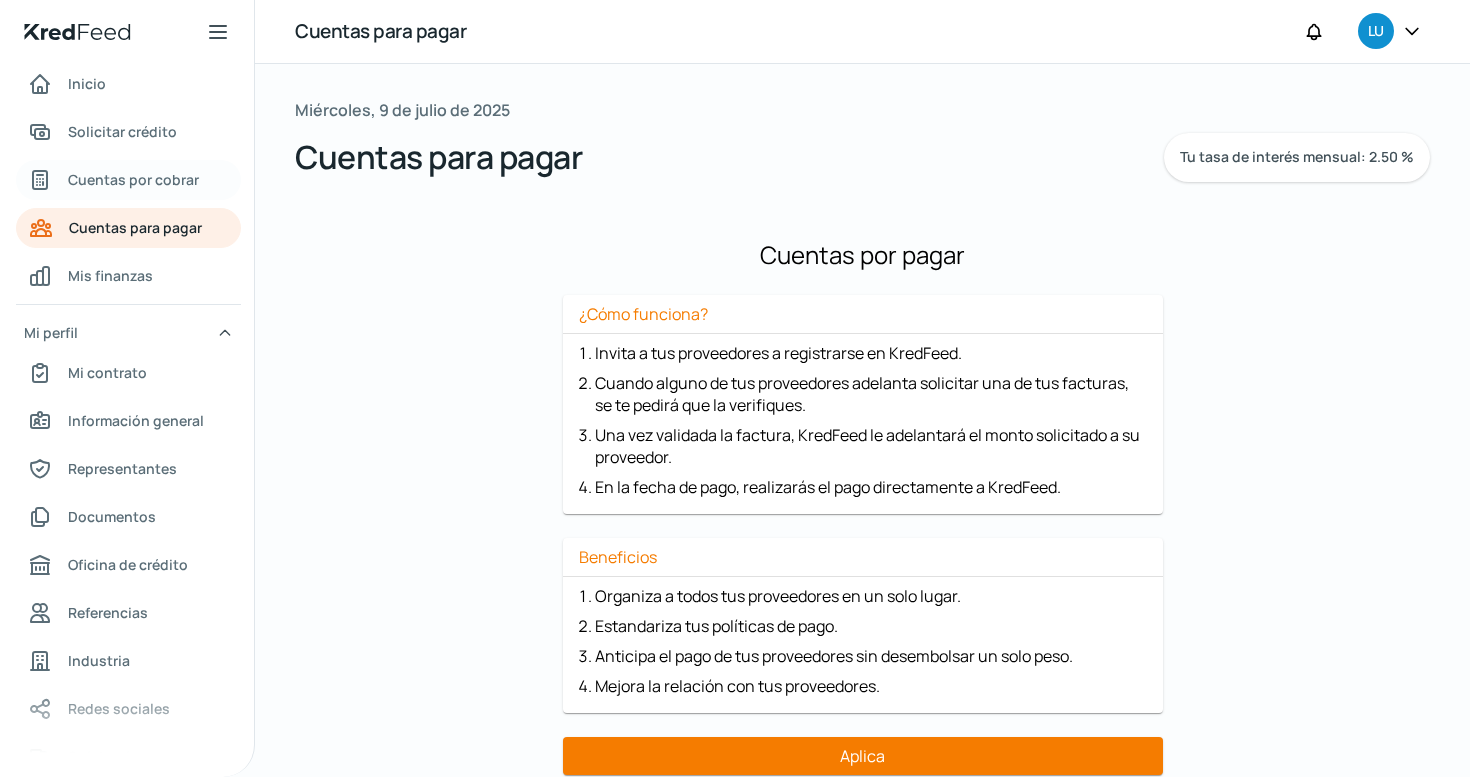 click on "Cuentas por cobrar" at bounding box center [133, 179] 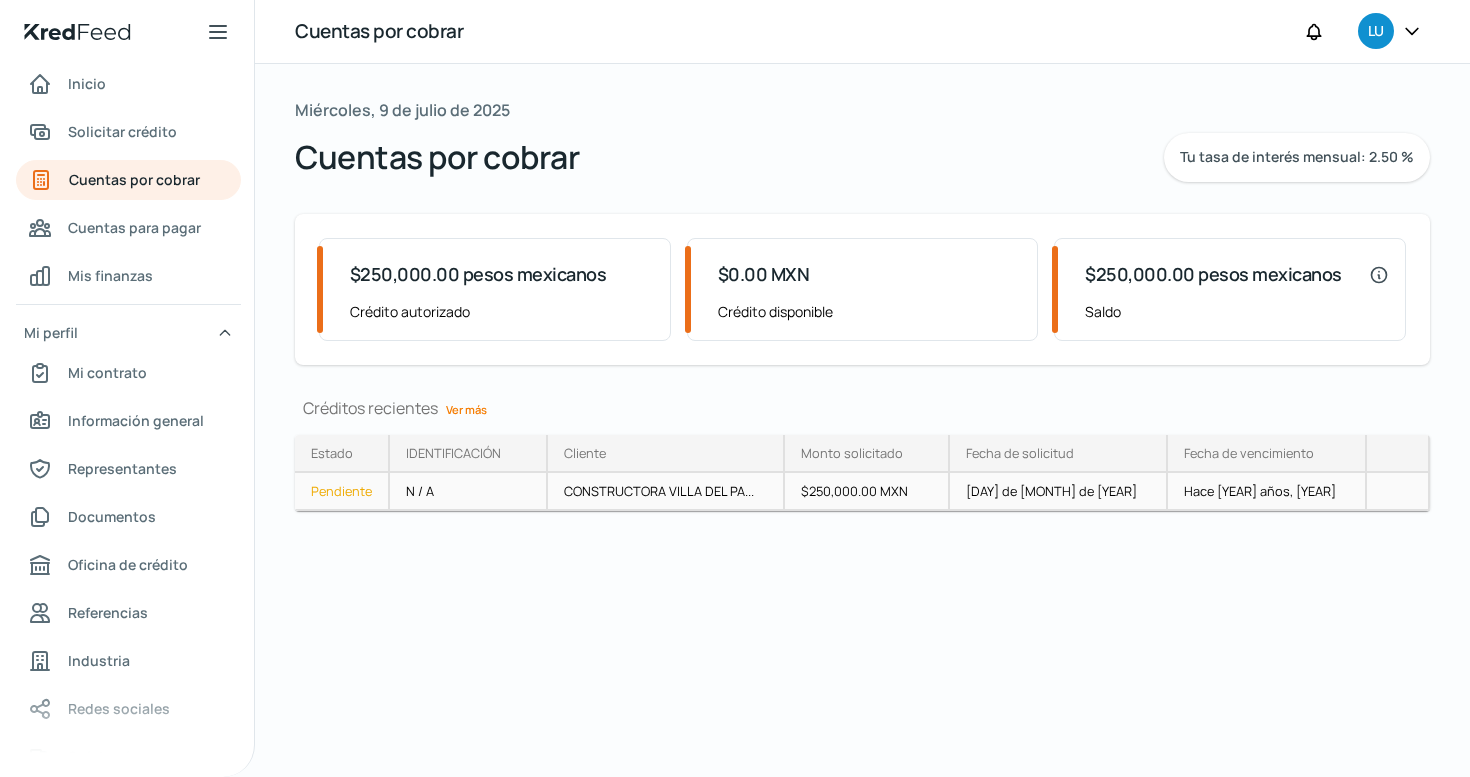click on "CONSTRUCTORA VILLA DEL PA..." at bounding box center (420, 491) 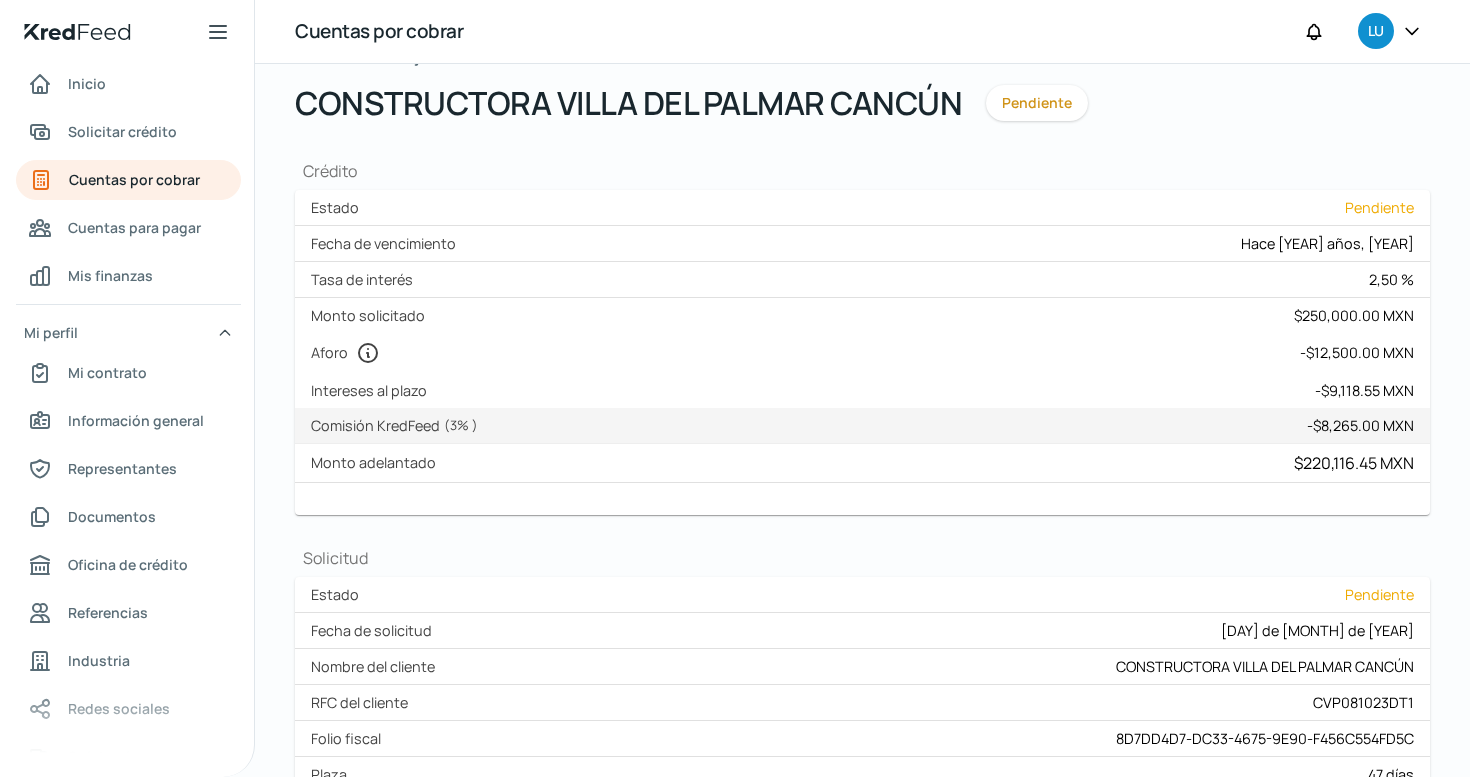 scroll, scrollTop: 0, scrollLeft: 0, axis: both 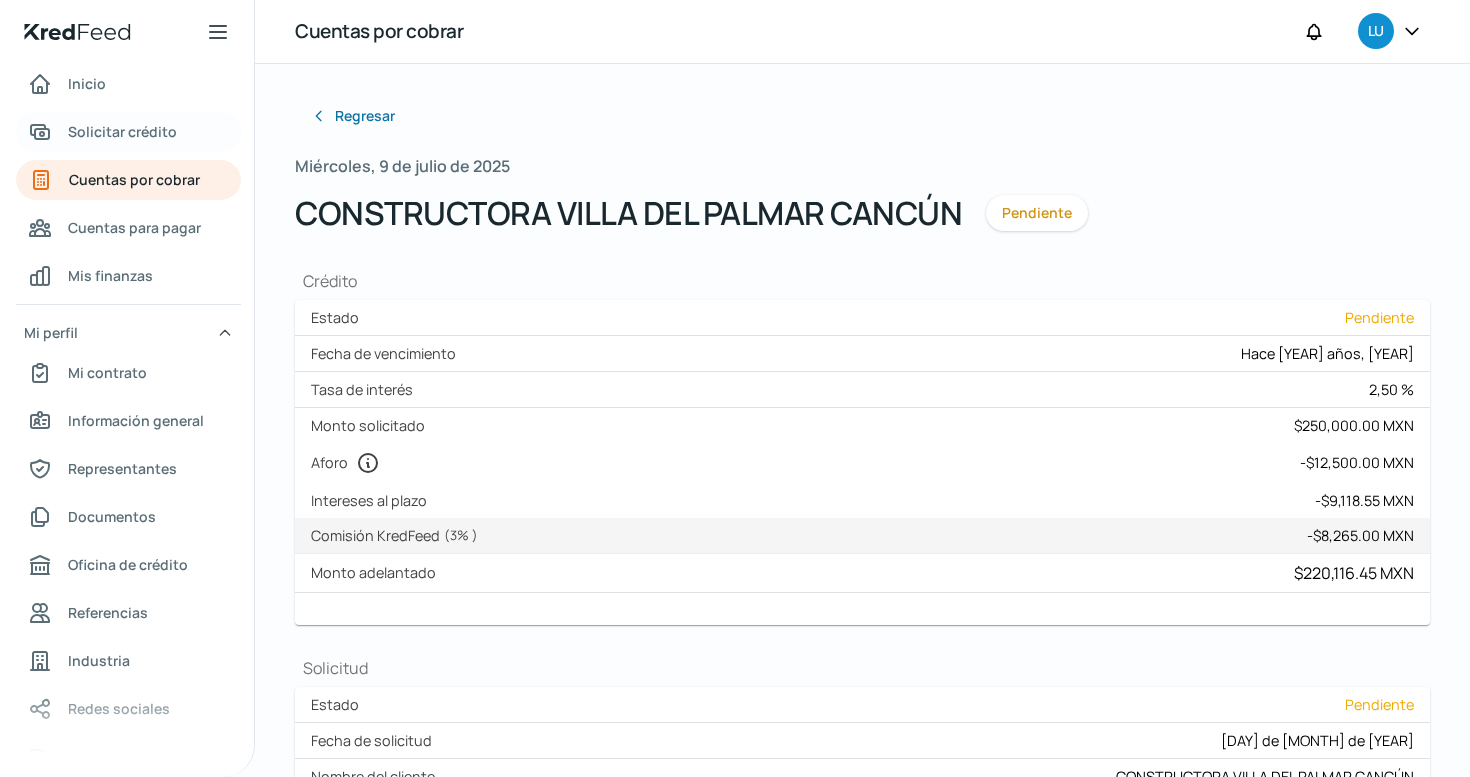 click on "Solicitar crédito" at bounding box center [122, 131] 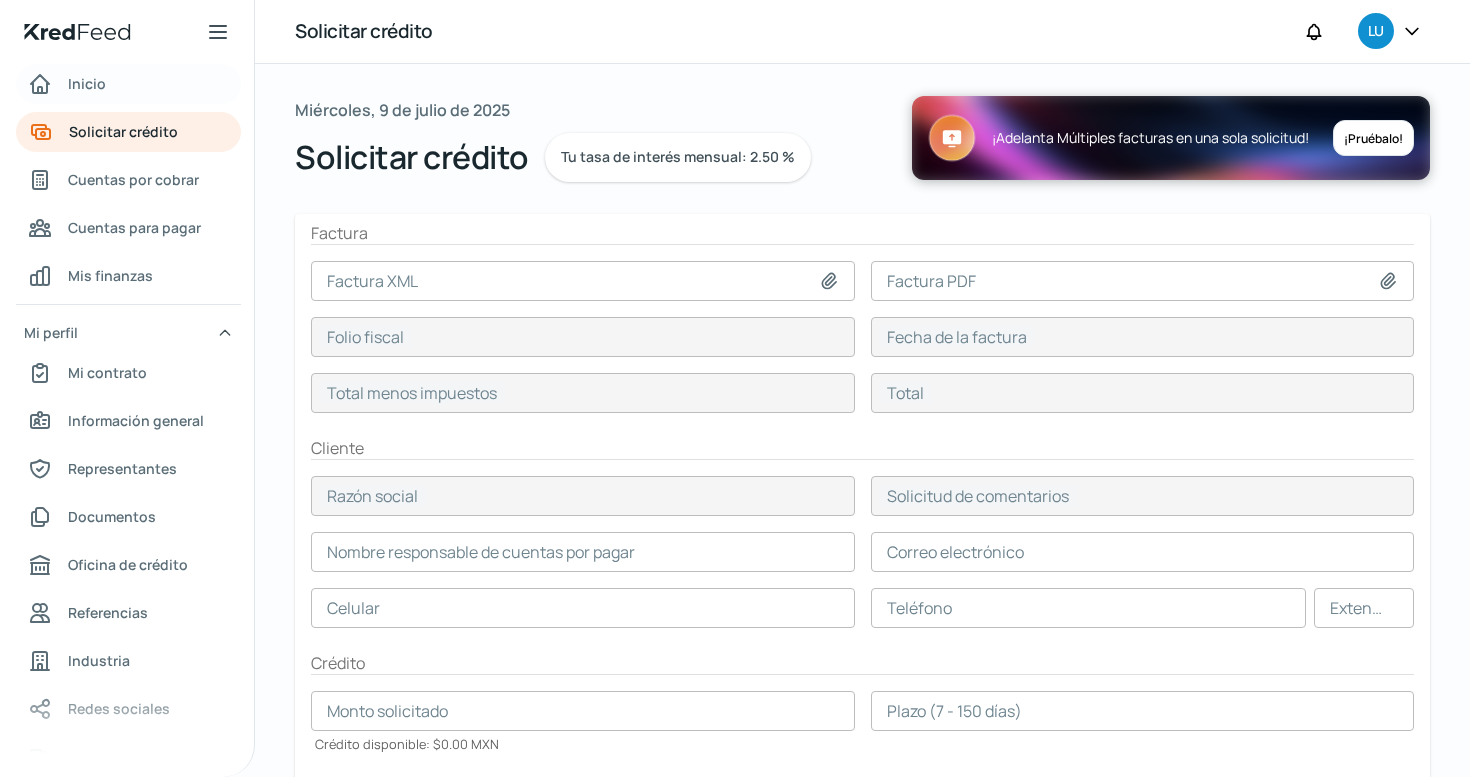 click on "Inicio" at bounding box center [87, 83] 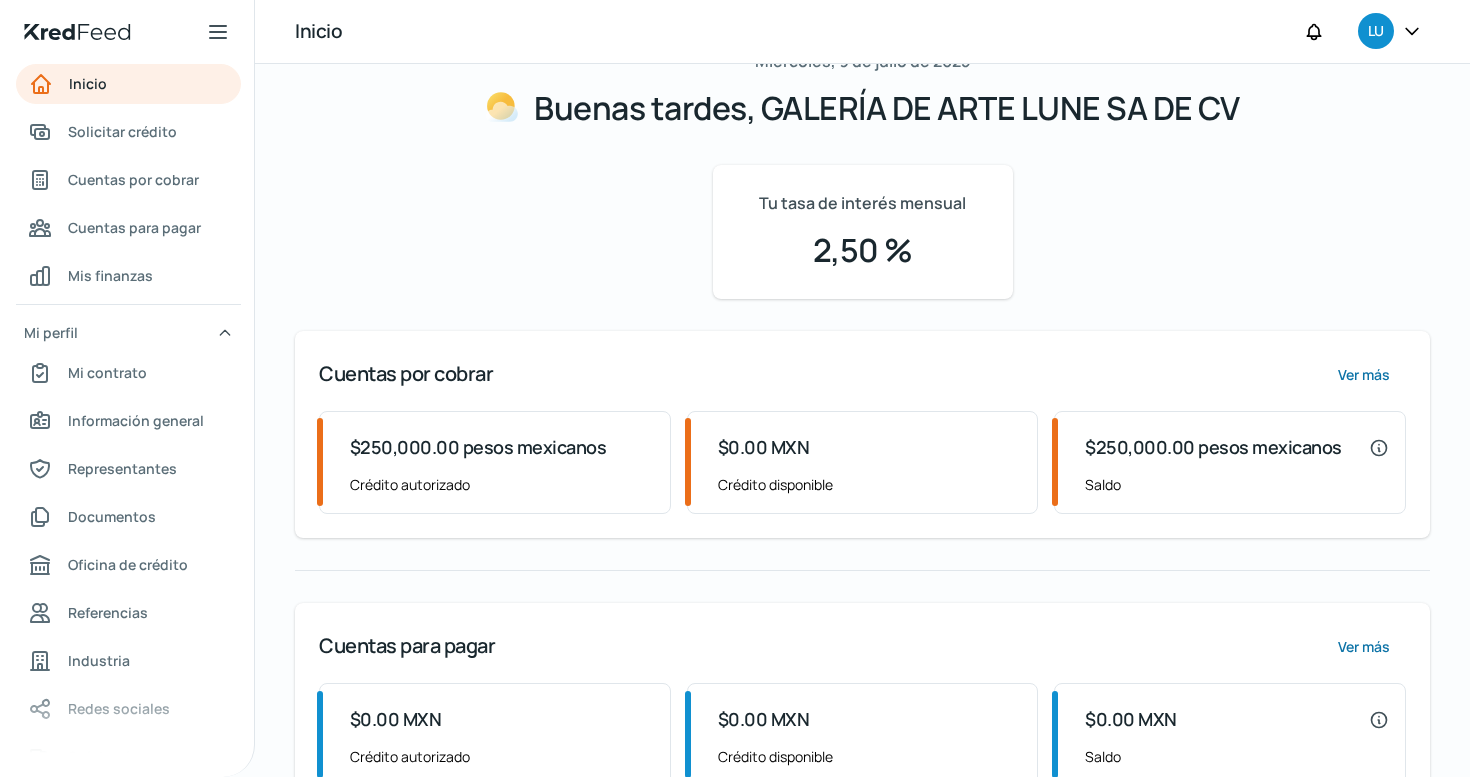 scroll, scrollTop: 54, scrollLeft: 0, axis: vertical 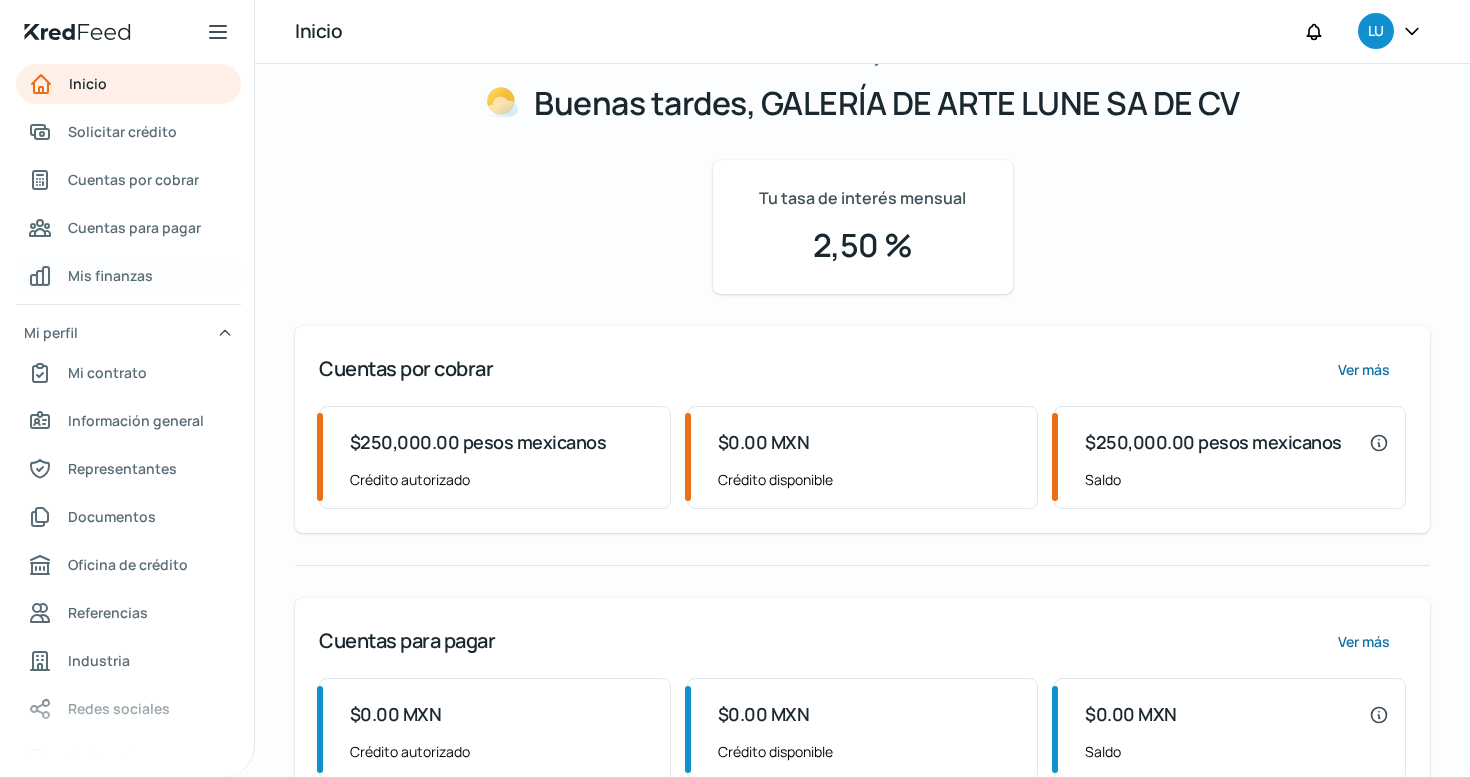 click on "Mis finanzas" at bounding box center (110, 275) 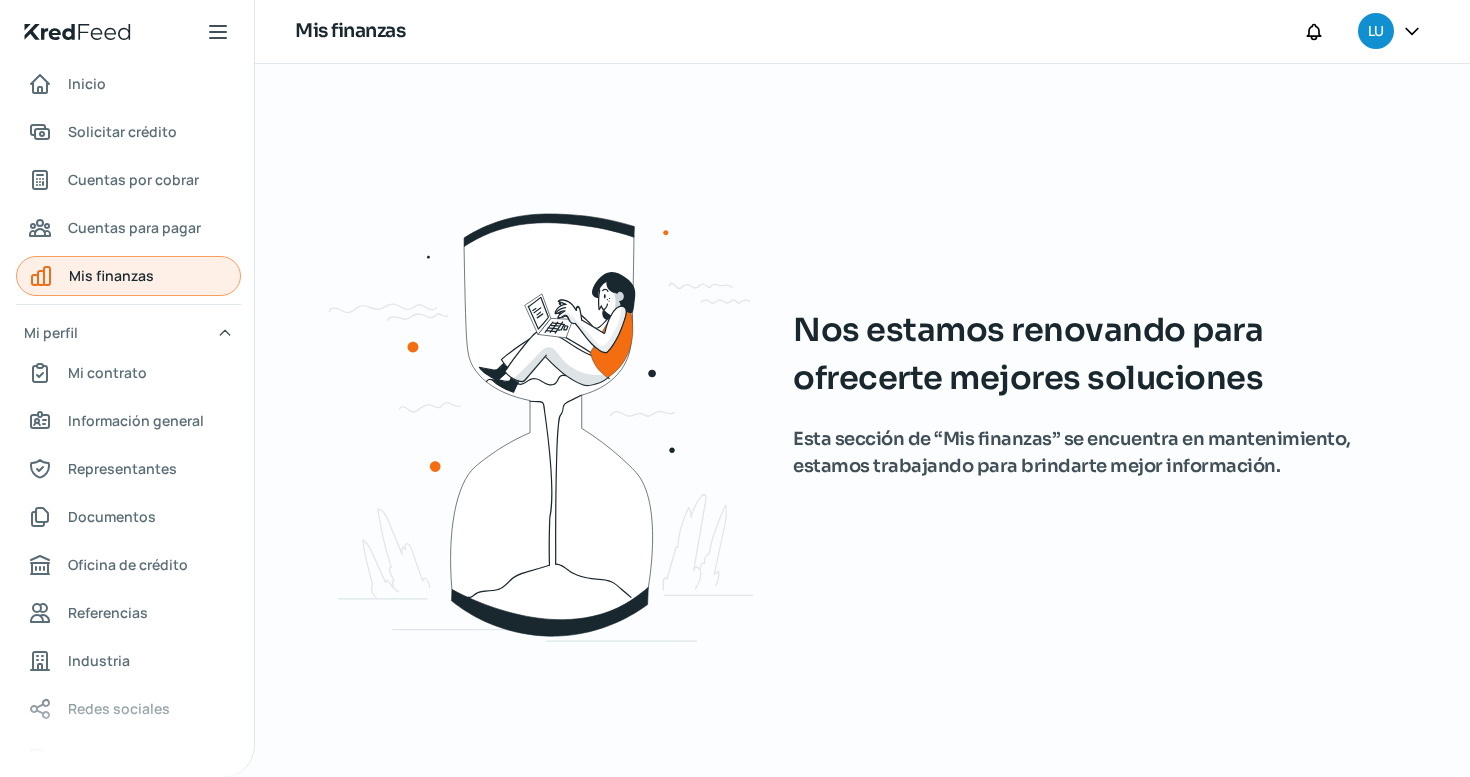 scroll, scrollTop: 0, scrollLeft: 0, axis: both 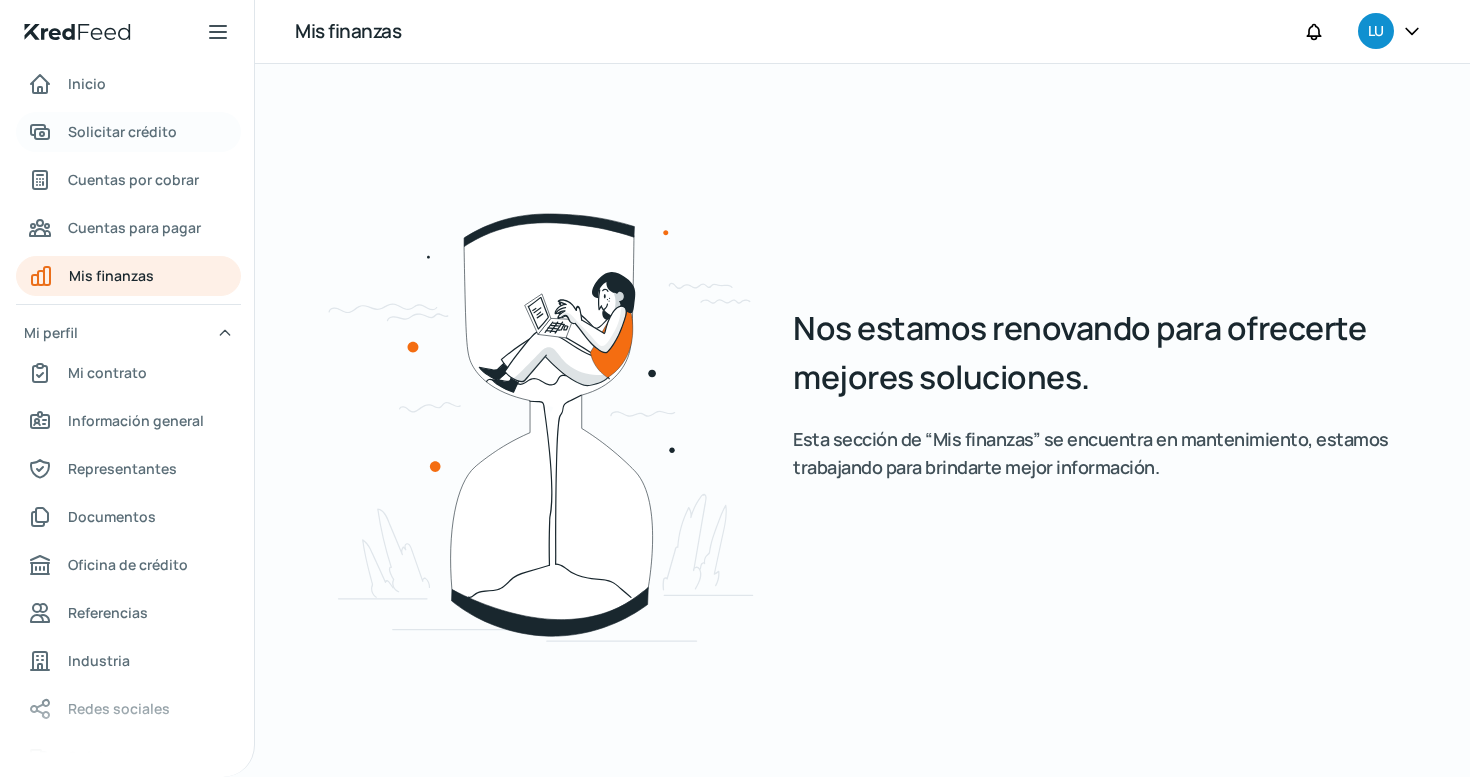 click on "Solicitar crédito" at bounding box center (122, 131) 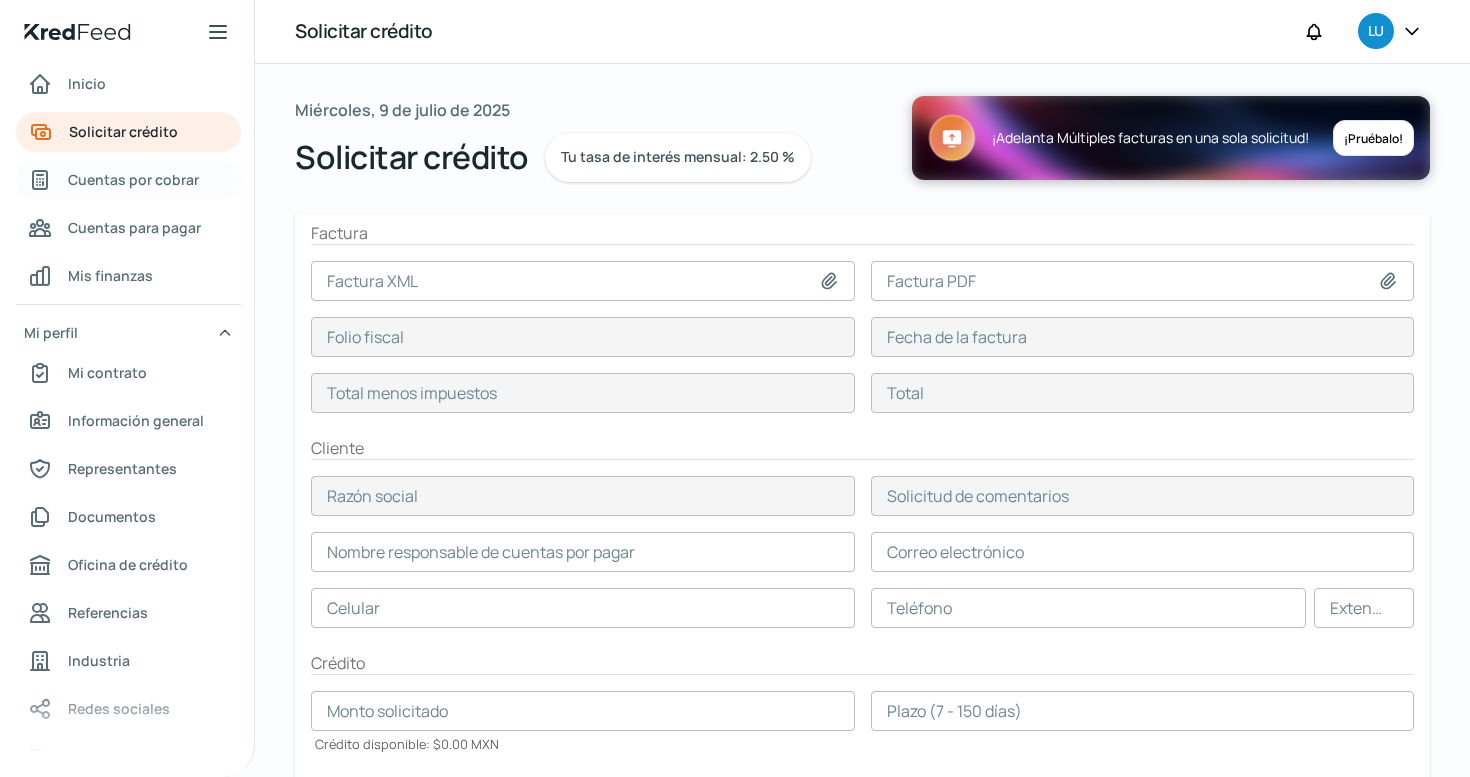 click on "Cuentas por cobrar" at bounding box center (133, 179) 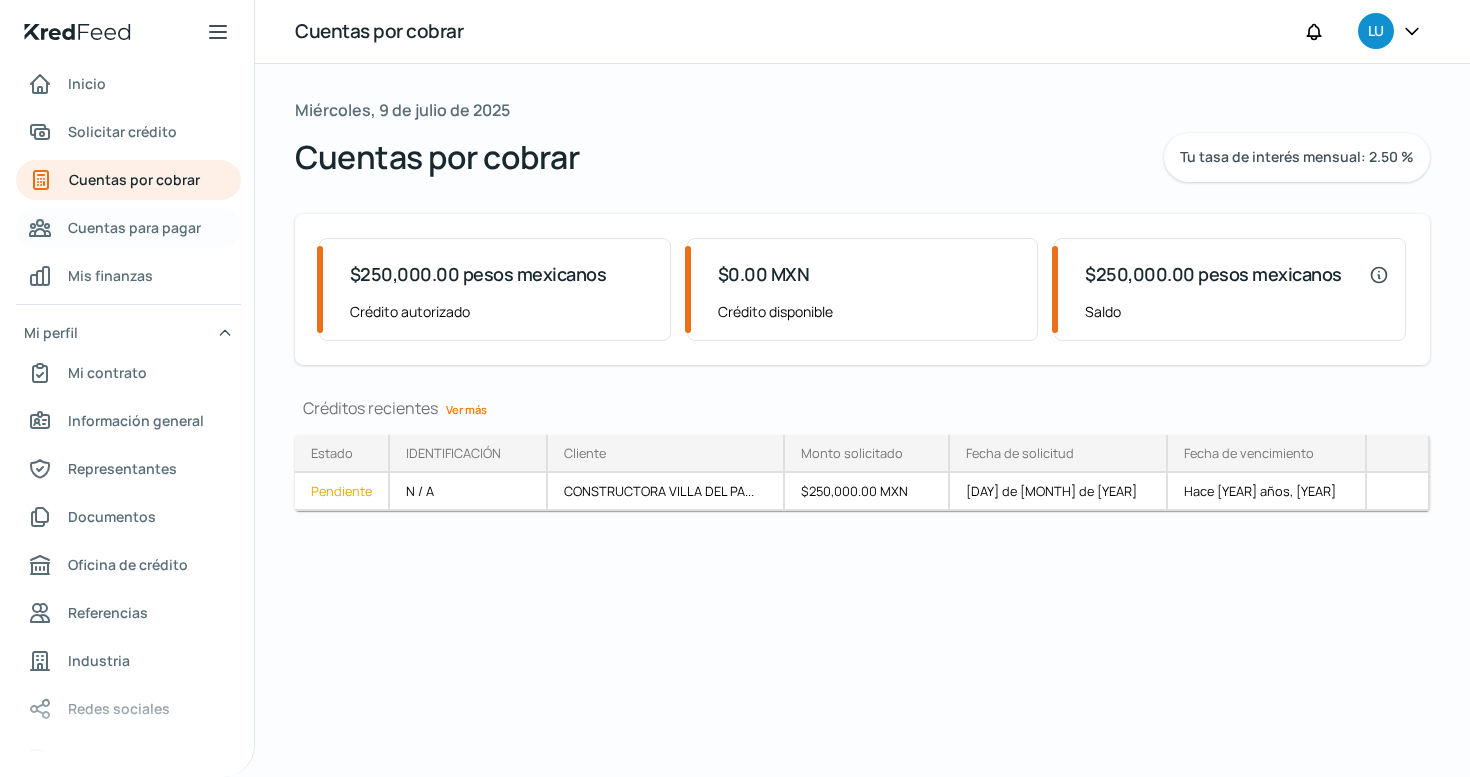 click on "Cuentas para pagar" at bounding box center [128, 228] 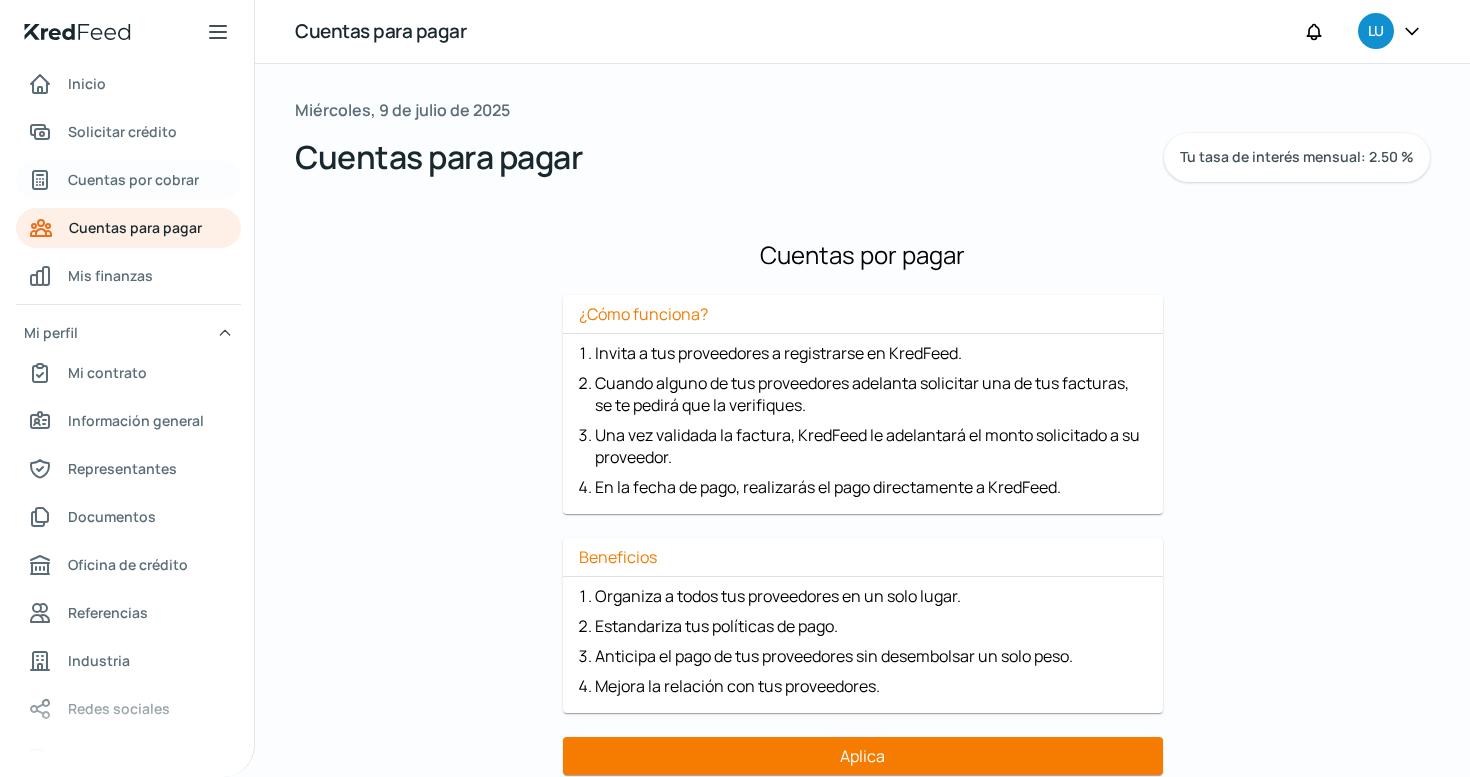 click on "Cuentas por cobrar" at bounding box center (133, 179) 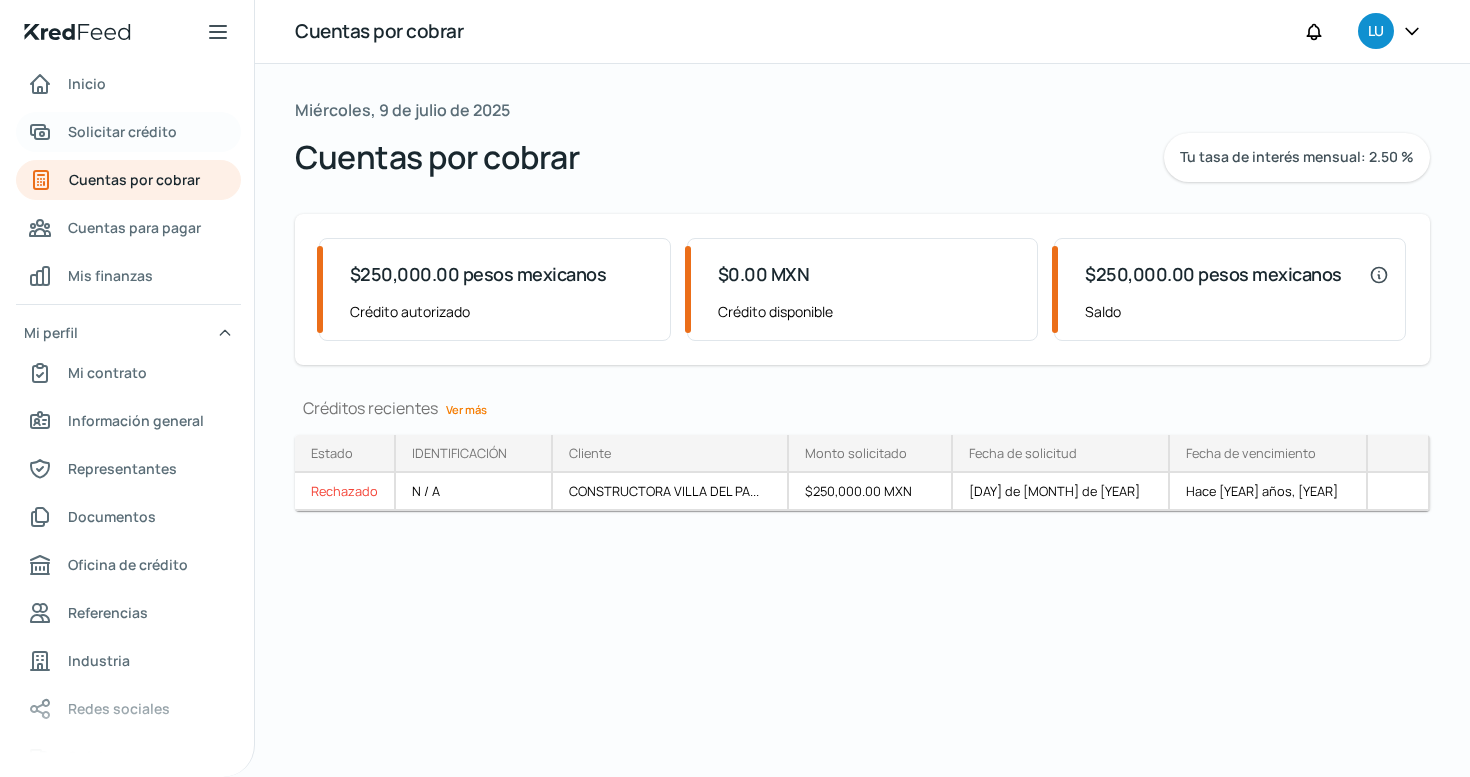 click on "Solicitar crédito" at bounding box center (122, 131) 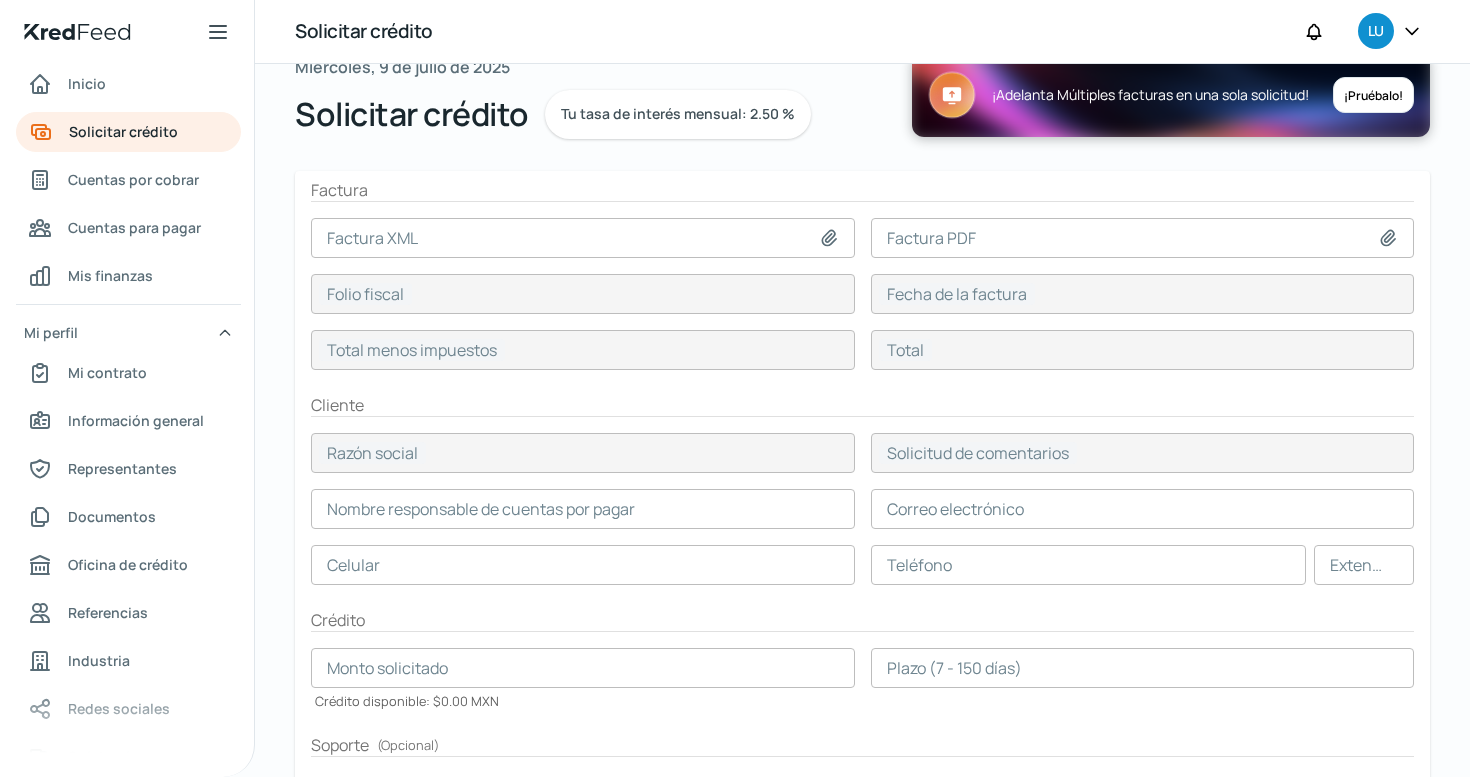 scroll, scrollTop: 0, scrollLeft: 0, axis: both 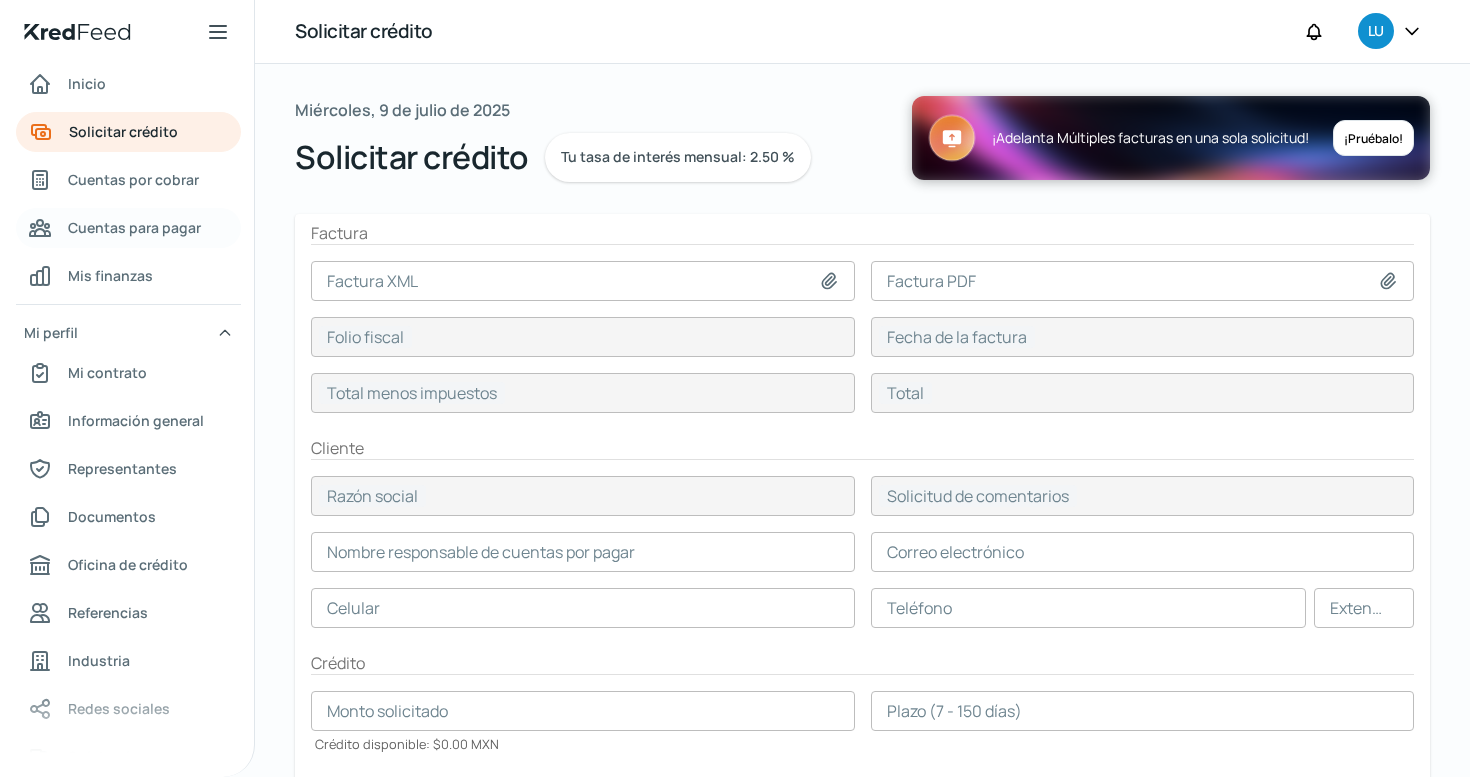 click on "Cuentas para pagar" at bounding box center (134, 227) 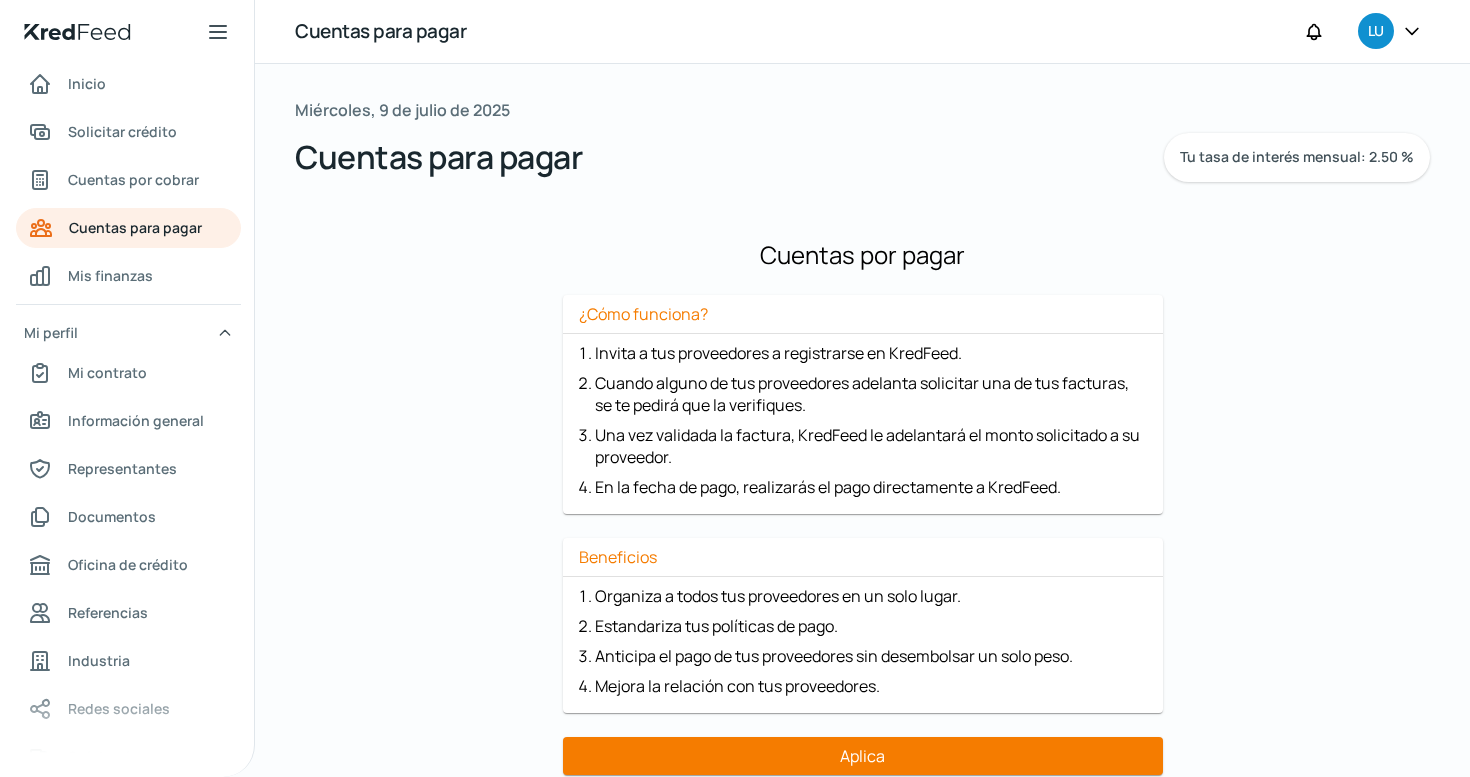 scroll, scrollTop: 86, scrollLeft: 0, axis: vertical 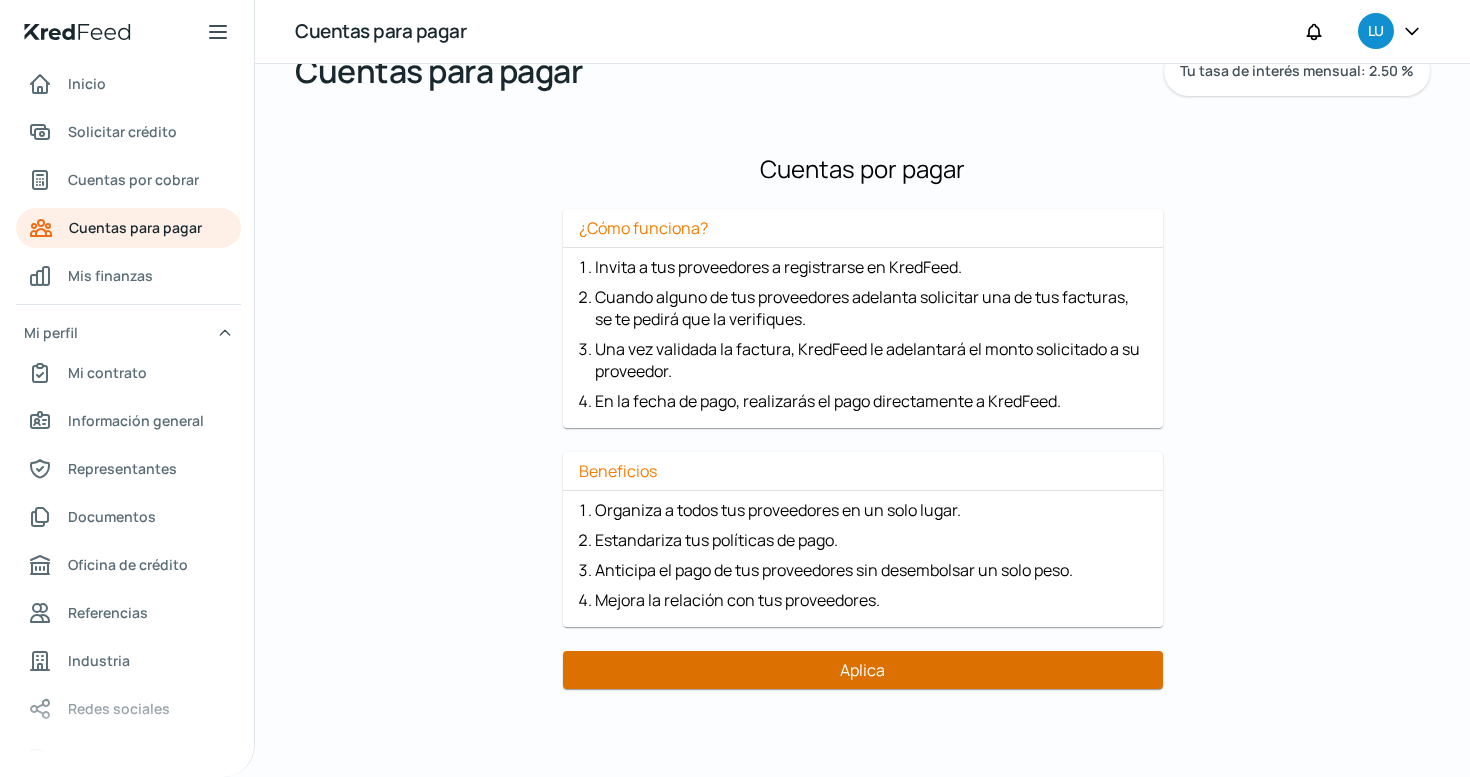 click on "Aplica" at bounding box center [863, 670] 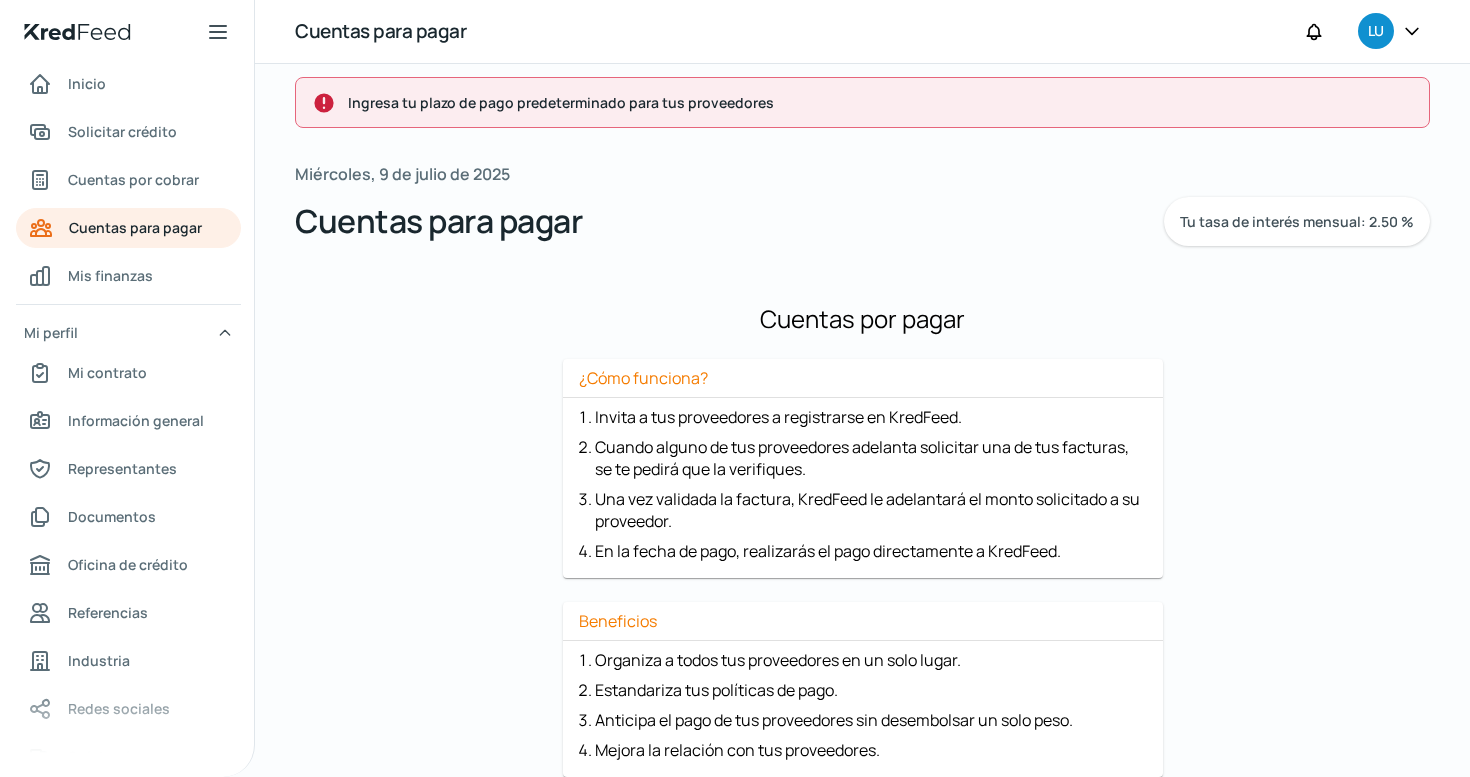scroll, scrollTop: 236, scrollLeft: 0, axis: vertical 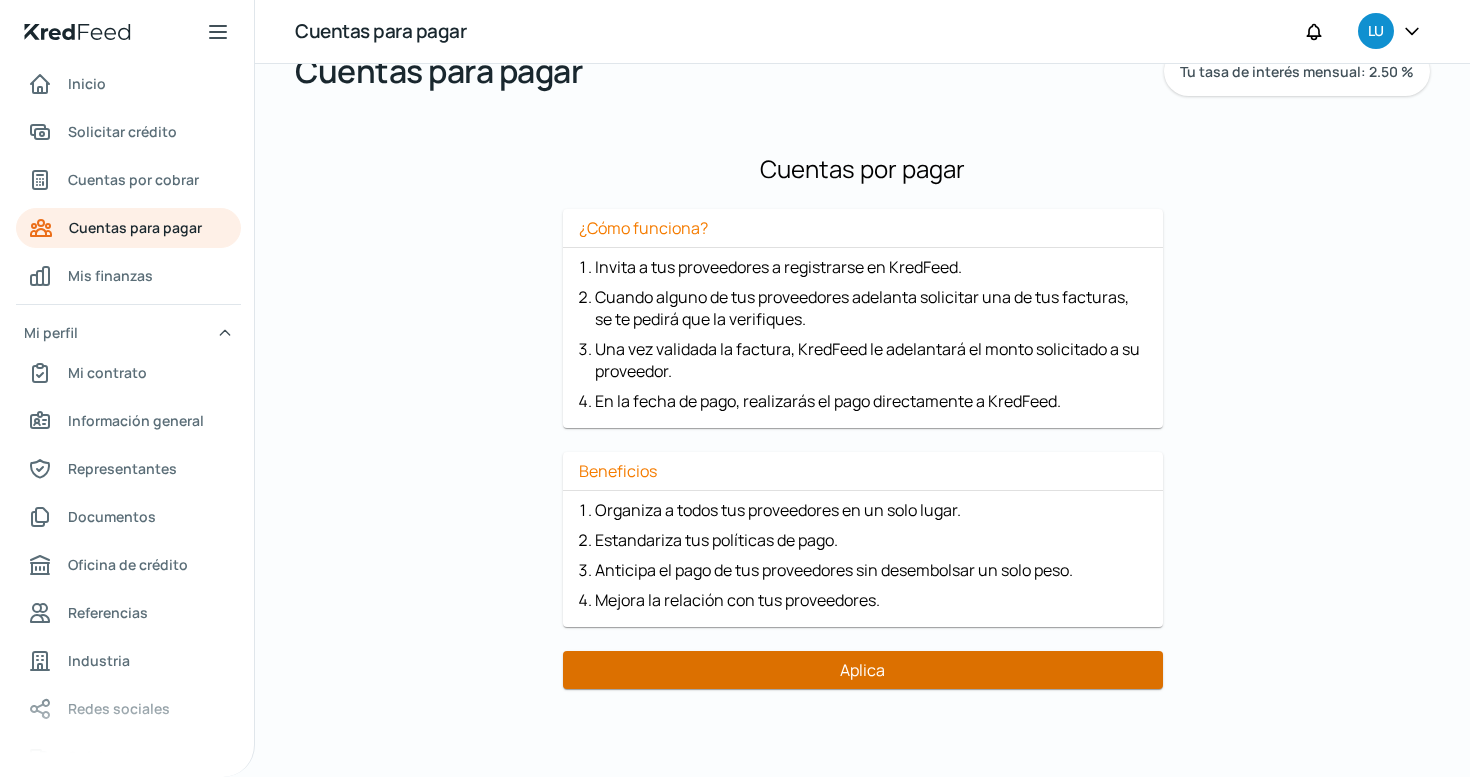 click on "Aplica" at bounding box center (863, 670) 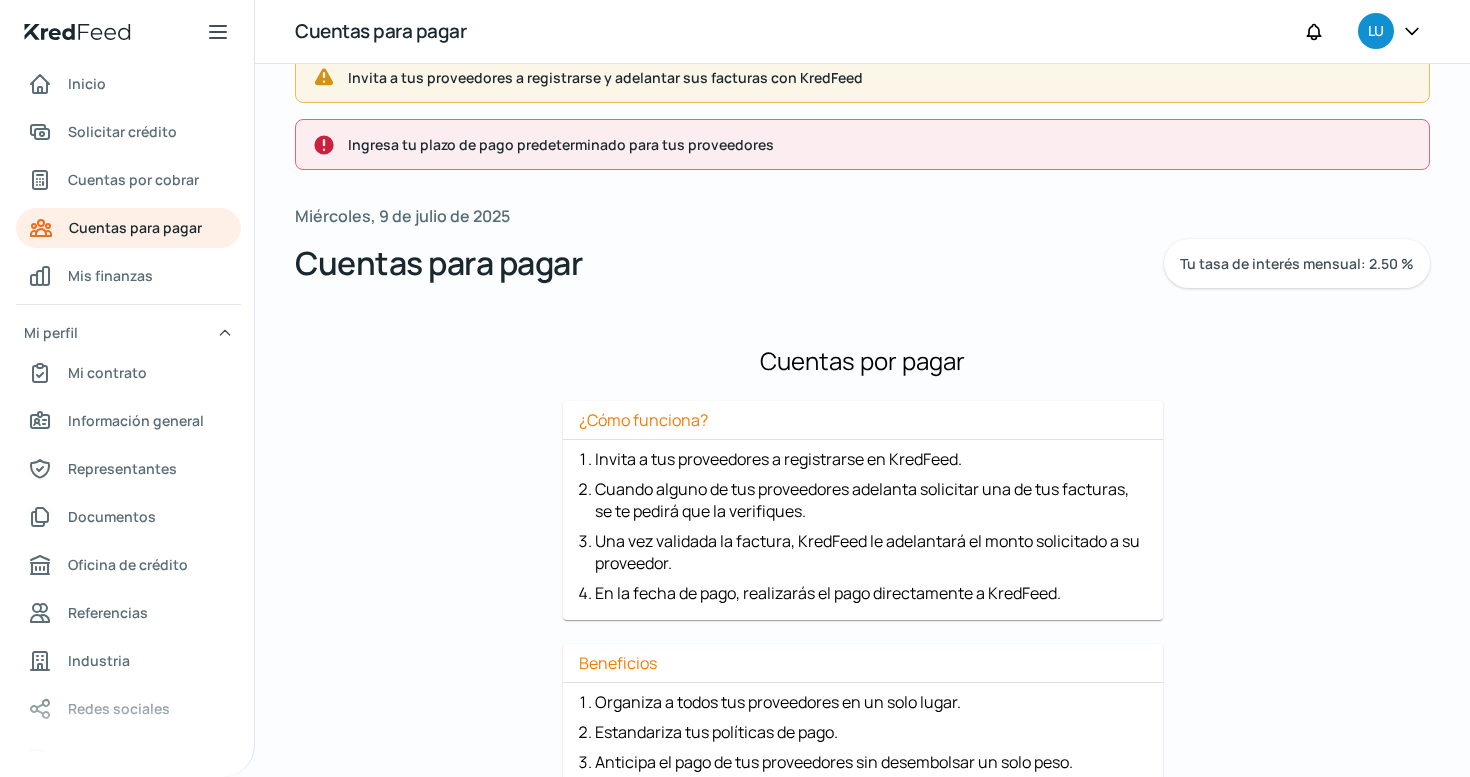scroll, scrollTop: 0, scrollLeft: 0, axis: both 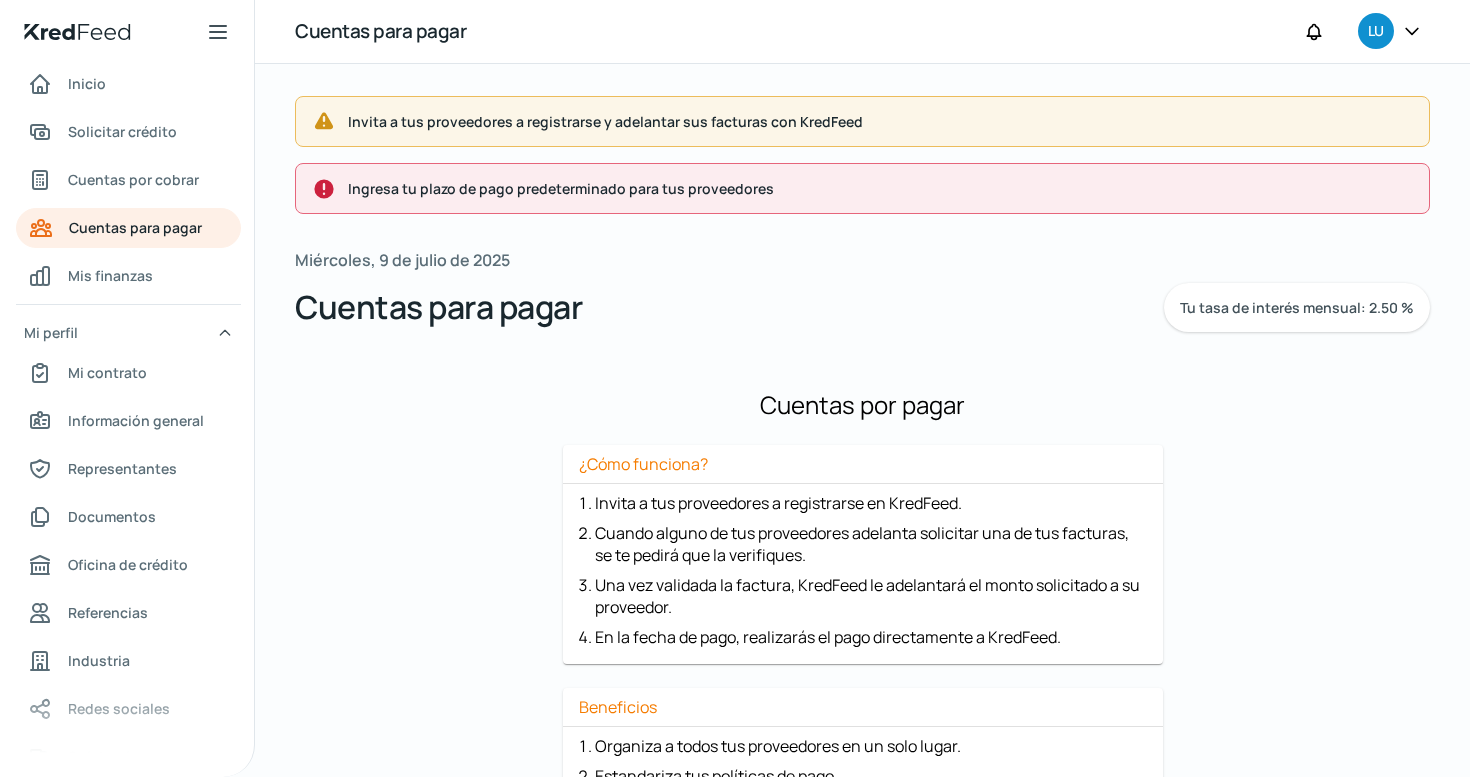 click on "Ingresa tu plazo de pago predeterminado para tus proveedores" at bounding box center [880, 188] 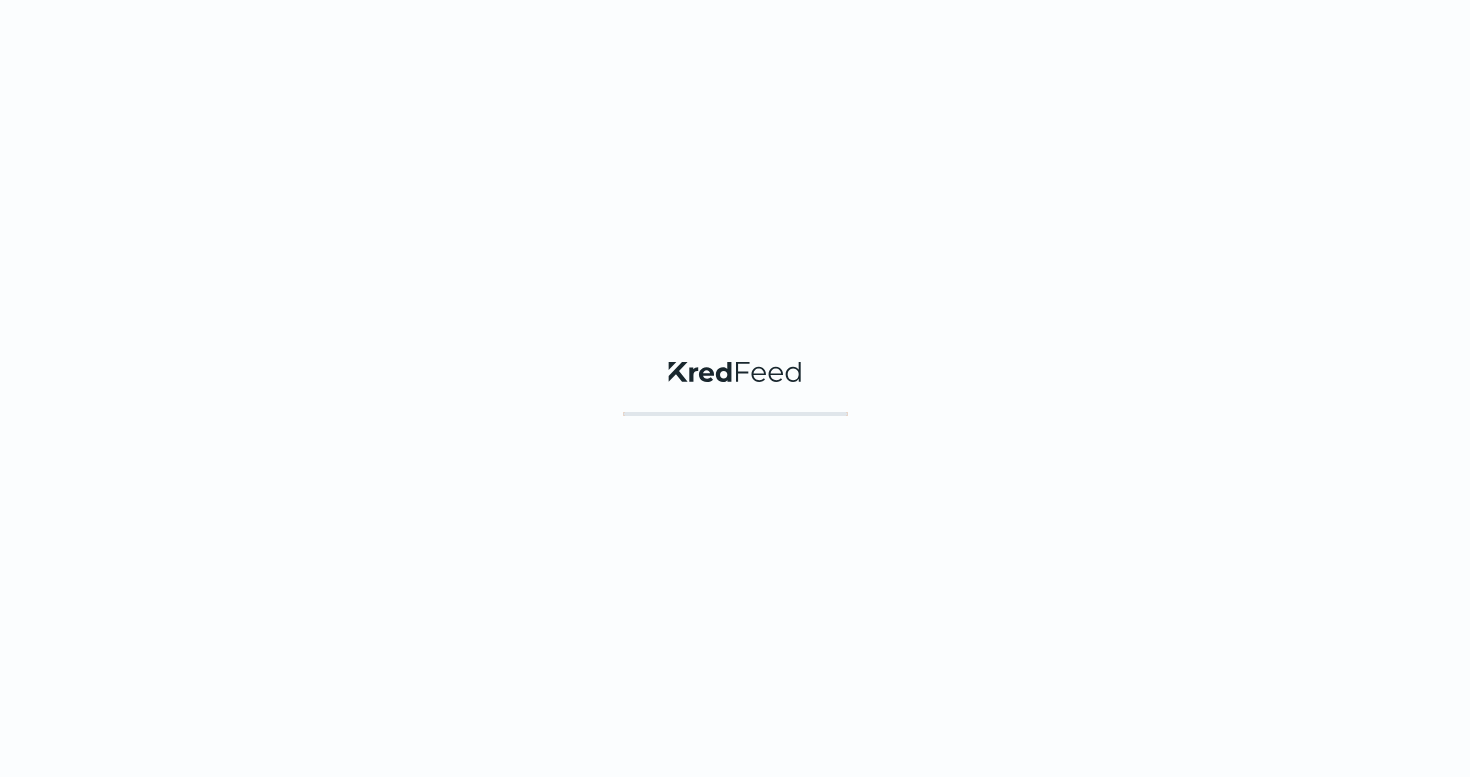 scroll, scrollTop: 0, scrollLeft: 0, axis: both 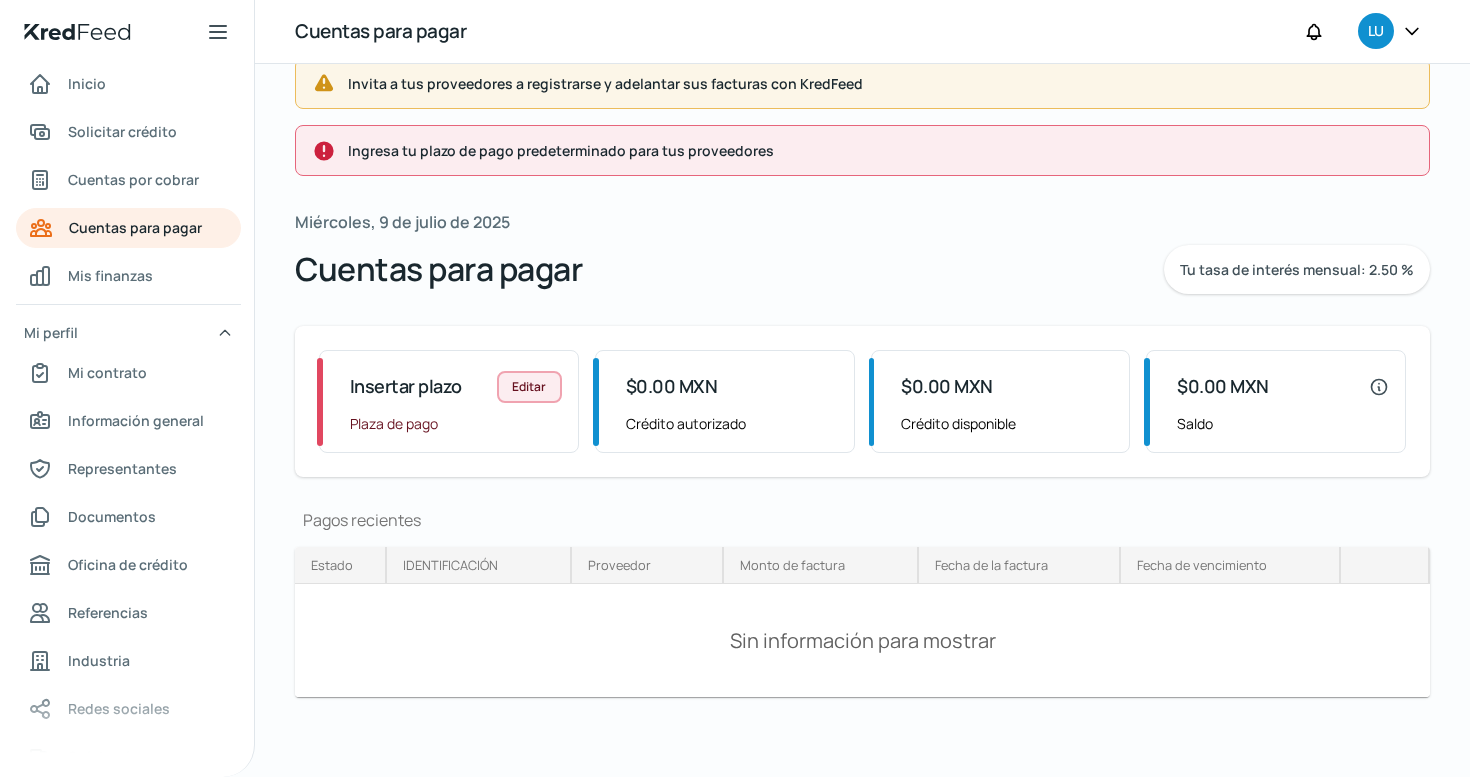 click on "Editar" at bounding box center (529, 386) 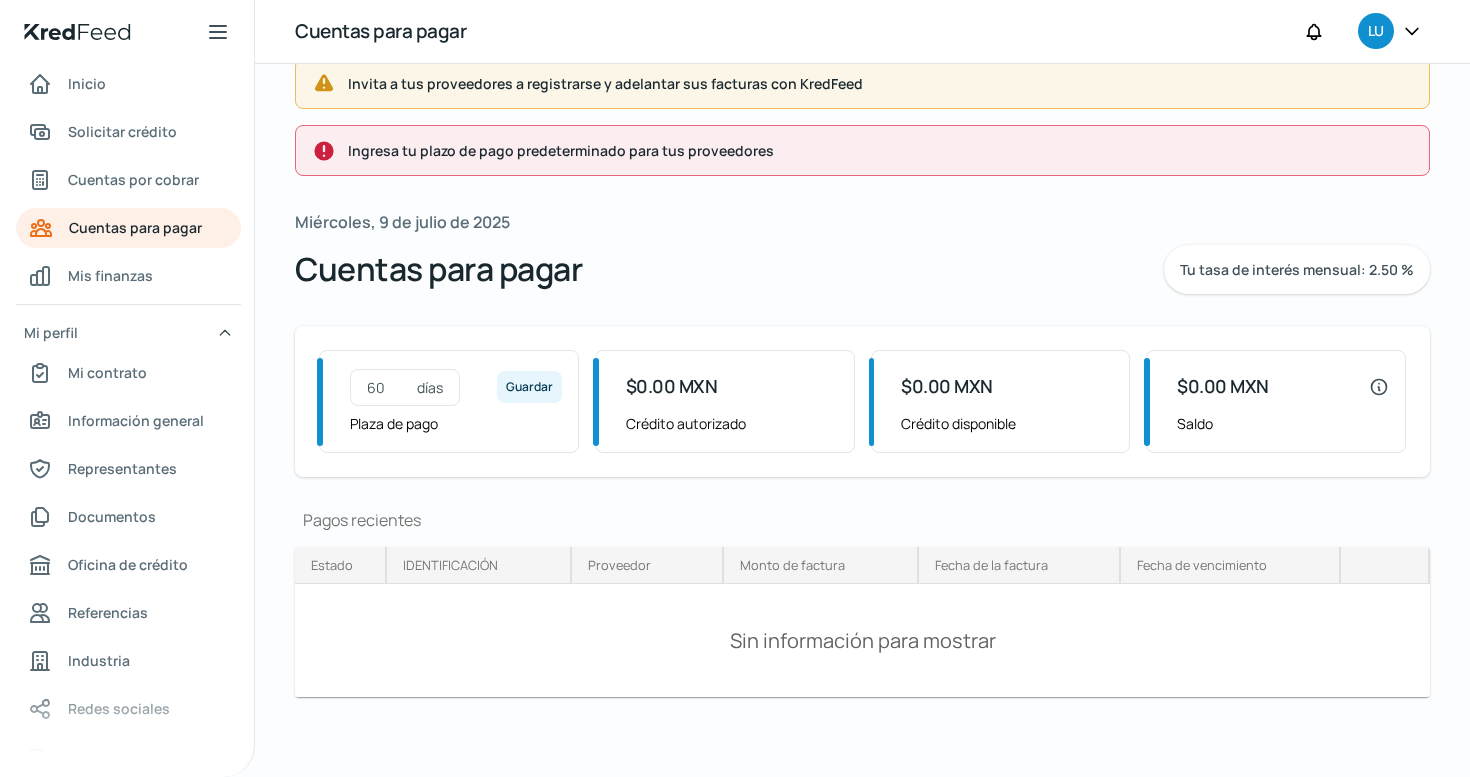 type on "60" 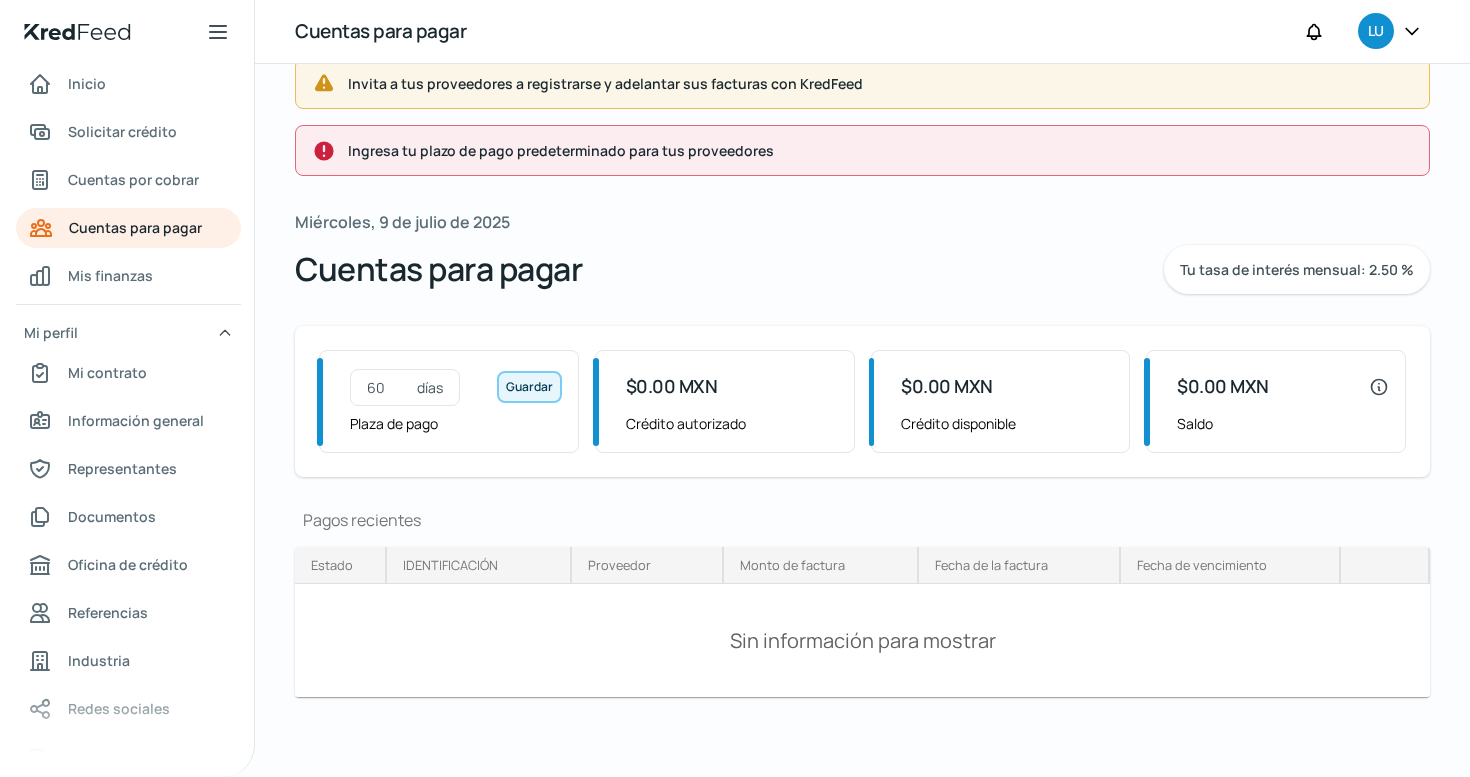 click on "Guardar" at bounding box center (529, 386) 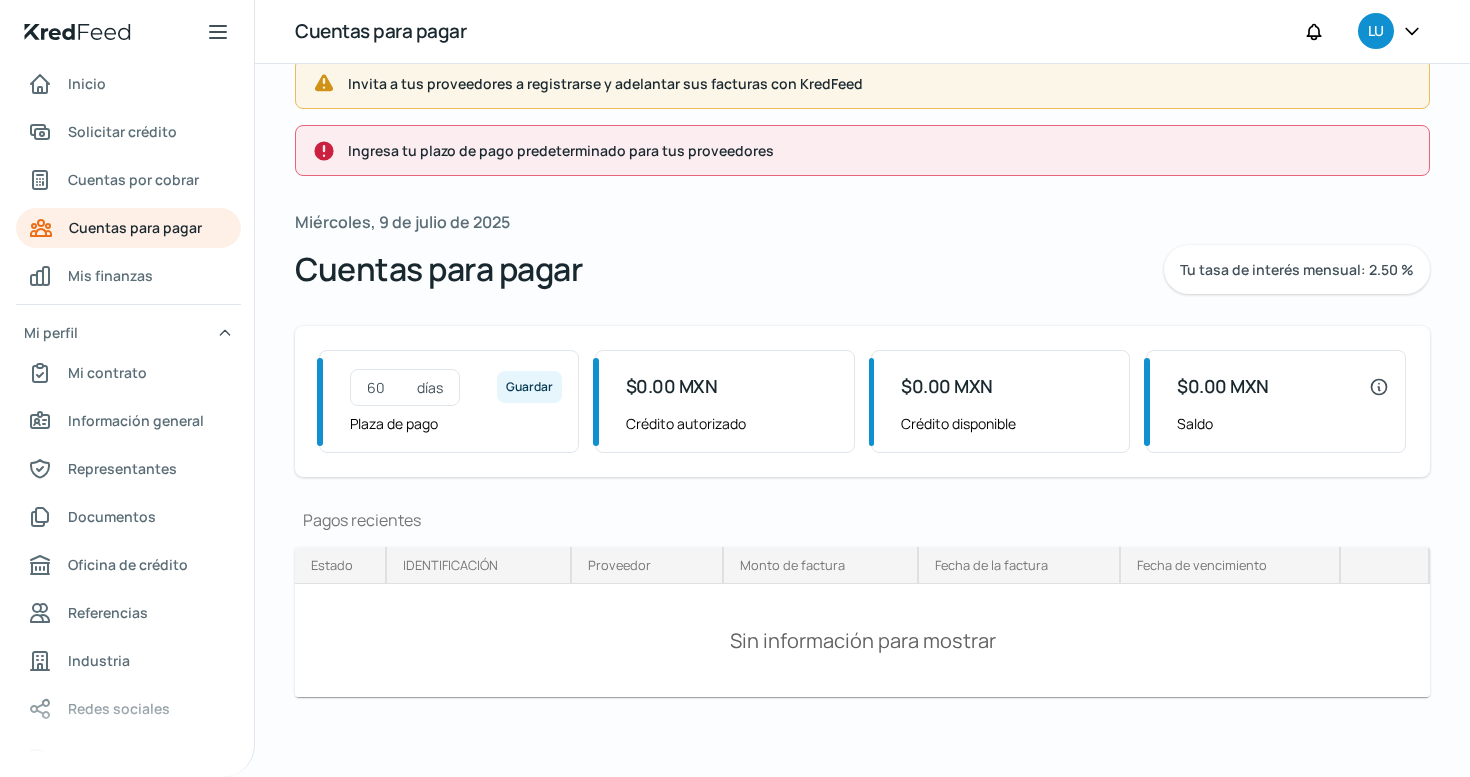 scroll, scrollTop: 0, scrollLeft: 0, axis: both 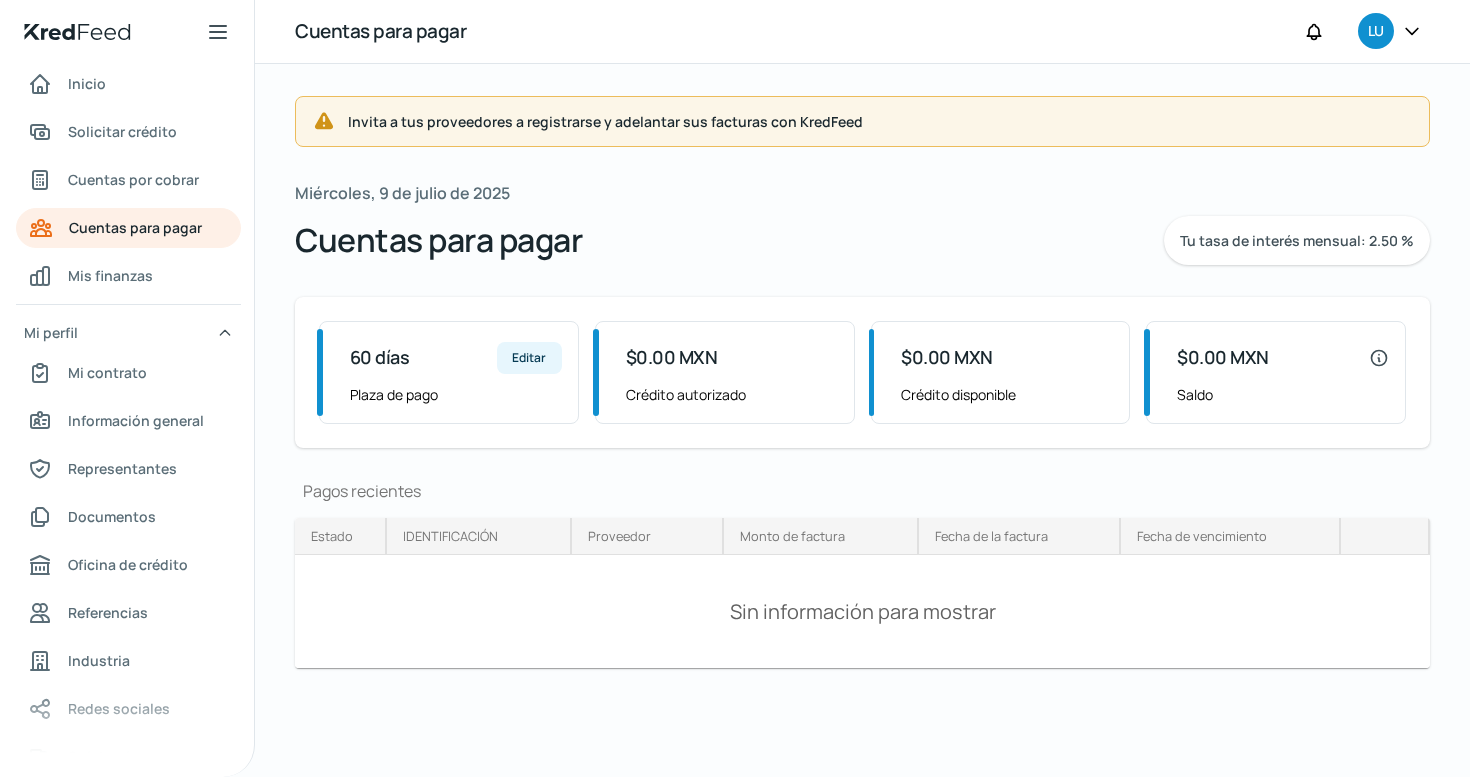 click at bounding box center (324, 122) 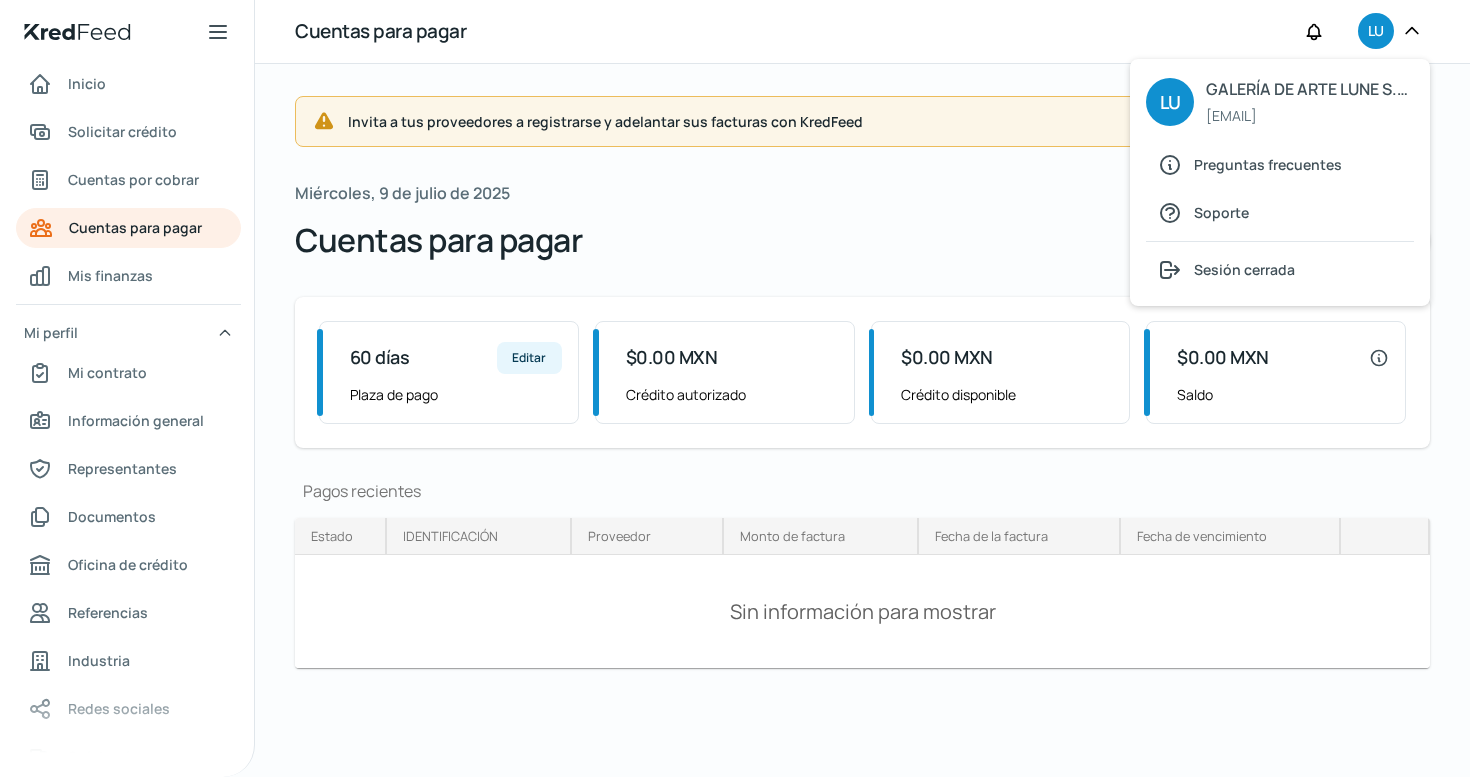 click on "Invita a tus proveedores a registrarse y adelantar sus facturas con KredFeed" at bounding box center (862, 121) 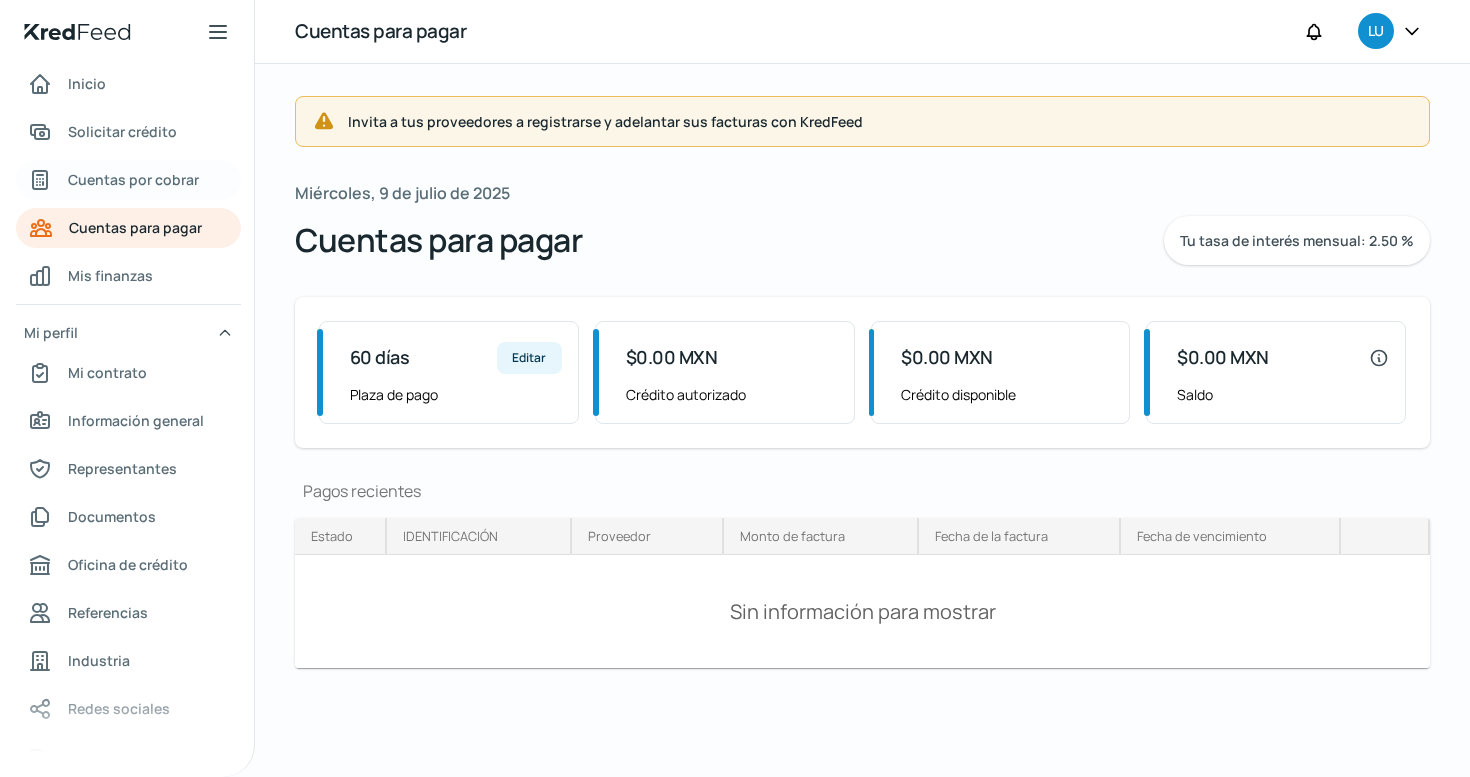 click on "Cuentas por cobrar" at bounding box center (133, 179) 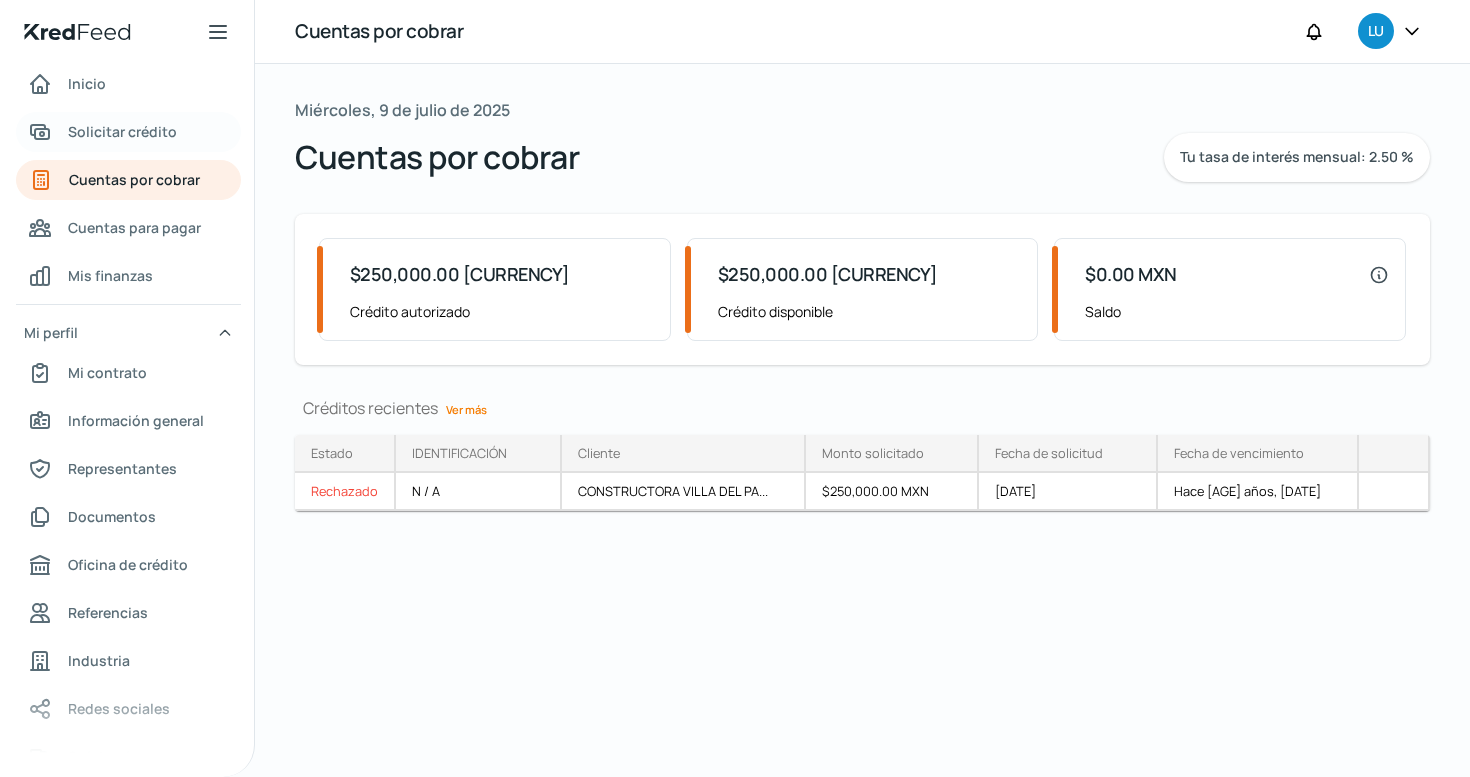 click on "Solicitar crédito" at bounding box center [122, 131] 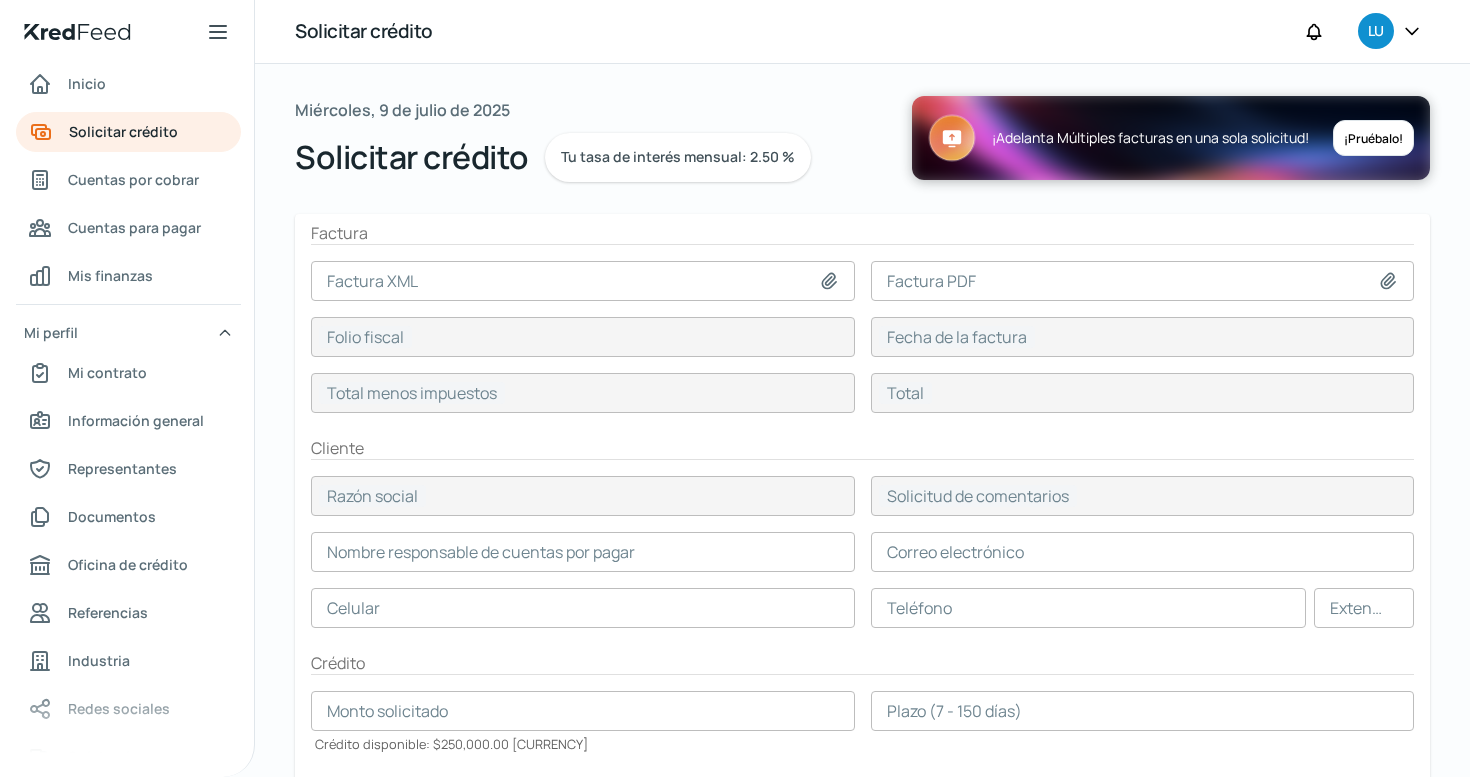 scroll, scrollTop: 72, scrollLeft: 0, axis: vertical 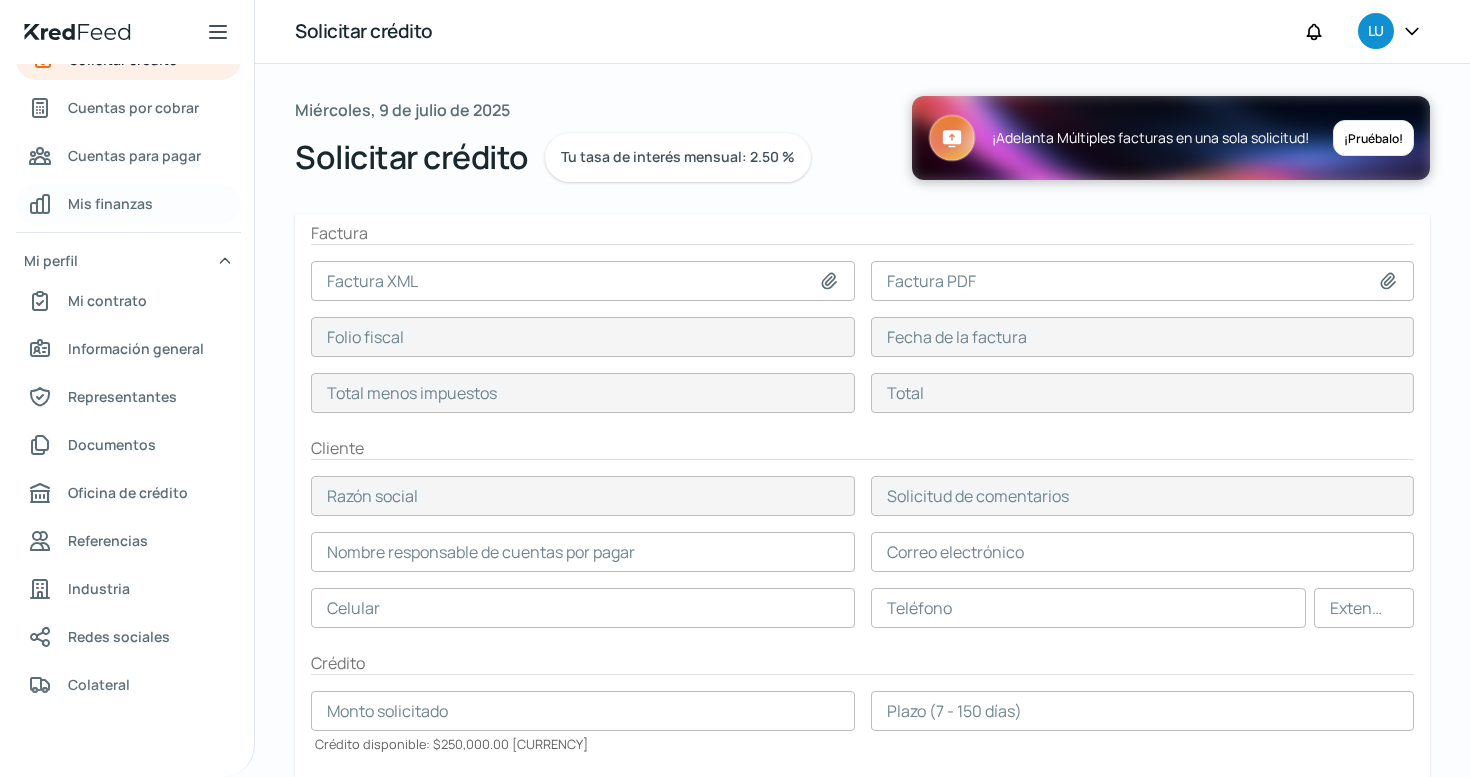 click on "Mis finanzas" at bounding box center [128, 204] 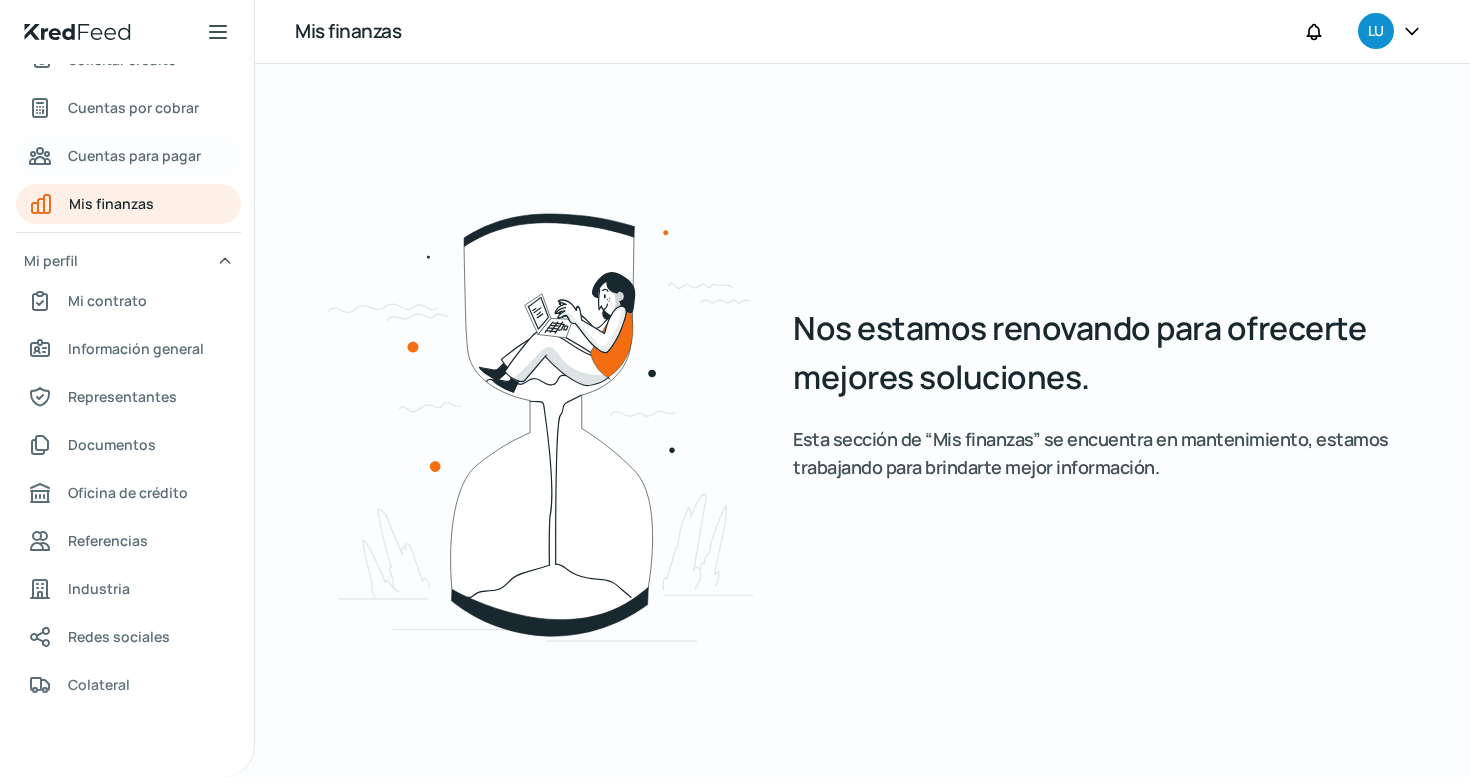 click on "Cuentas para pagar" at bounding box center [128, 156] 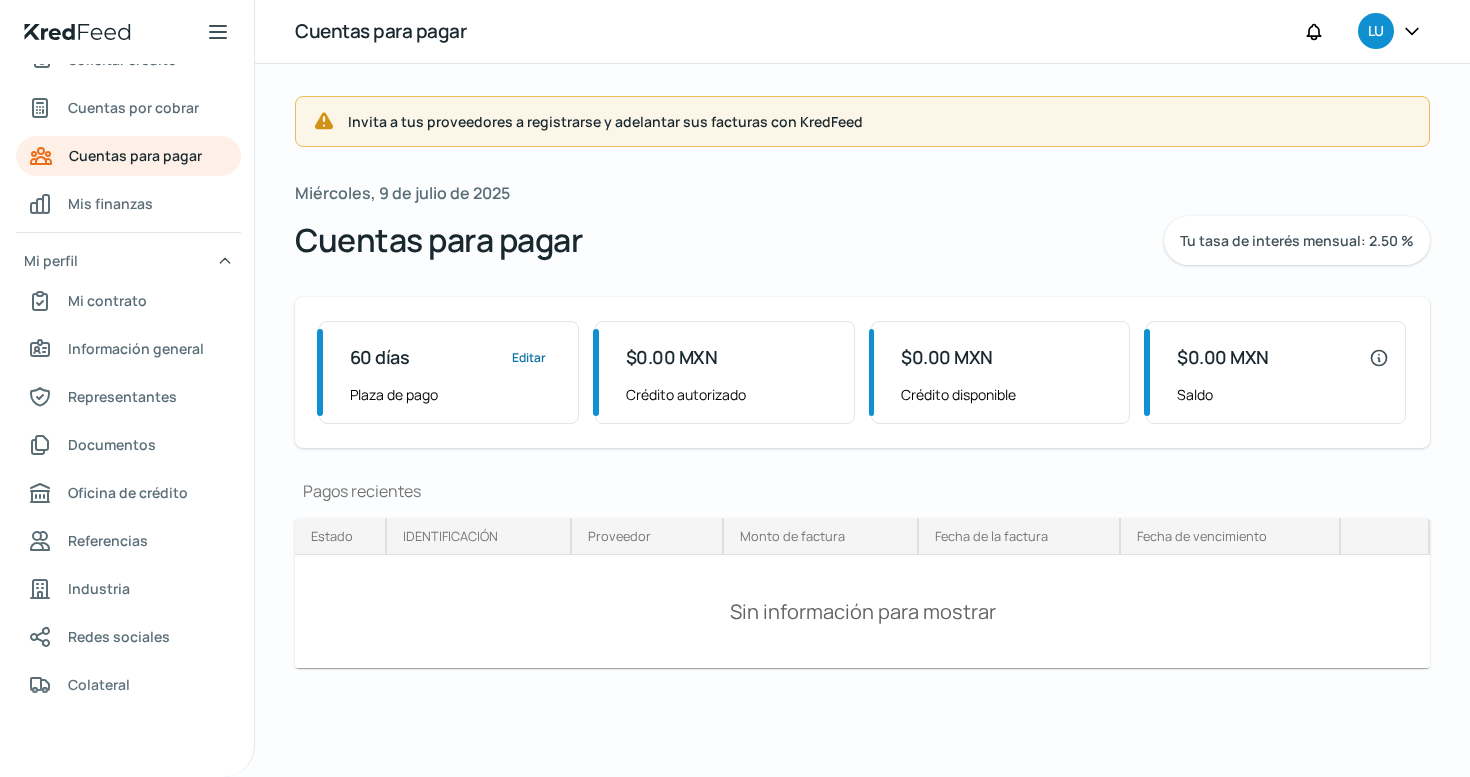 click on "$0.00 MXN" at bounding box center (380, 357) 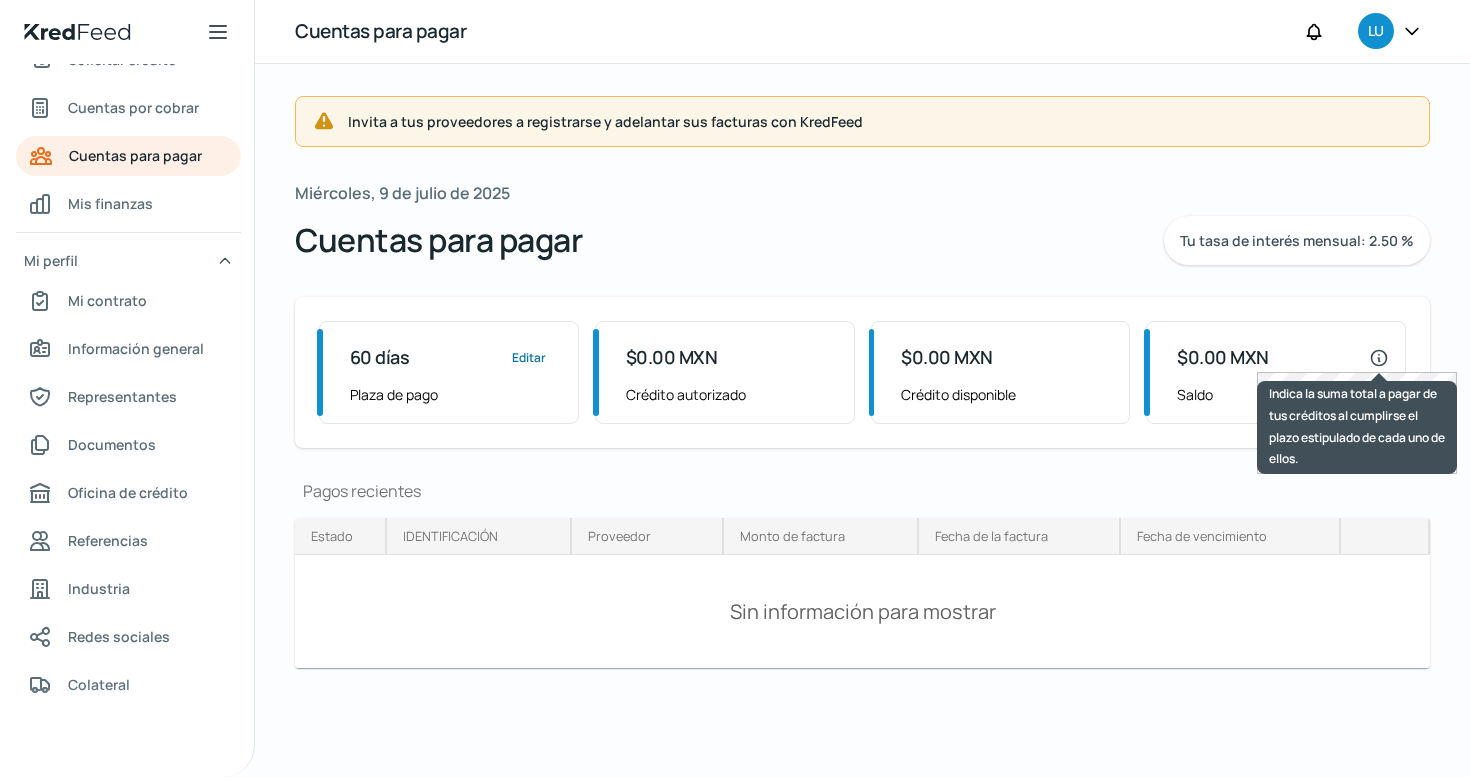 click at bounding box center (1379, 358) 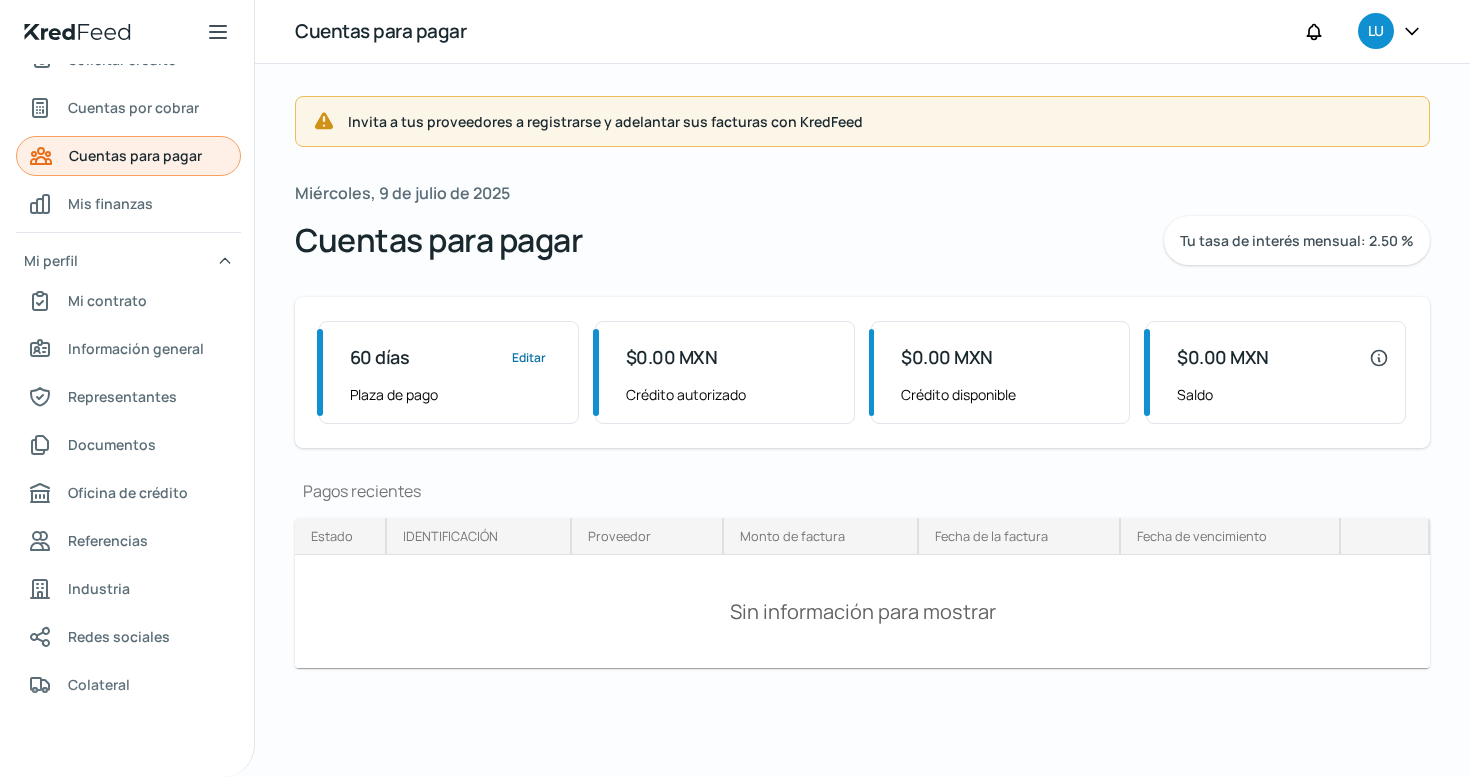click on "Cuentas para pagar" at bounding box center [135, 155] 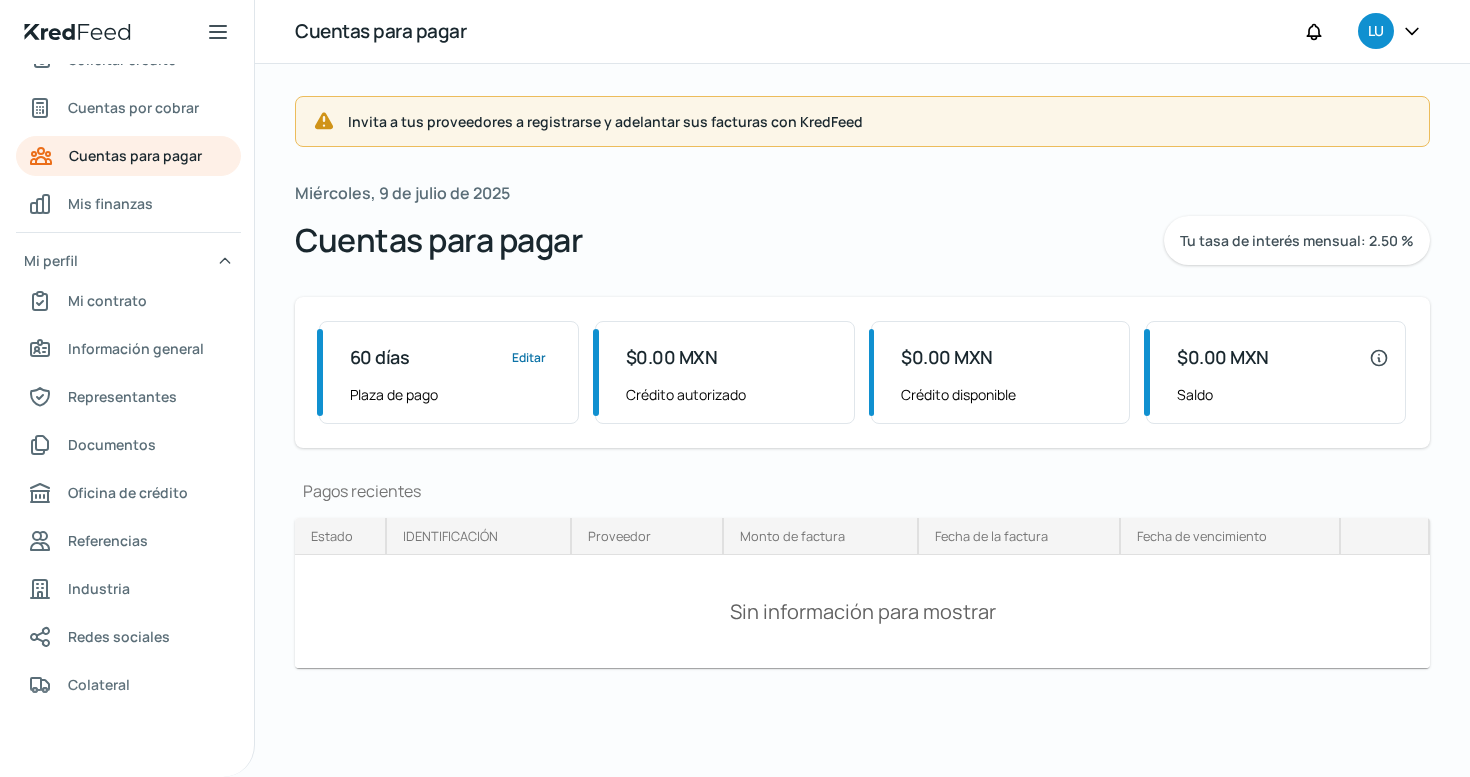 click on "Estado" at bounding box center [332, 536] 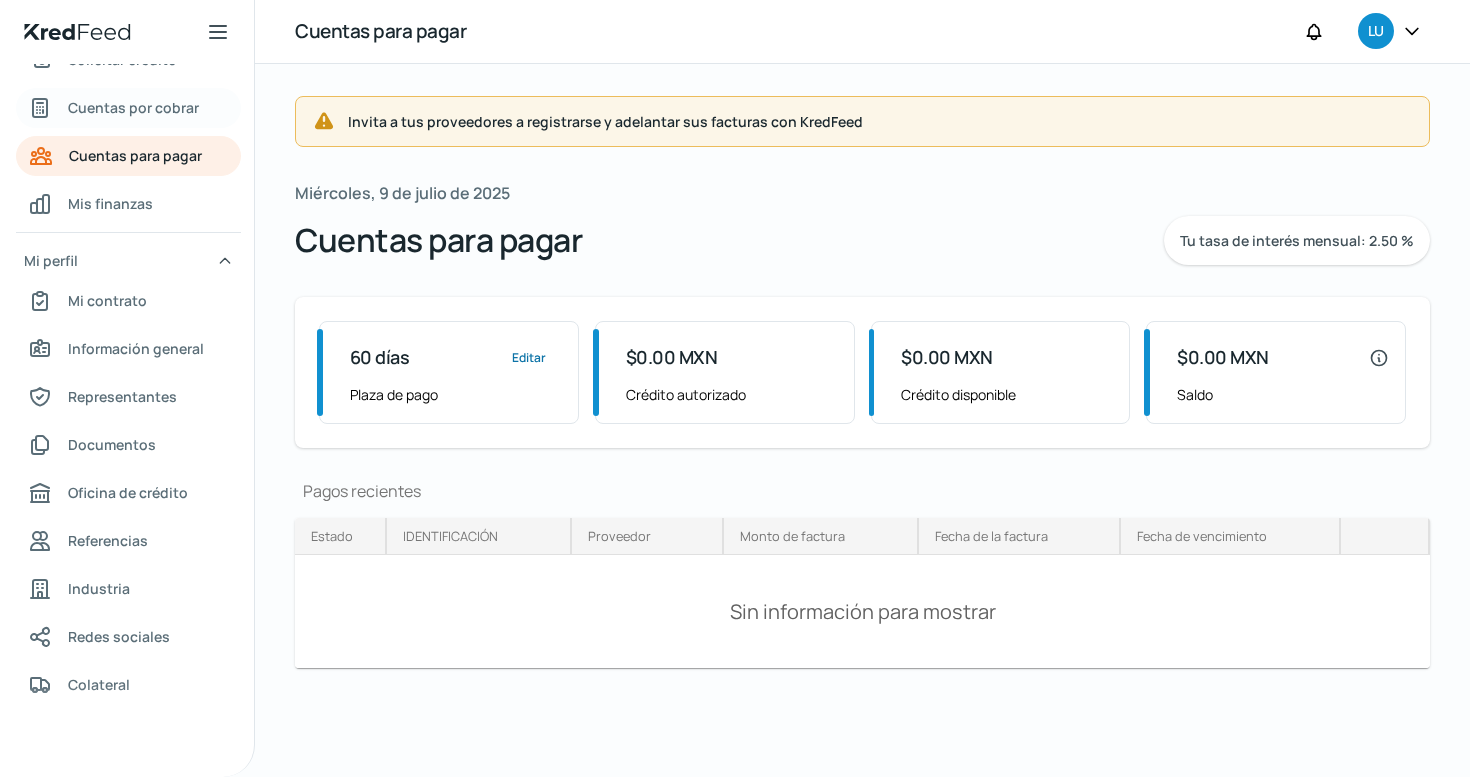 click on "Cuentas por cobrar" at bounding box center [133, 107] 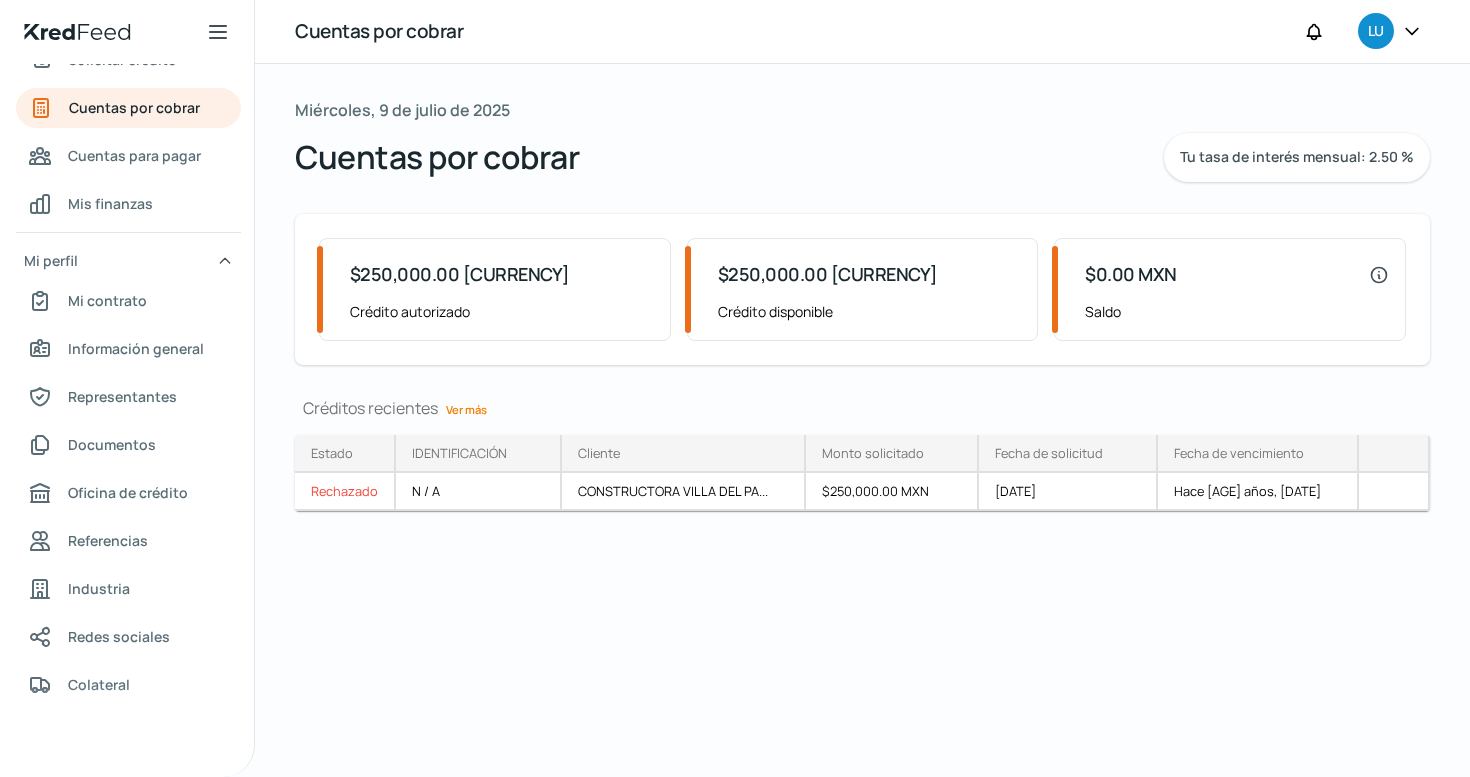 click on "Ver más" at bounding box center [466, 409] 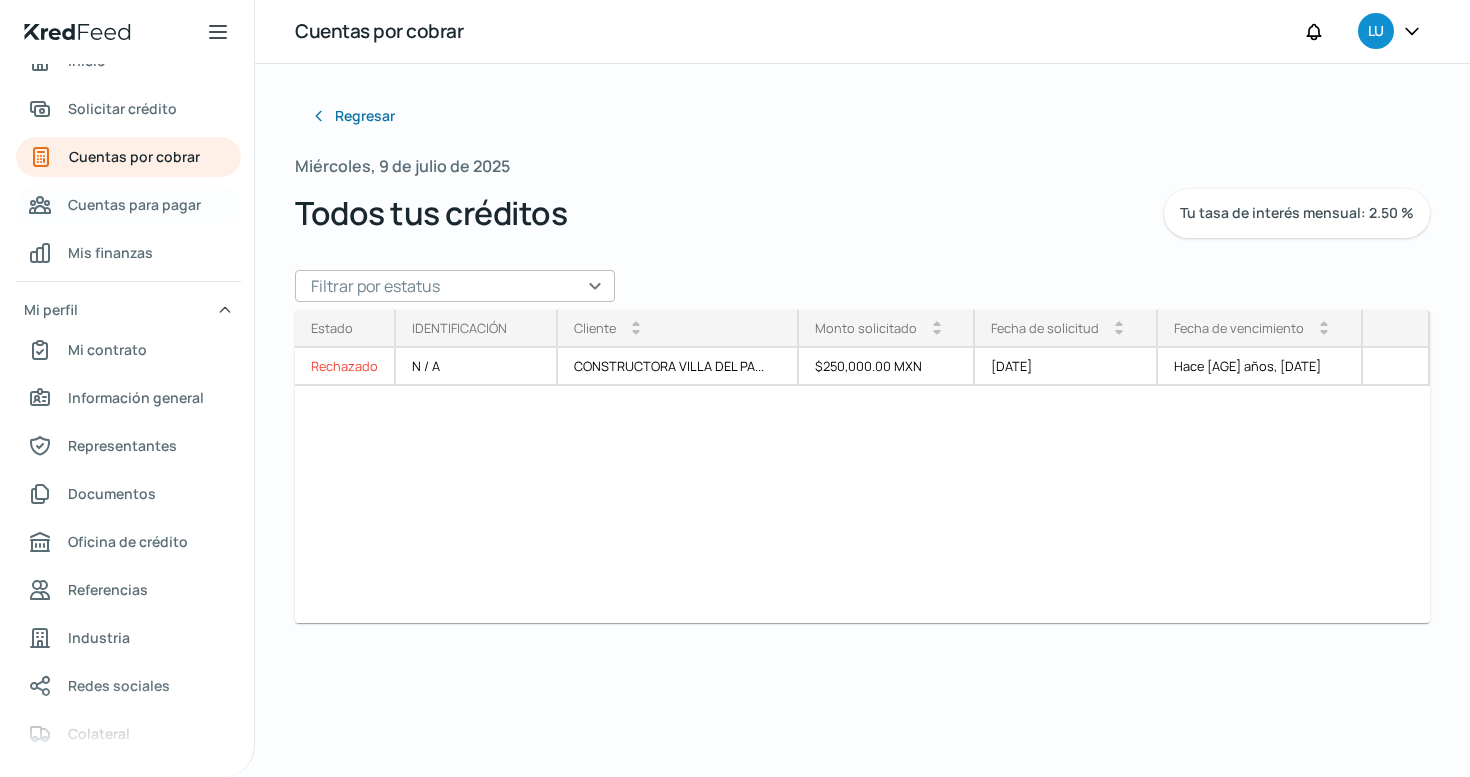 scroll, scrollTop: 0, scrollLeft: 0, axis: both 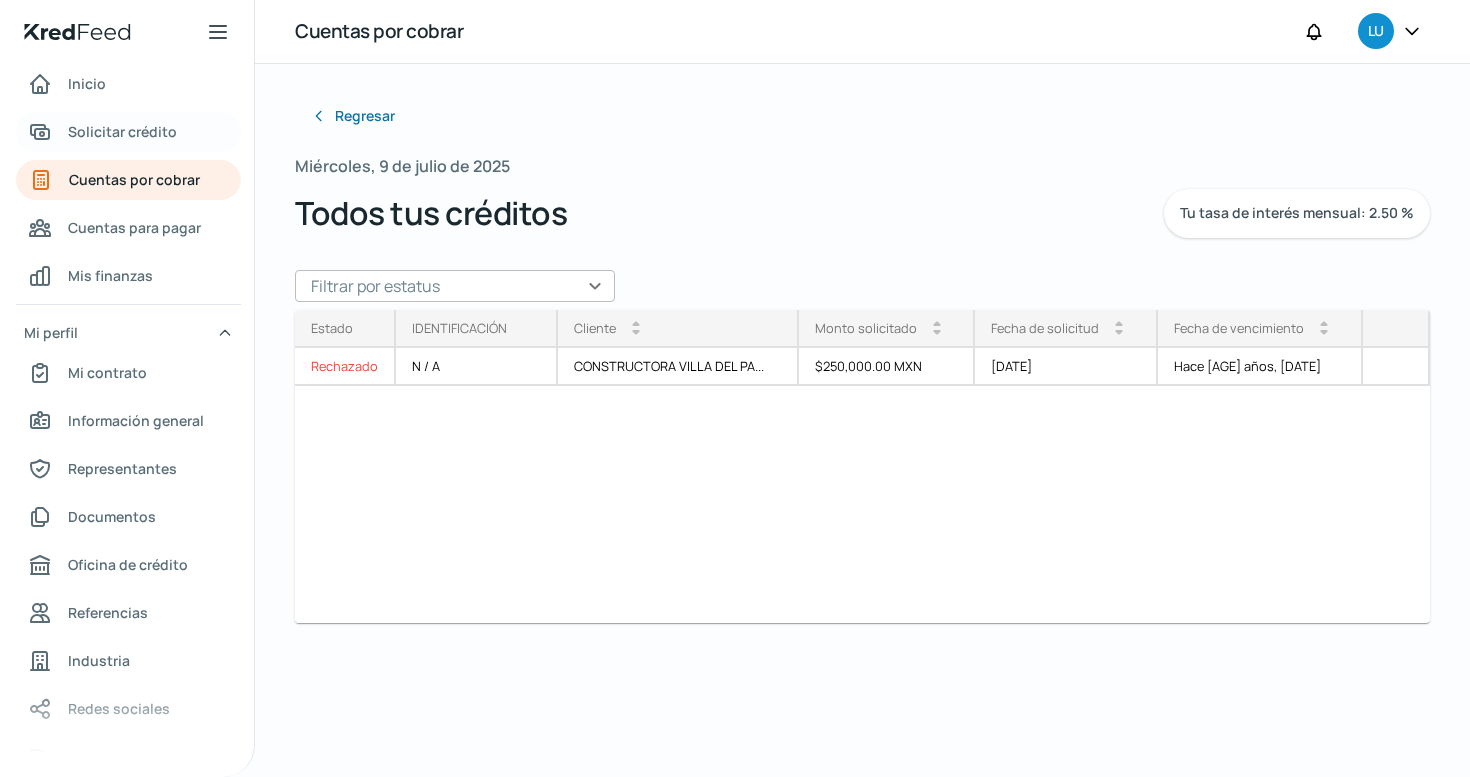 click on "Solicitar crédito" at bounding box center (122, 131) 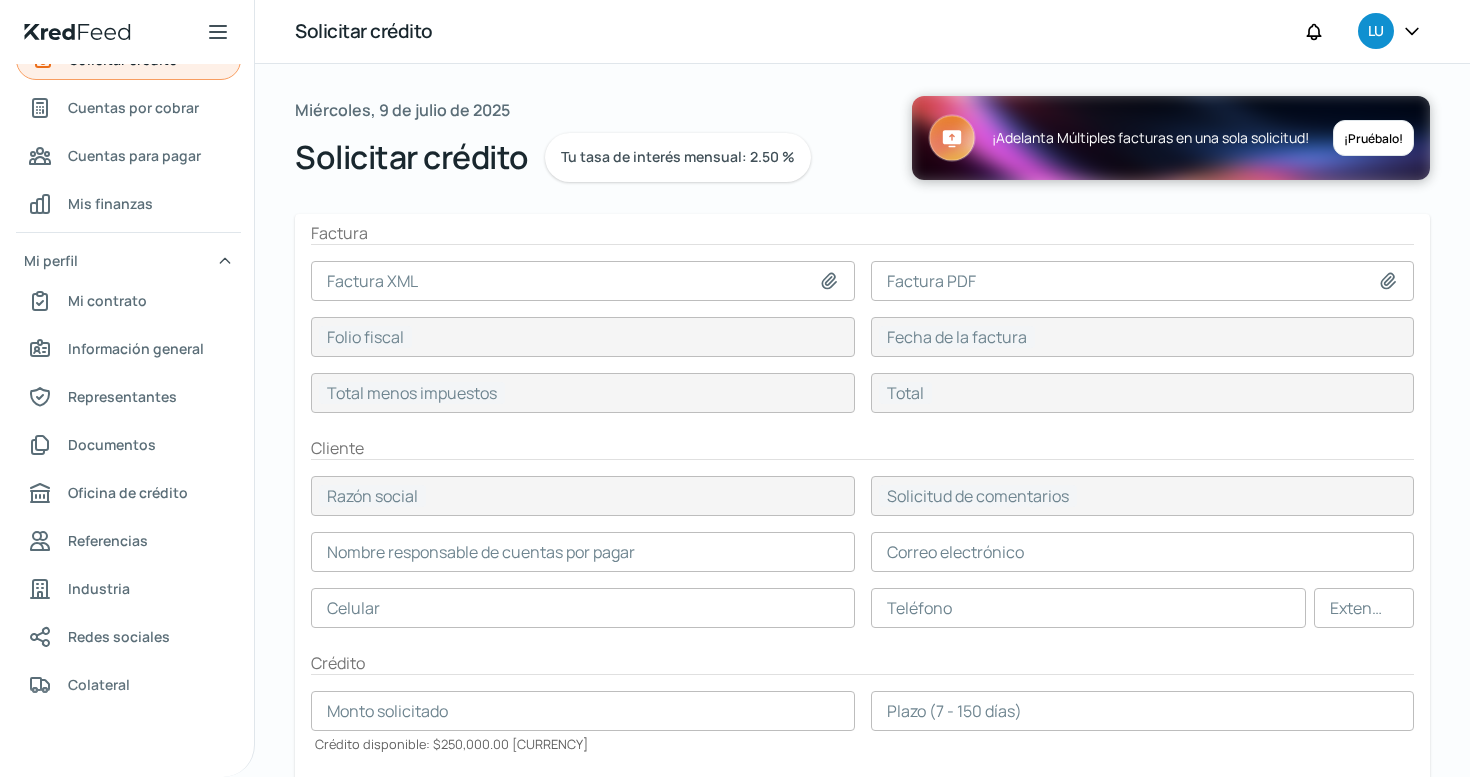 scroll, scrollTop: 0, scrollLeft: 0, axis: both 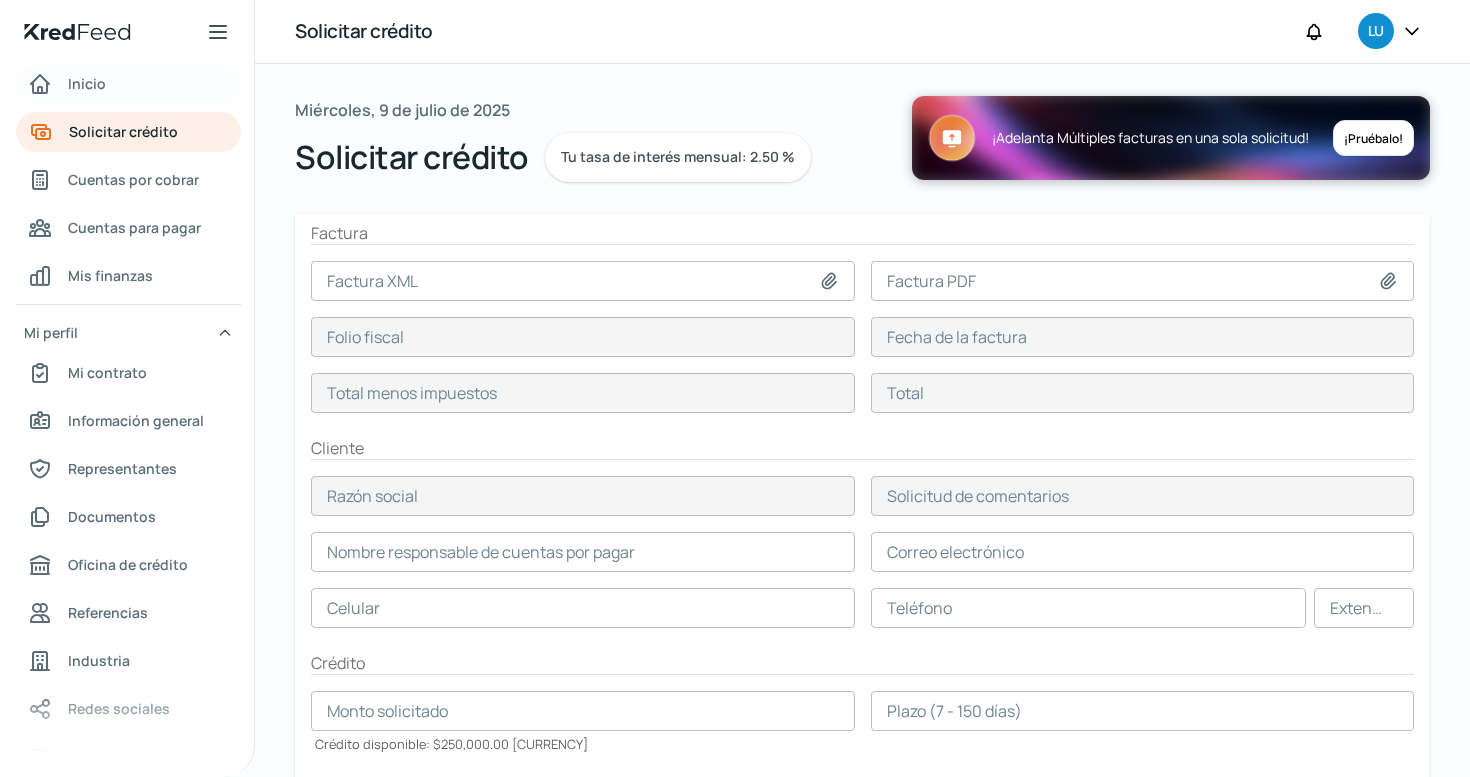 click on "Inicio" at bounding box center (87, 83) 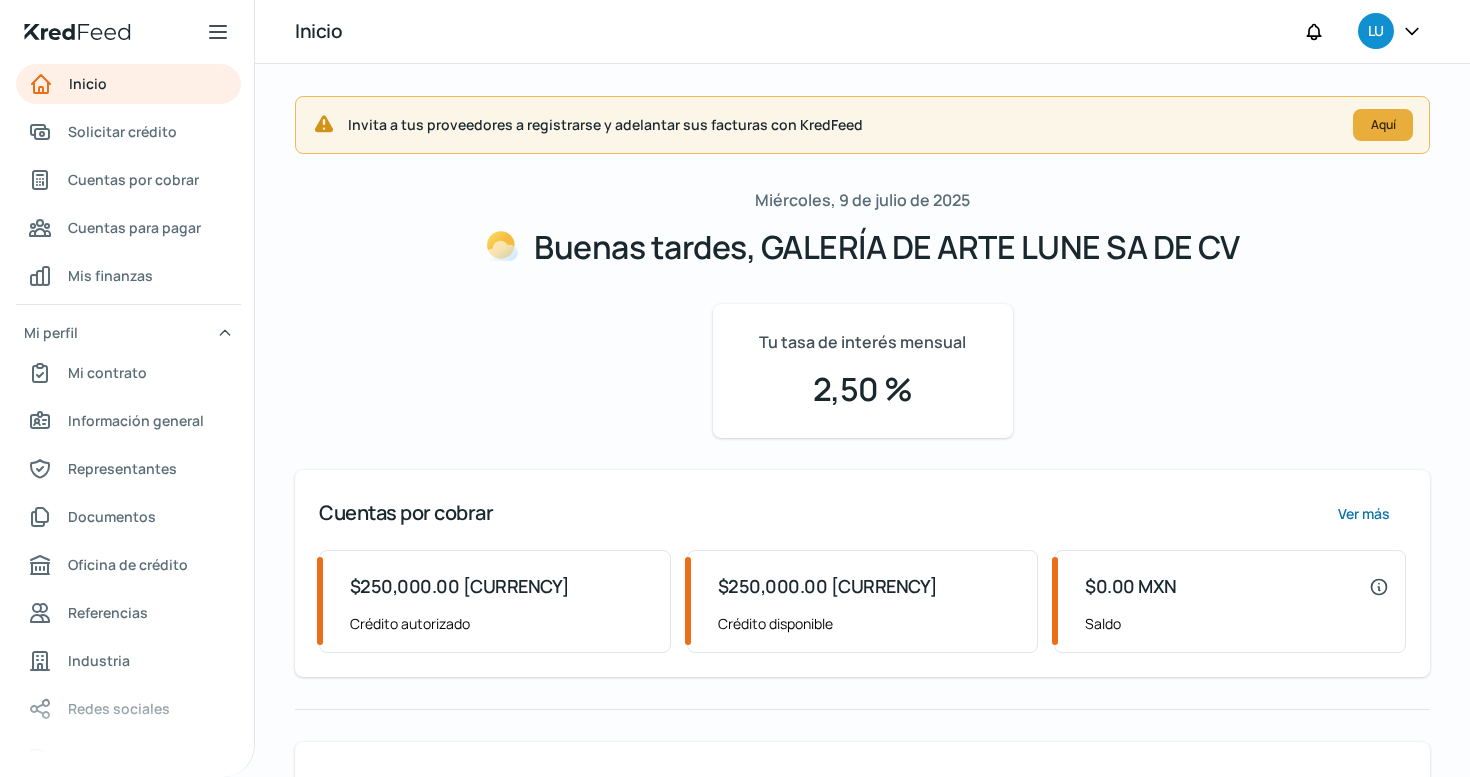 scroll, scrollTop: 205, scrollLeft: 0, axis: vertical 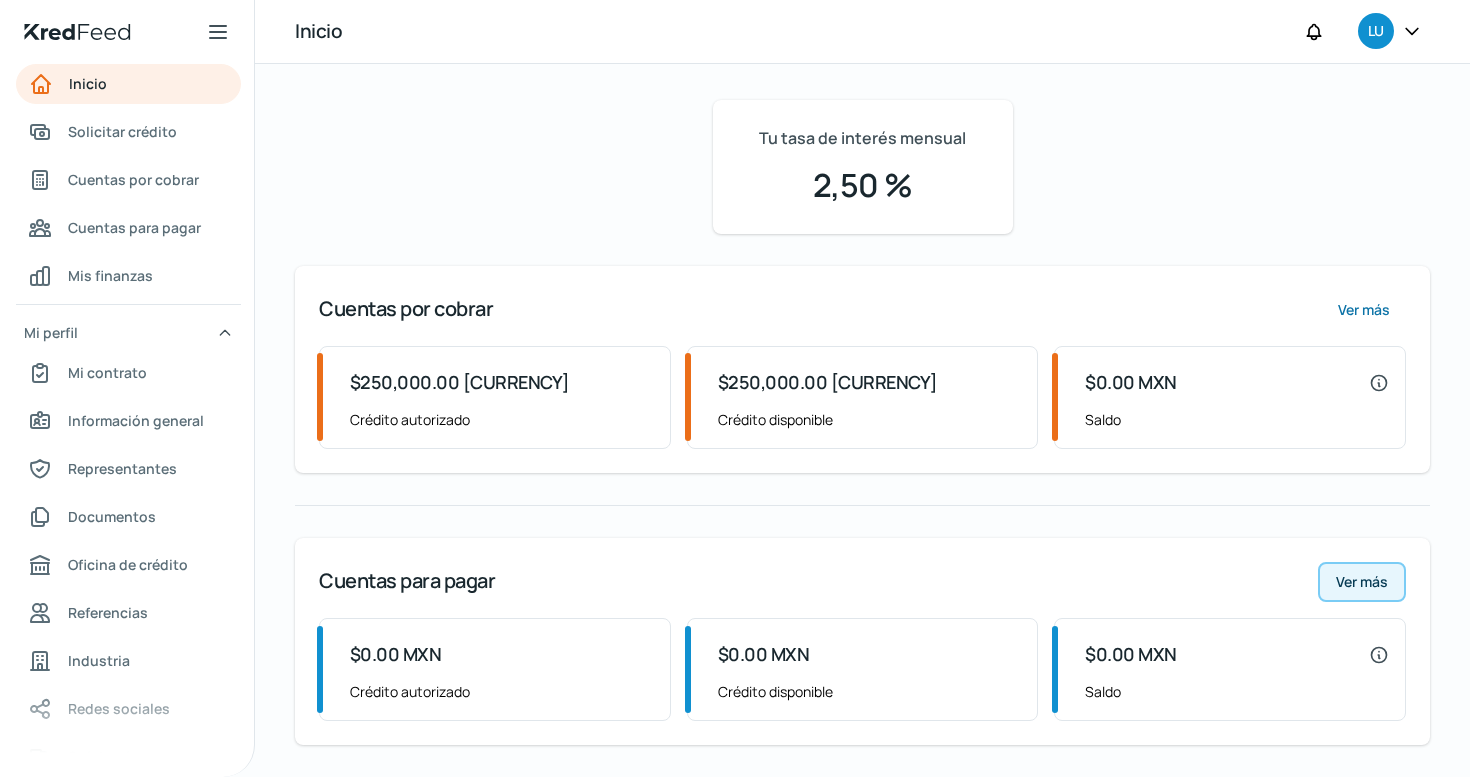 click on "Ver más" at bounding box center [1364, 309] 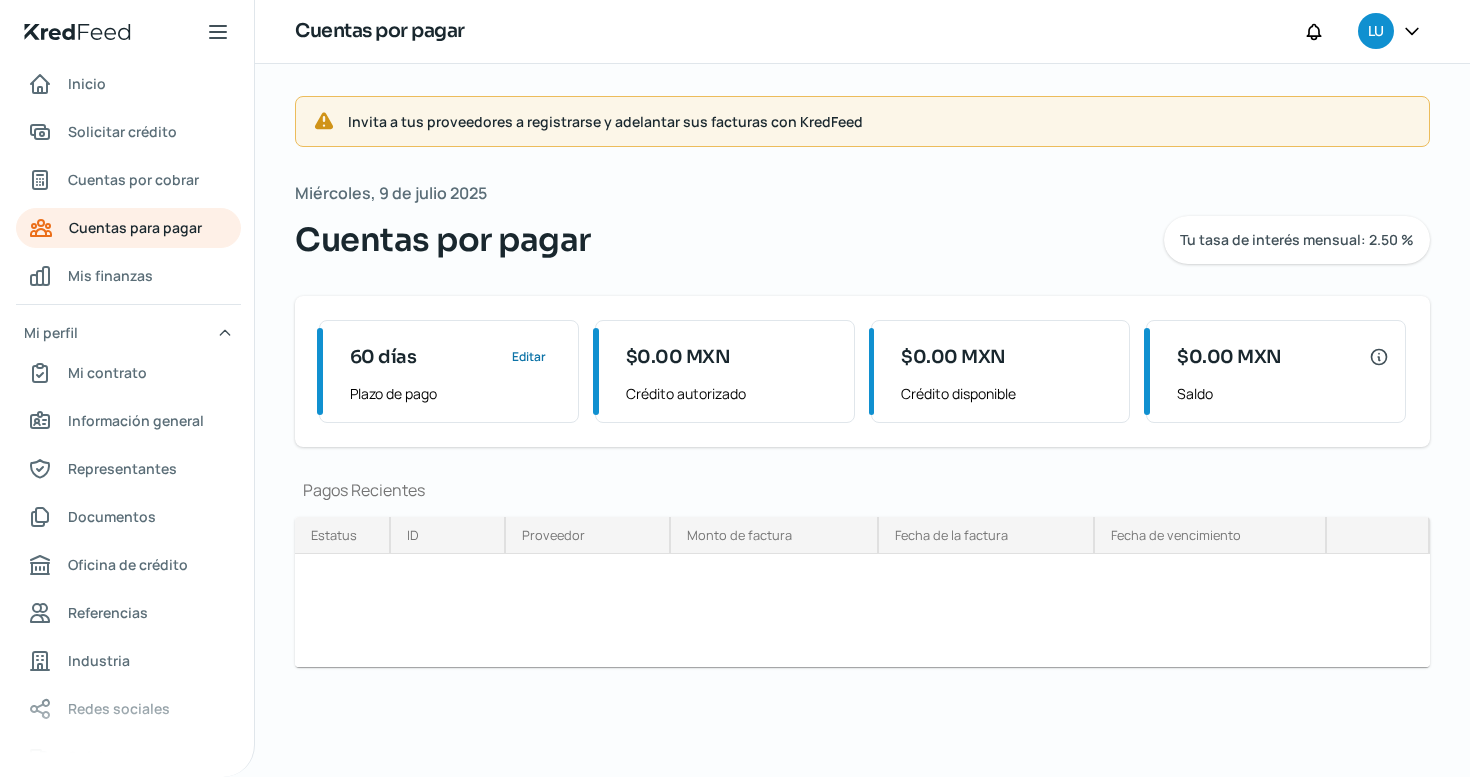 scroll, scrollTop: 0, scrollLeft: 0, axis: both 